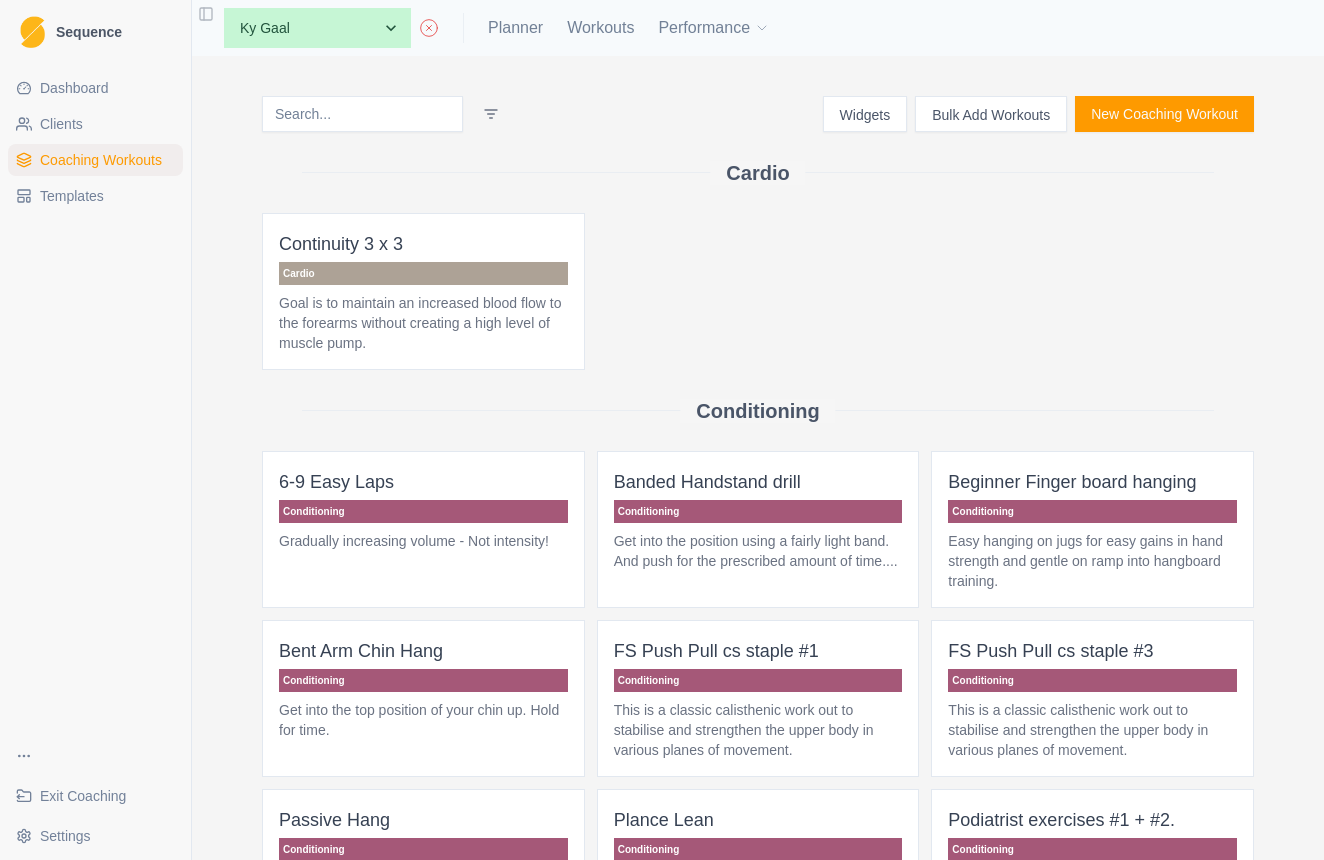 scroll, scrollTop: 0, scrollLeft: 0, axis: both 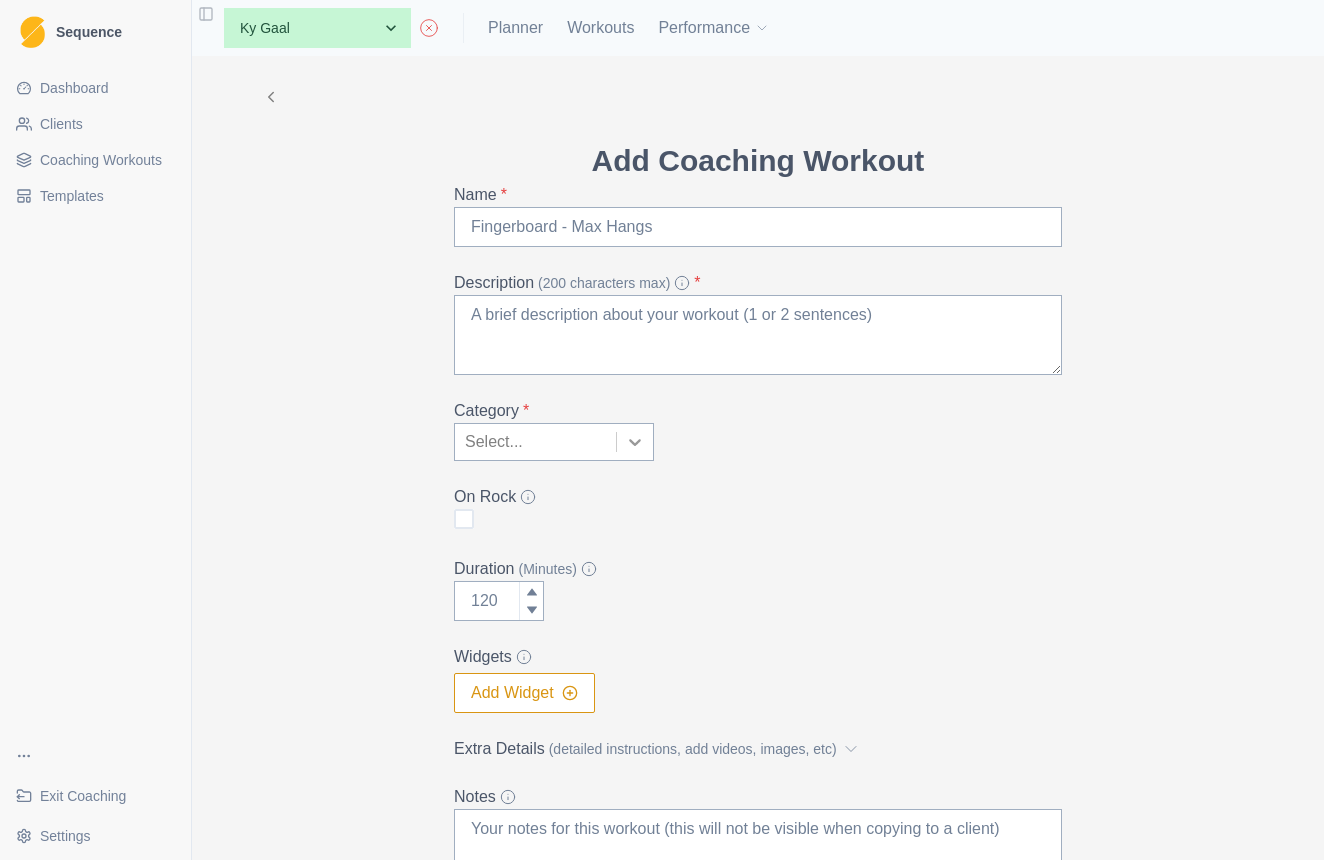 click 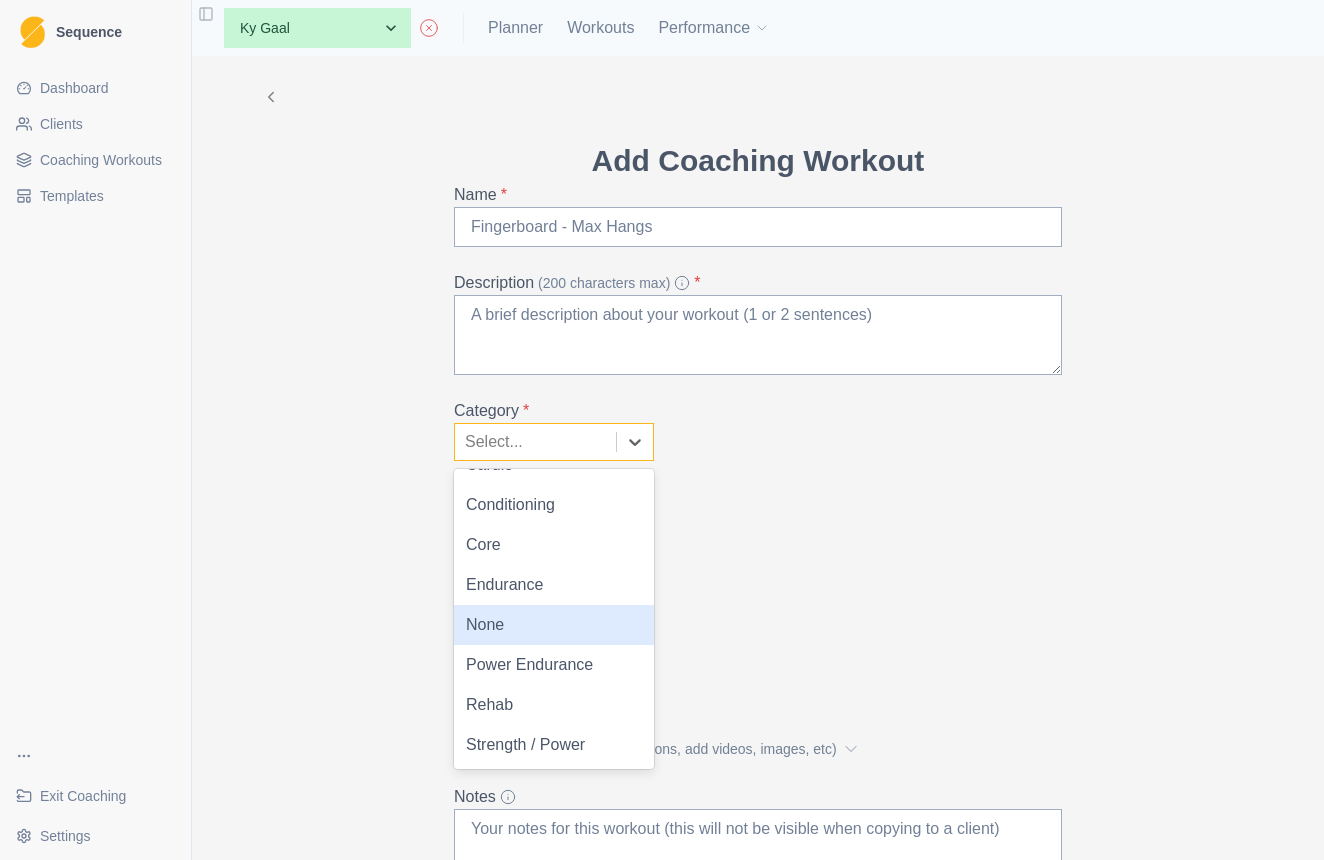 scroll, scrollTop: 28, scrollLeft: 0, axis: vertical 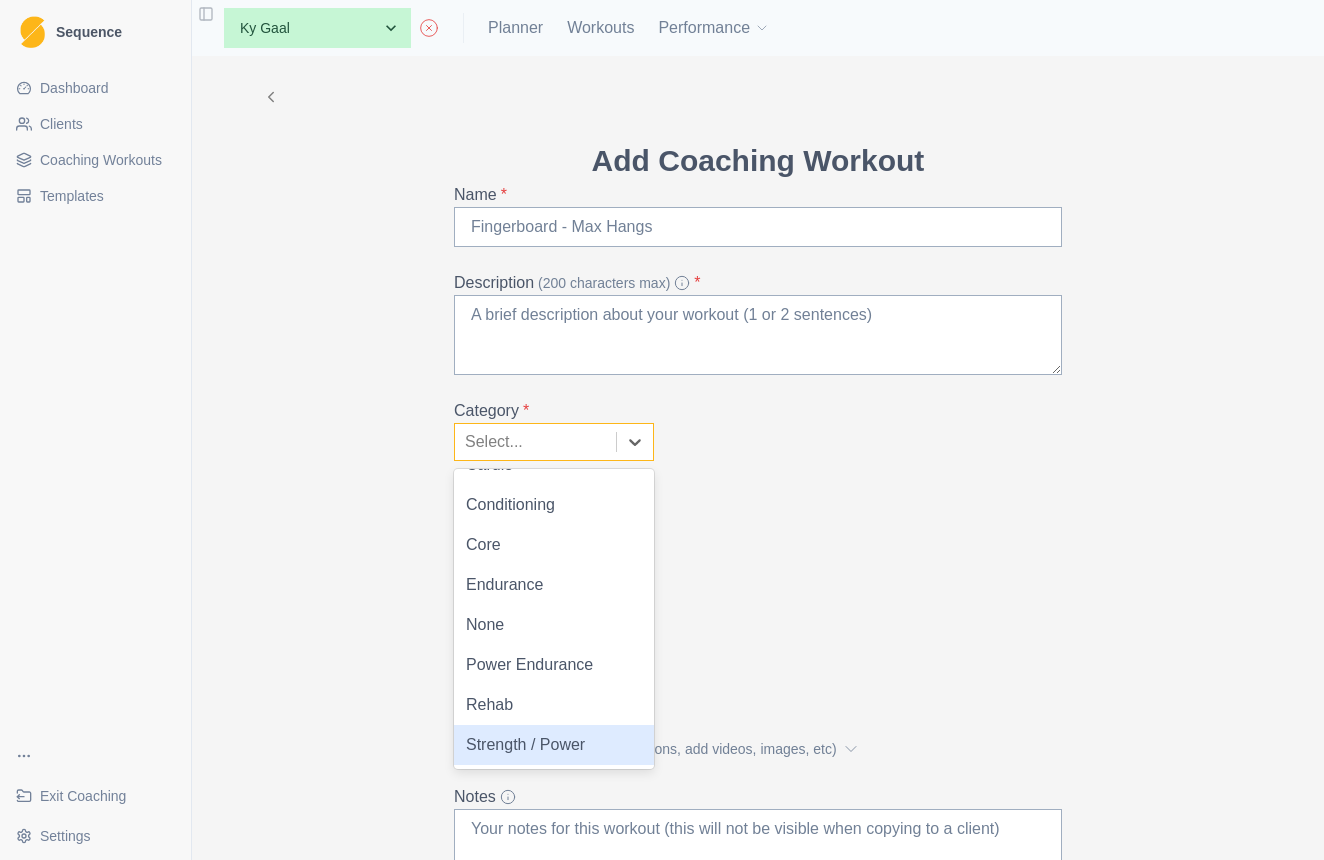 click on "Strength / Power" at bounding box center (554, 745) 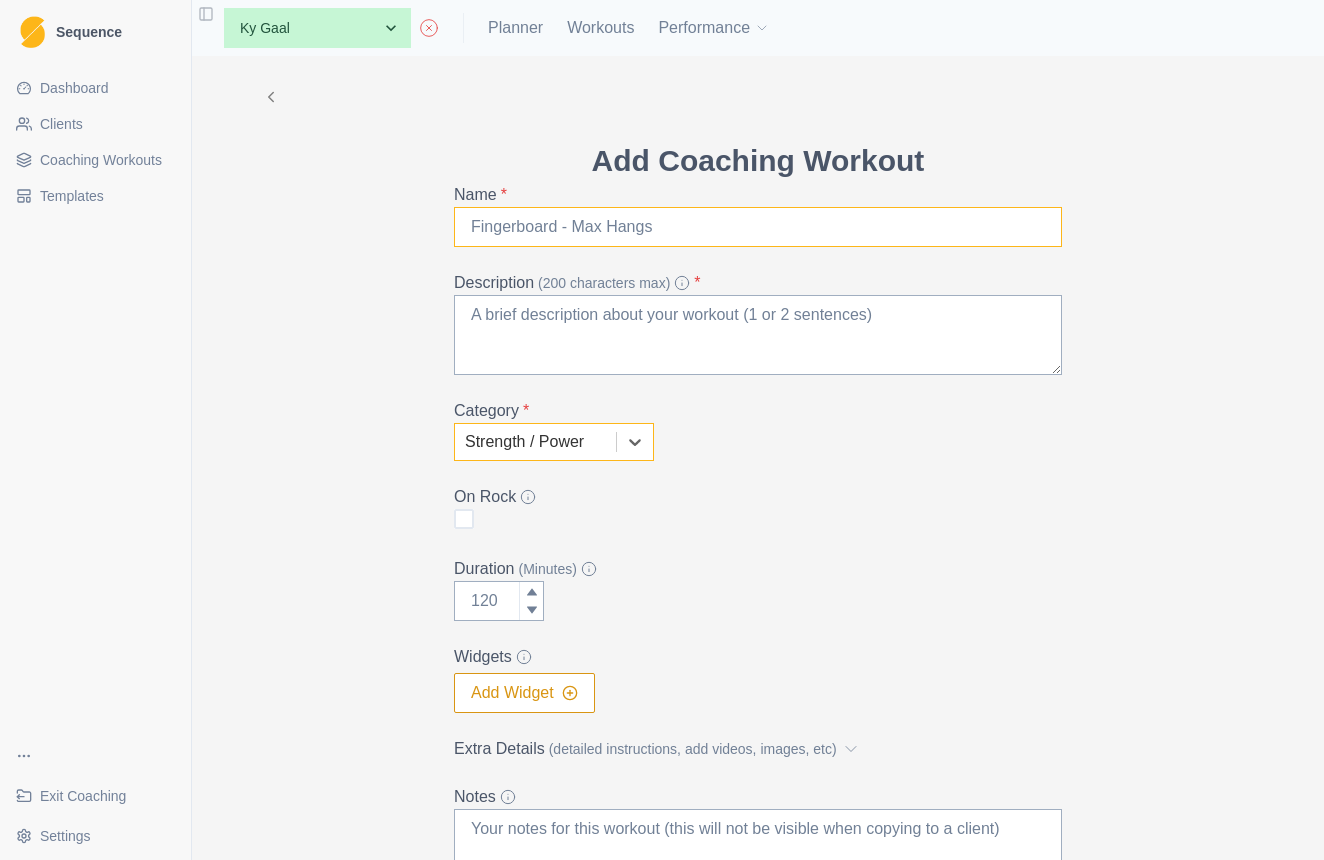 click on "Name *" at bounding box center [758, 227] 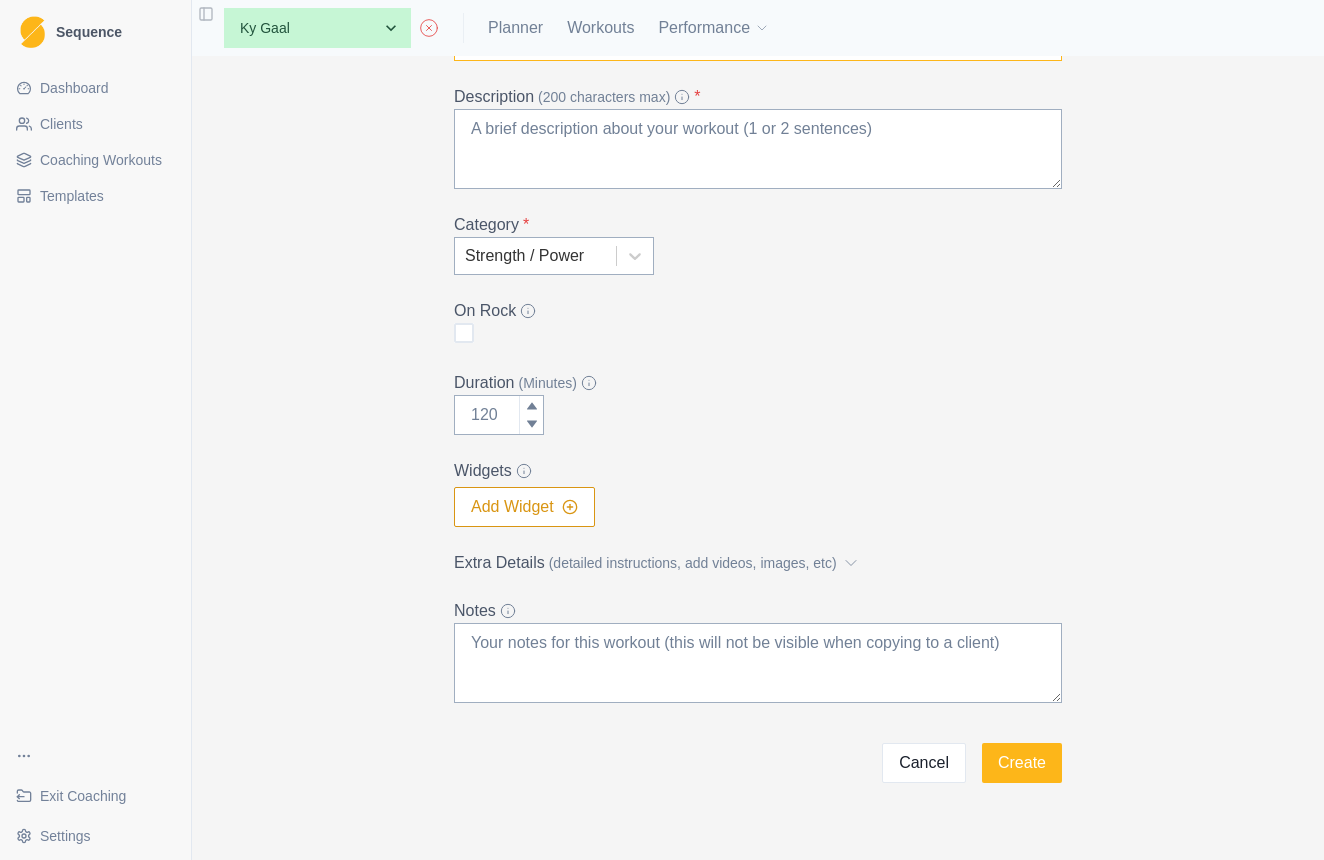 scroll, scrollTop: 189, scrollLeft: 0, axis: vertical 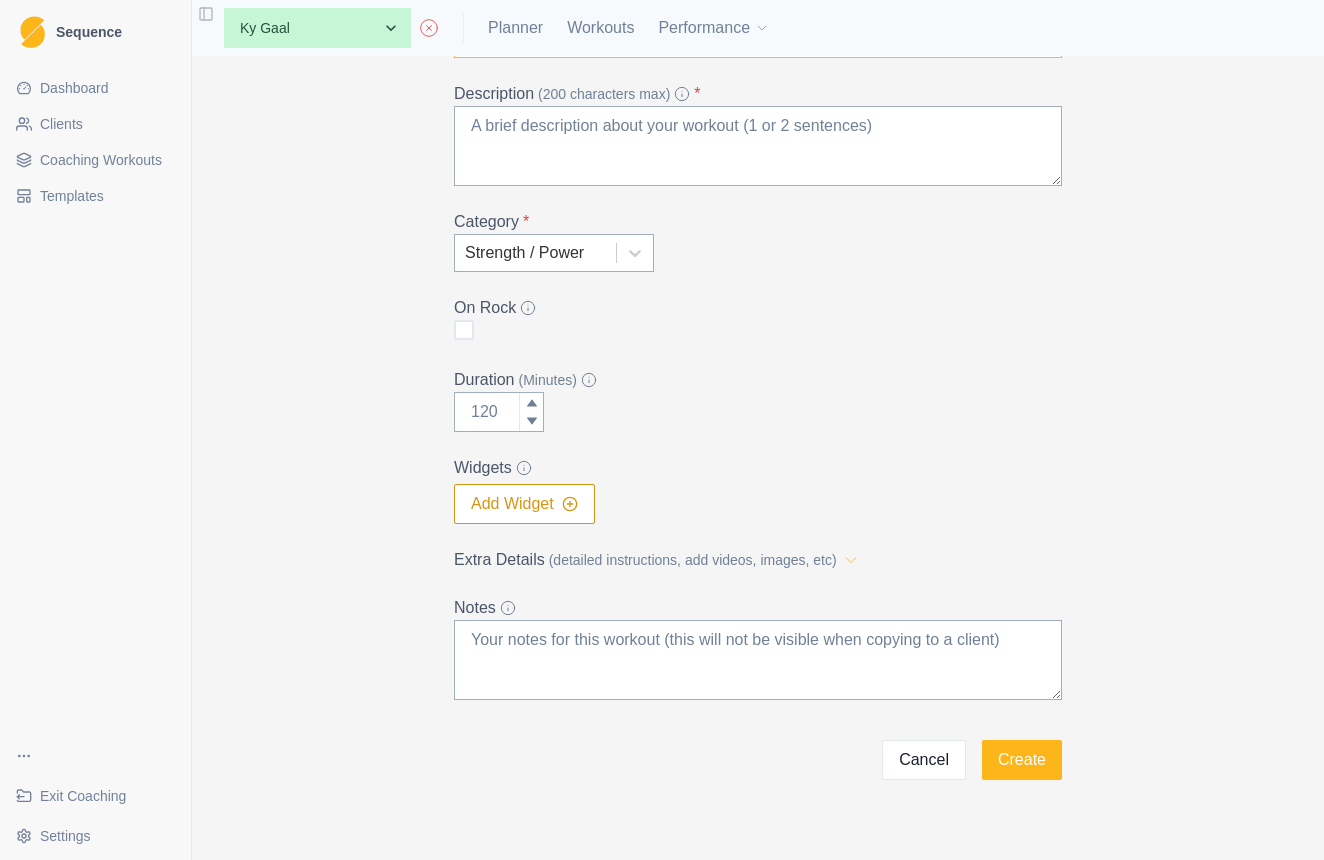 type on "Foot to hand movement drill" 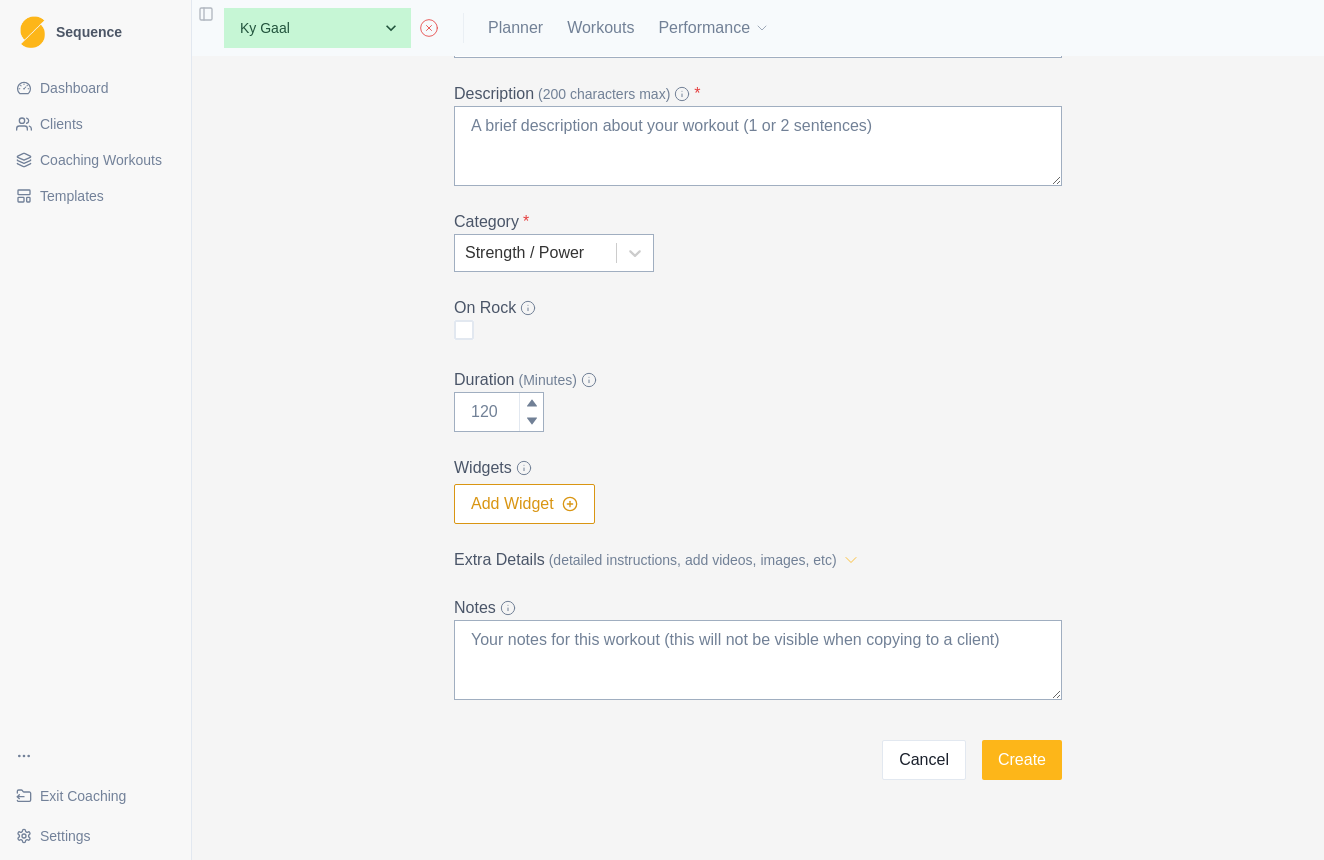 click 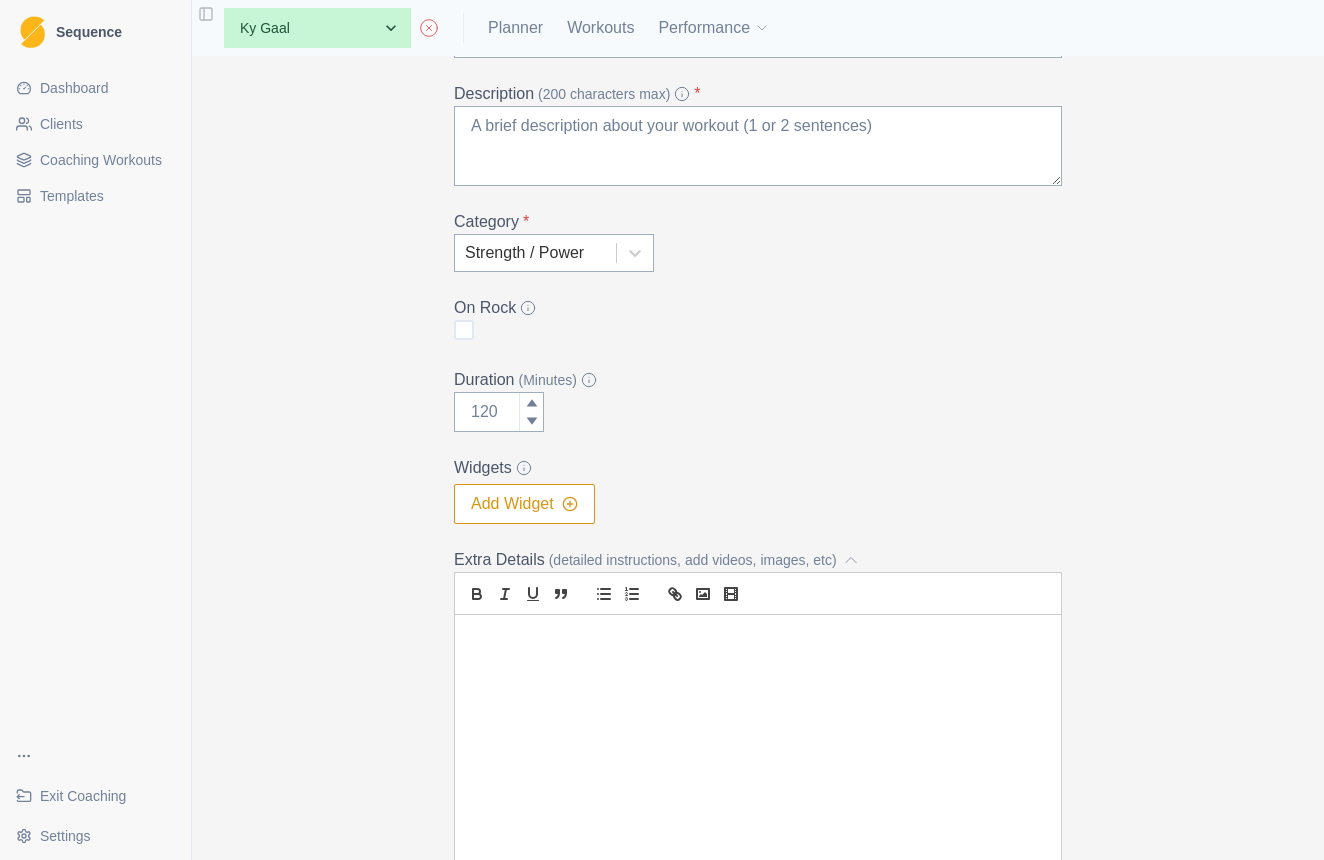 click at bounding box center (758, 638) 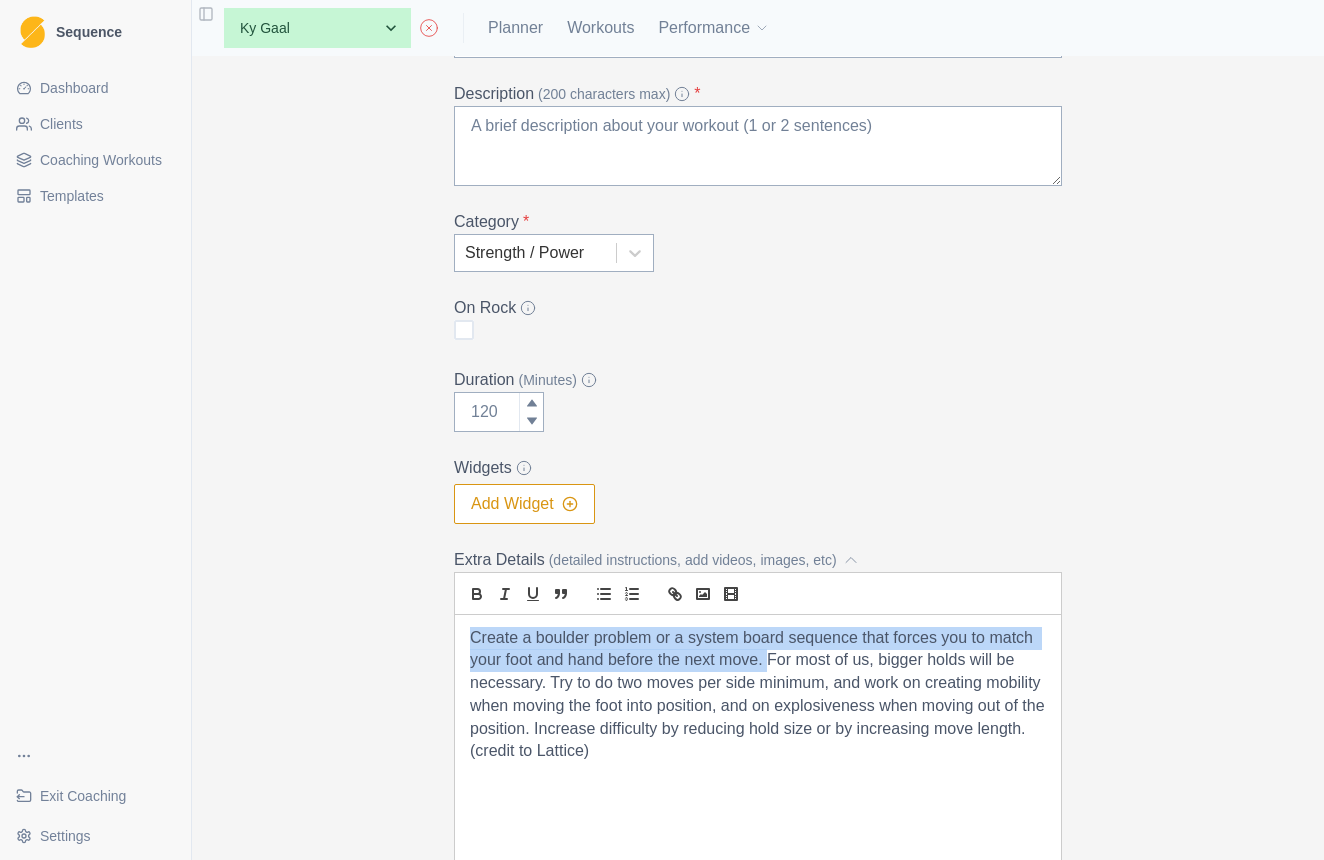 drag, startPoint x: 765, startPoint y: 662, endPoint x: 531, endPoint y: 620, distance: 237.73935 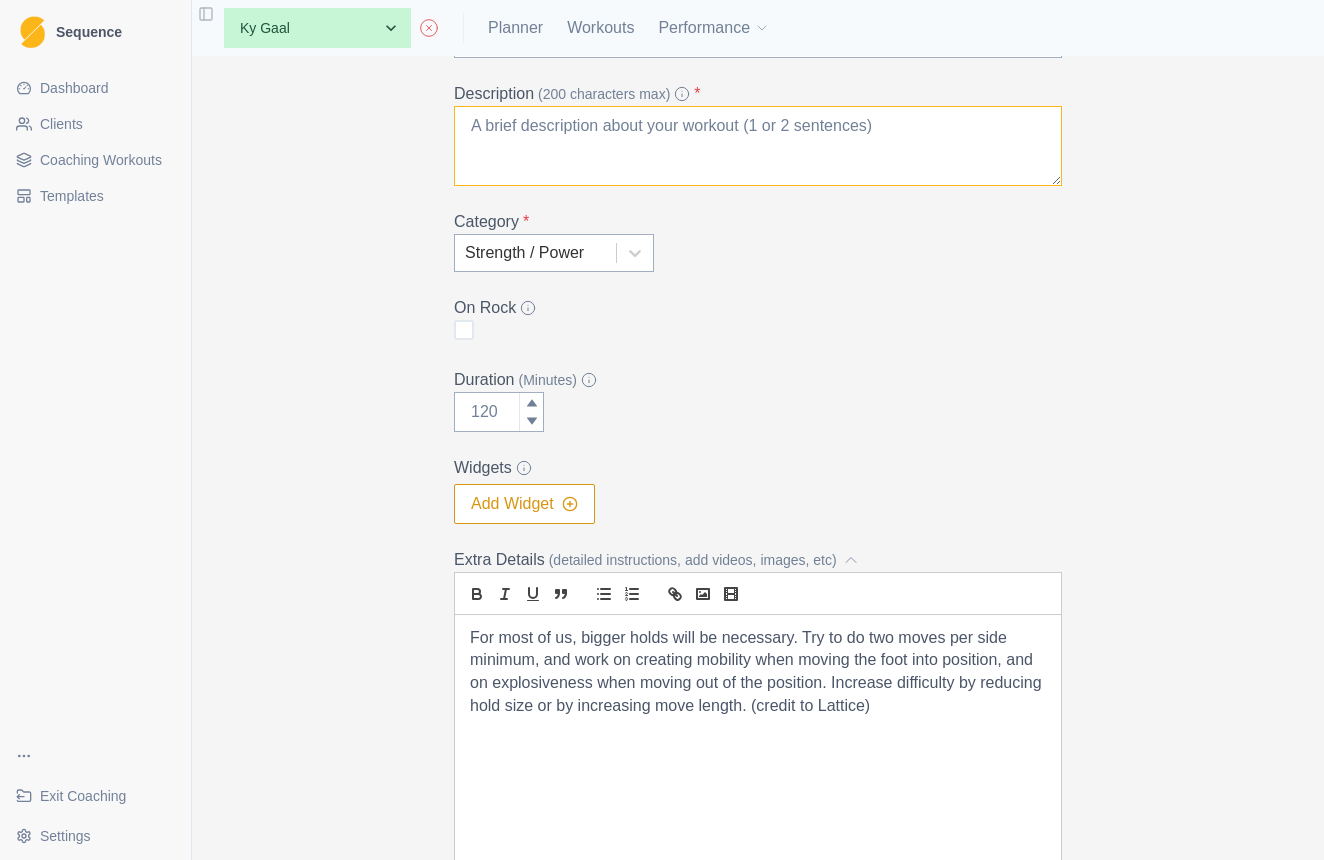 click on "Description   (200 characters max) *" at bounding box center (758, 146) 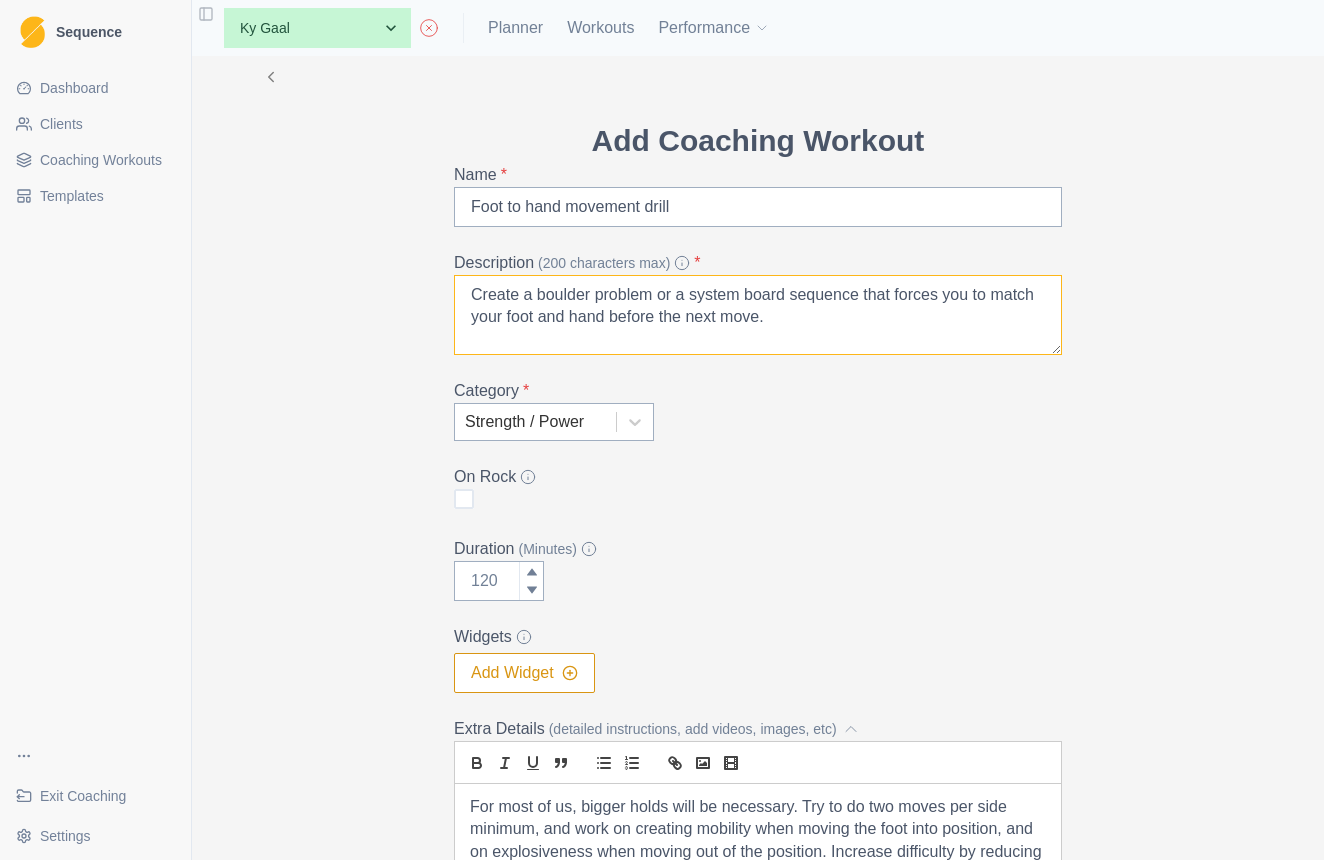 scroll, scrollTop: 27, scrollLeft: 0, axis: vertical 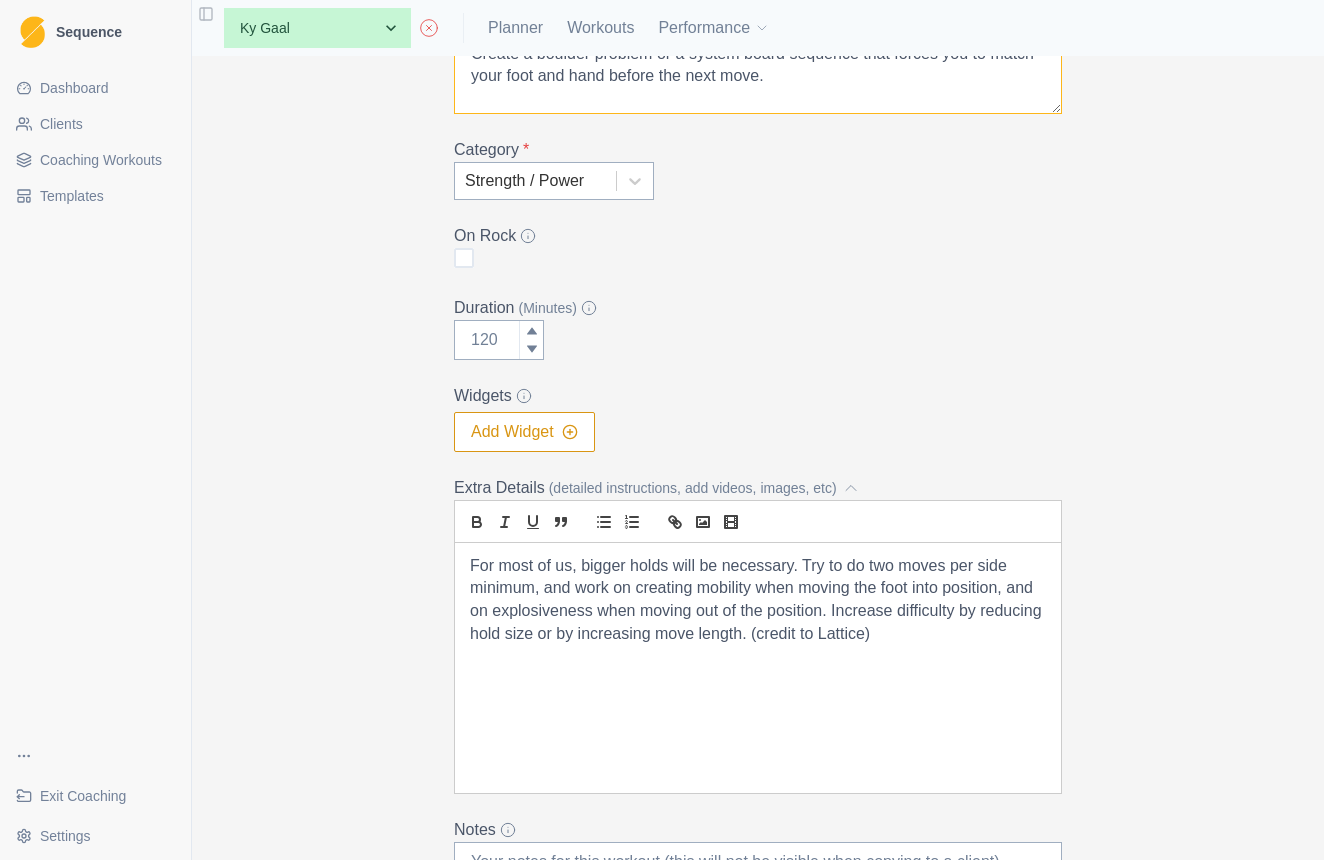 type on "Create a boulder problem or a system board sequence that forces you to match your foot and hand before the next move." 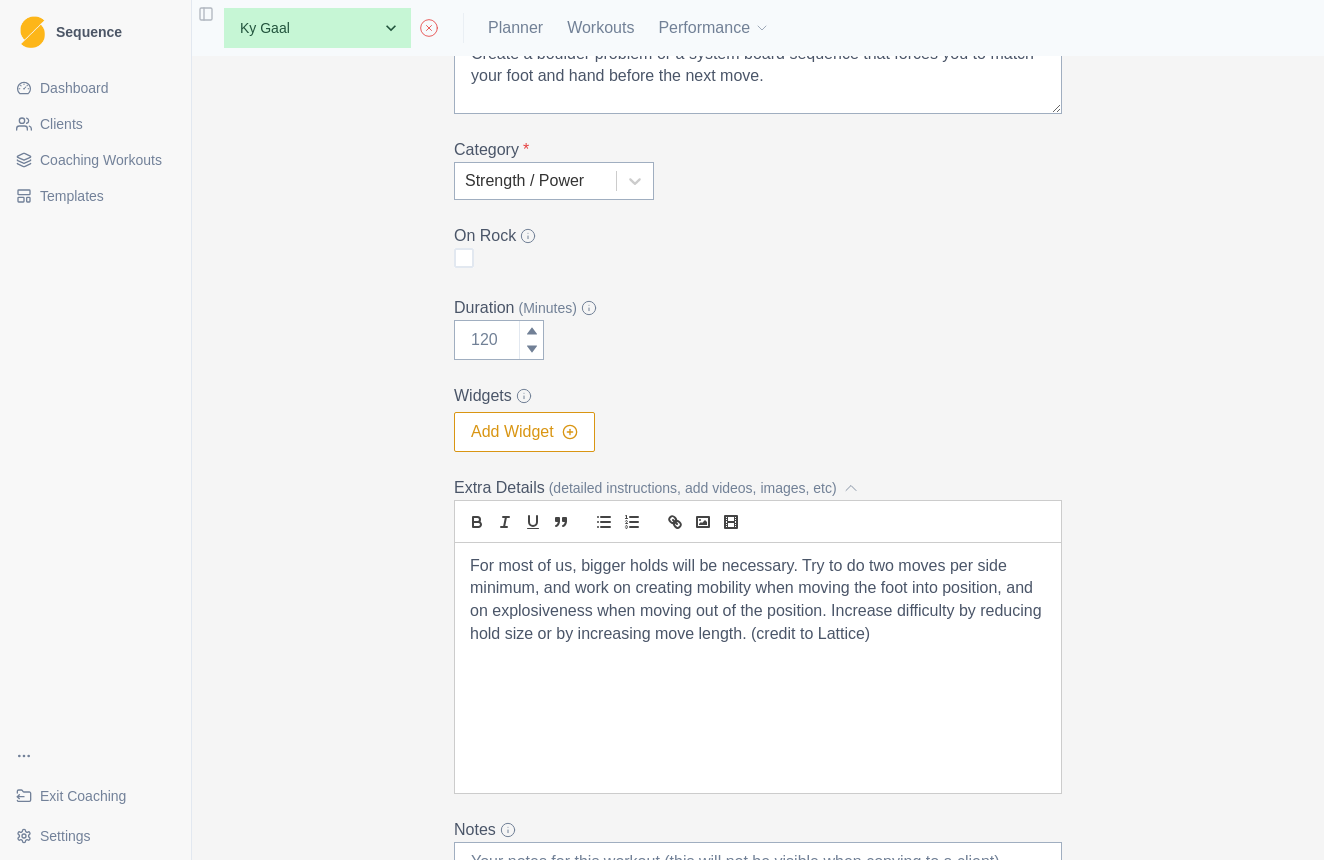click on "For most of us, bigger holds will be necessary. Try to do two moves per side minimum, and work on creating mobility when moving the foot into position, and on explosiveness when moving out of the position. Increase difficulty by reducing hold size or by increasing move length. (credit to Lattice)" at bounding box center (758, 668) 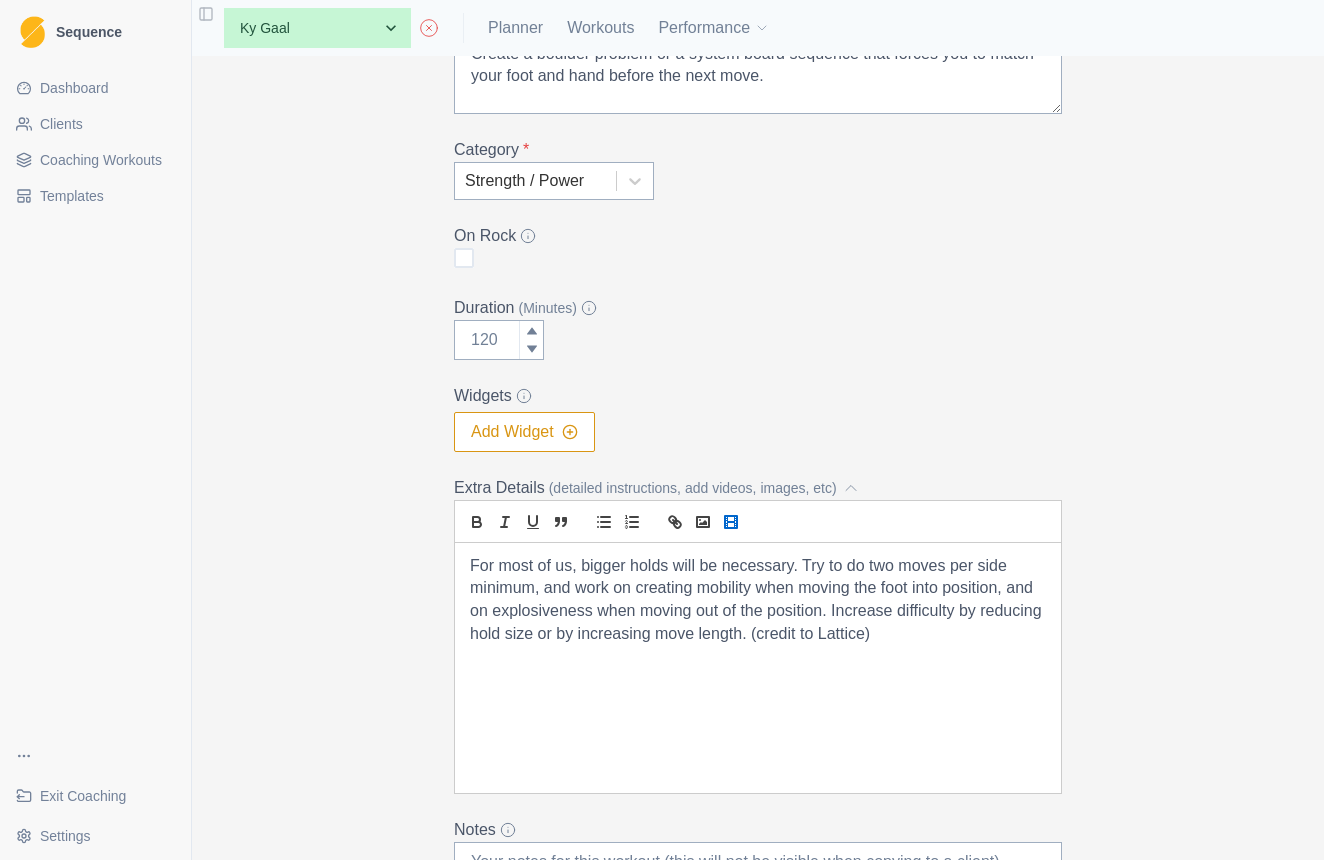 click 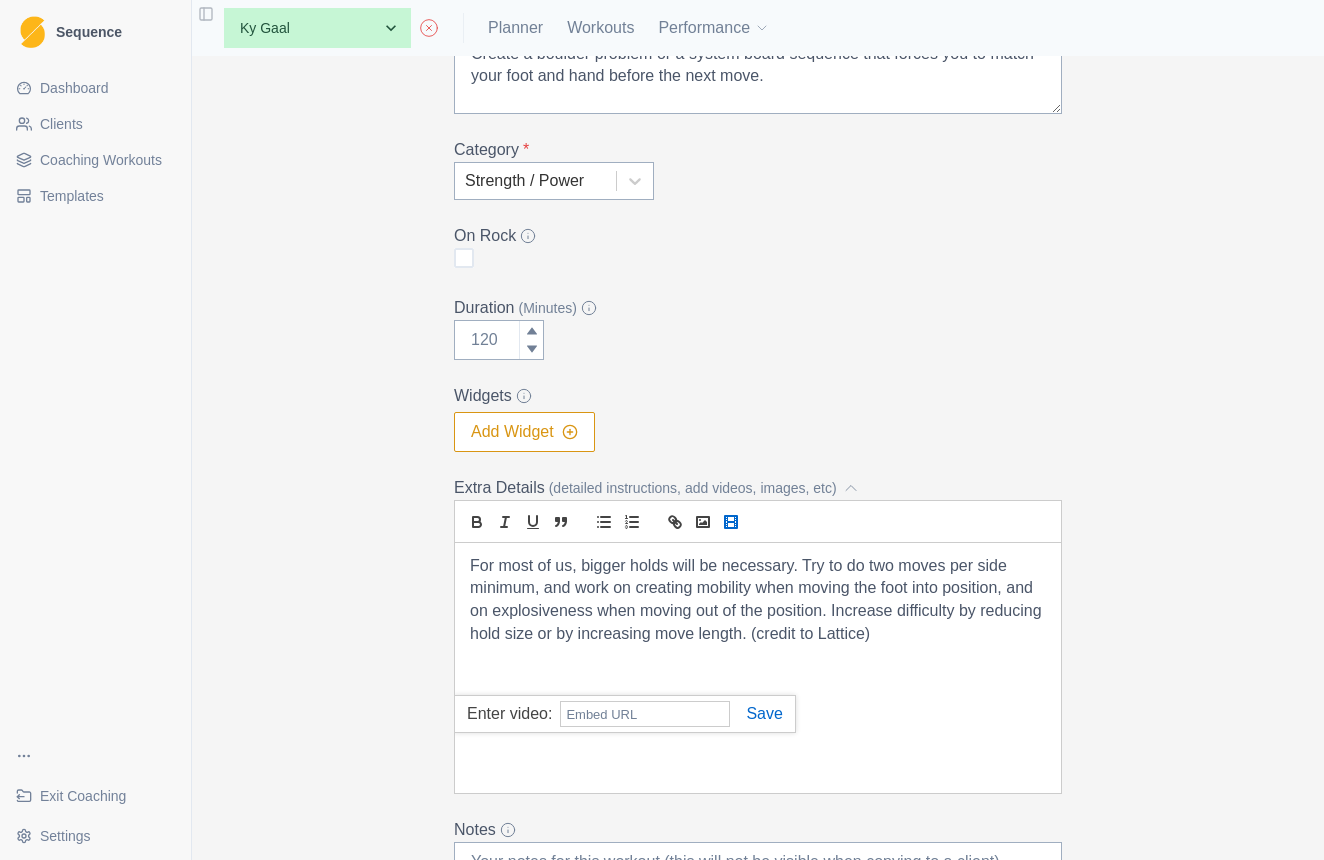 paste on "https://youtu.be/3dGexDilRlQ?si=ekZKhe-PUOpuKH7N" 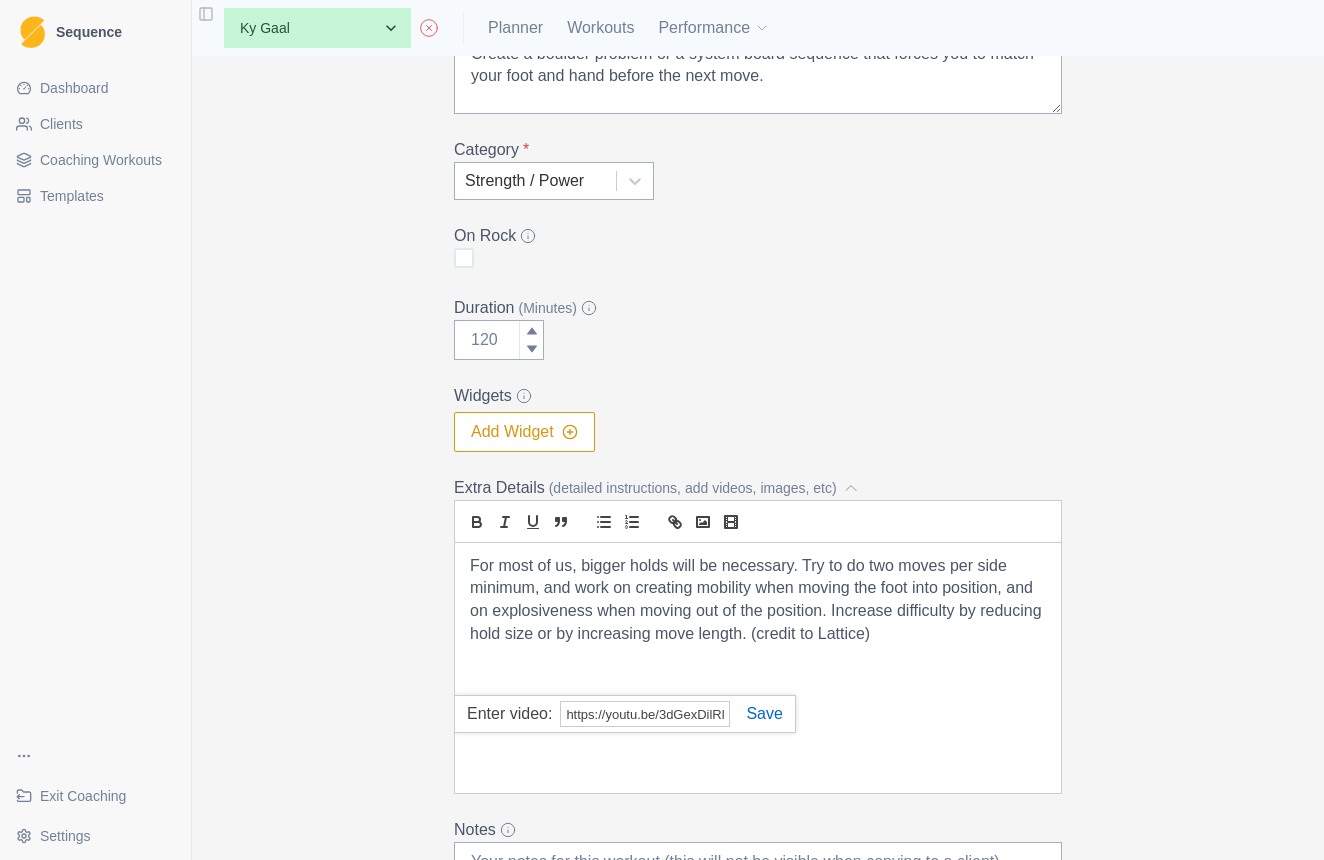click at bounding box center (756, 713) 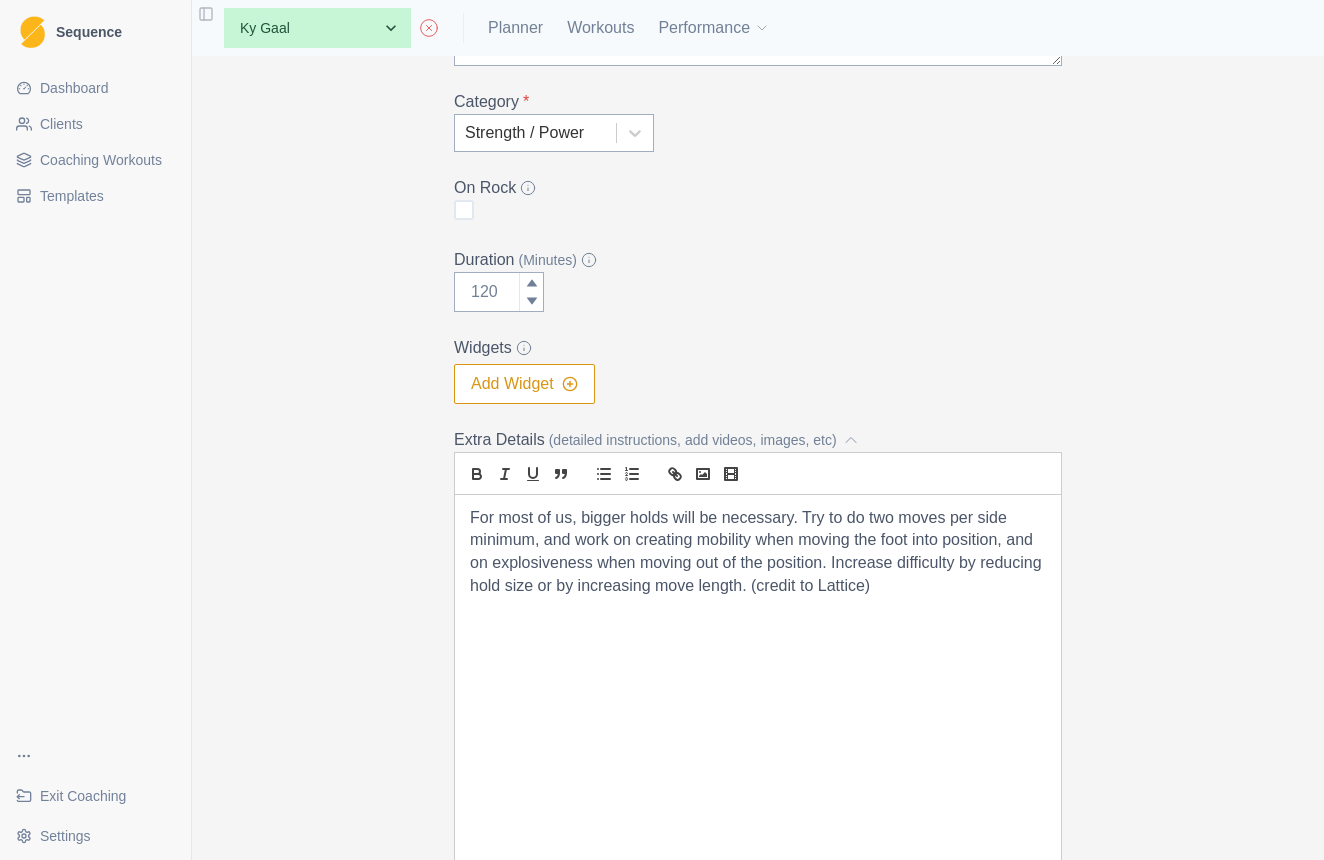 scroll, scrollTop: 254, scrollLeft: 0, axis: vertical 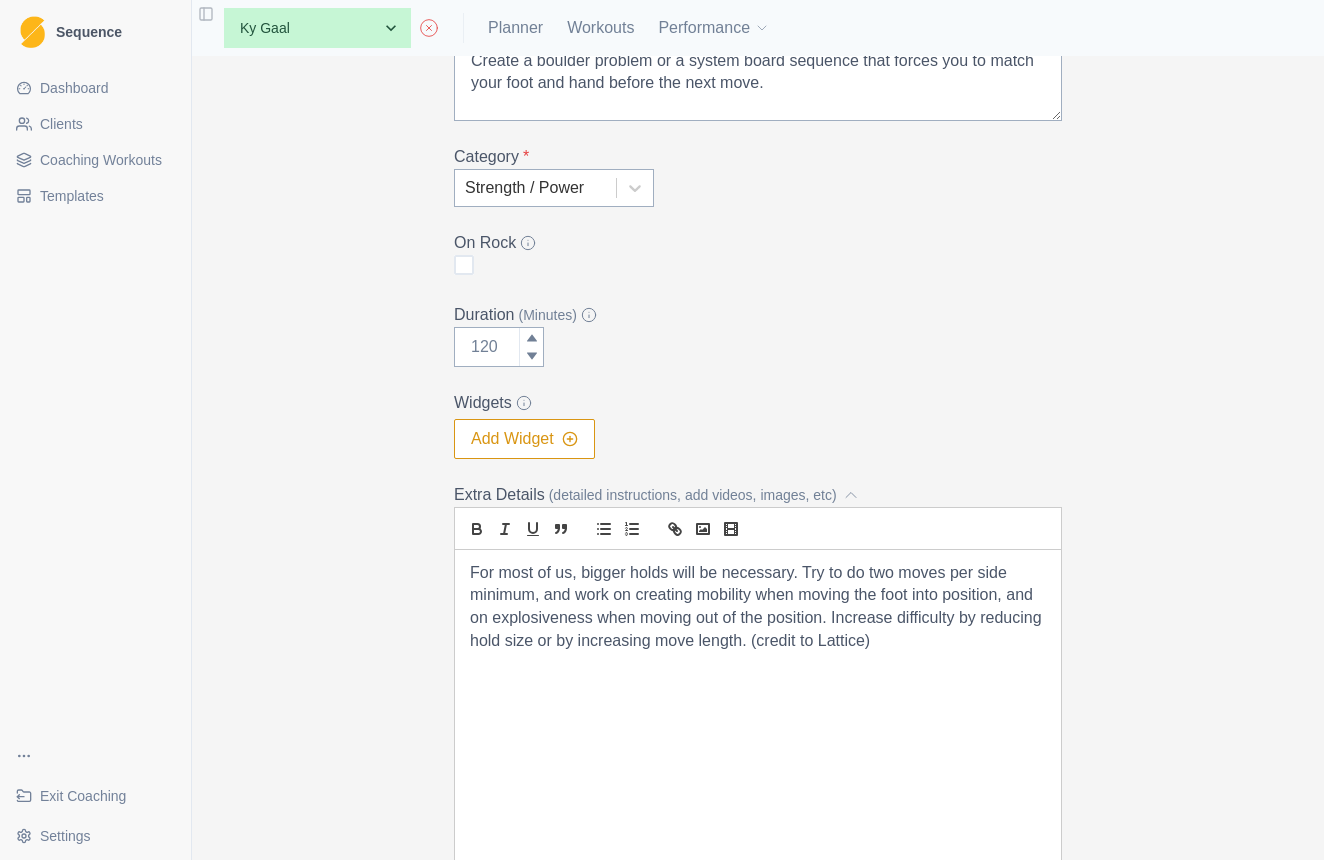 type on "0" 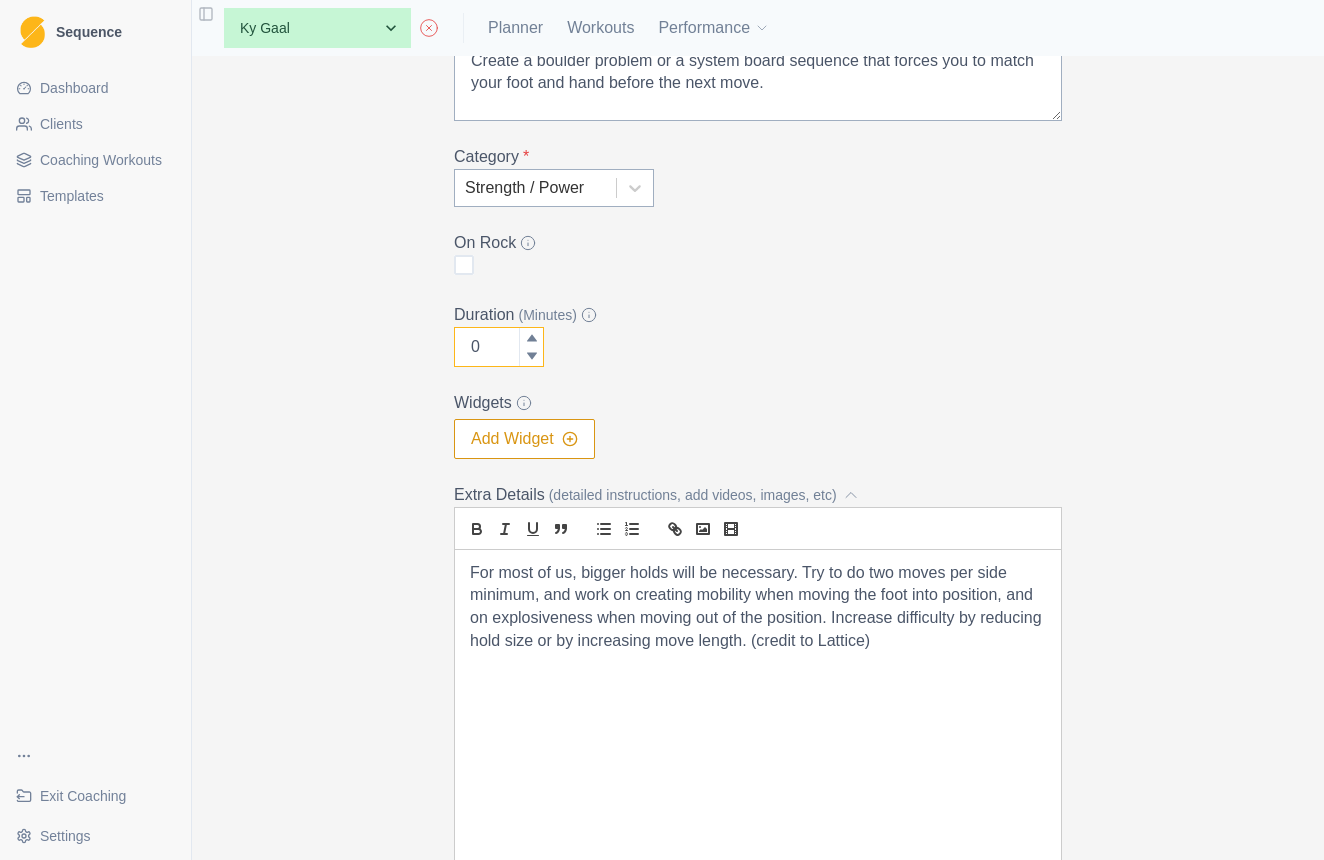 click 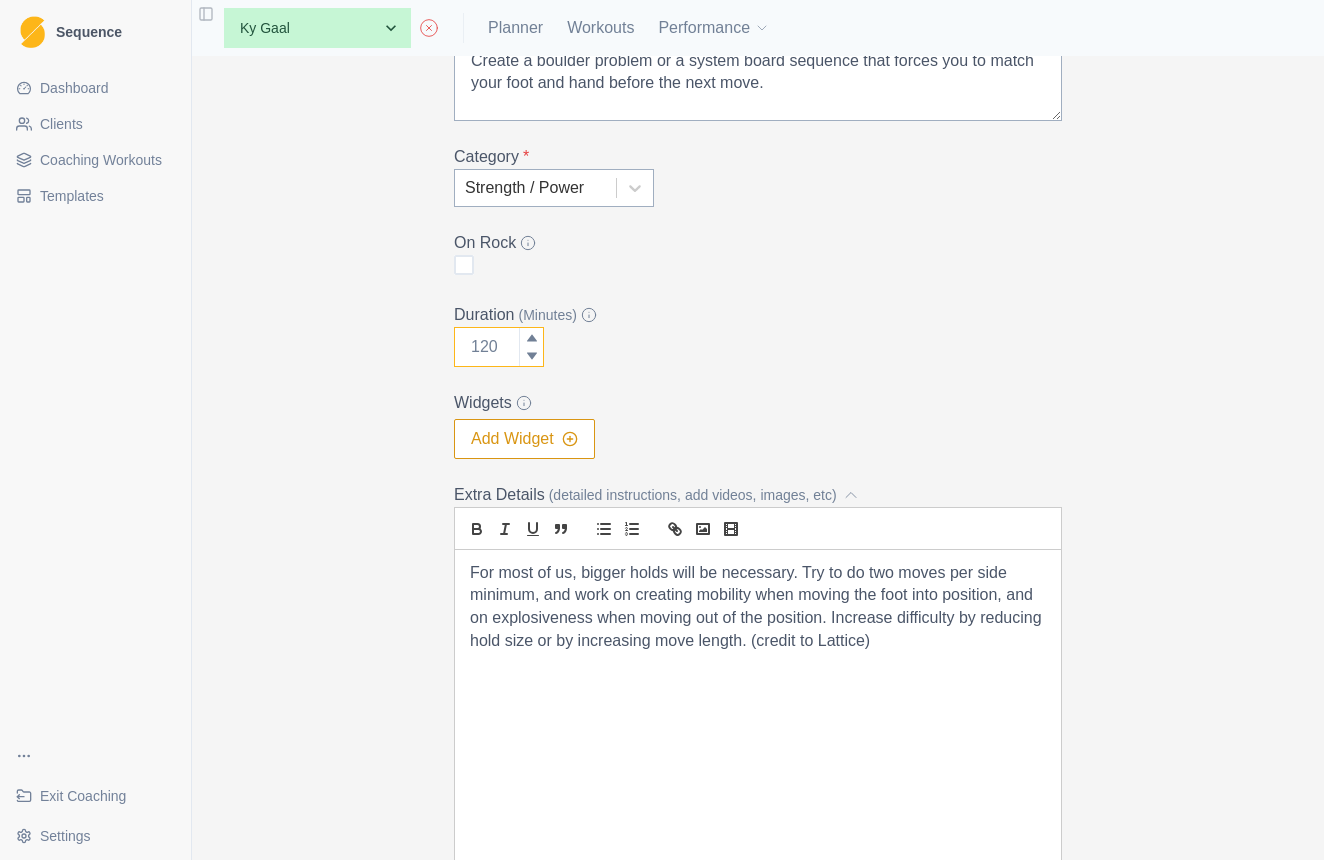 type on "2" 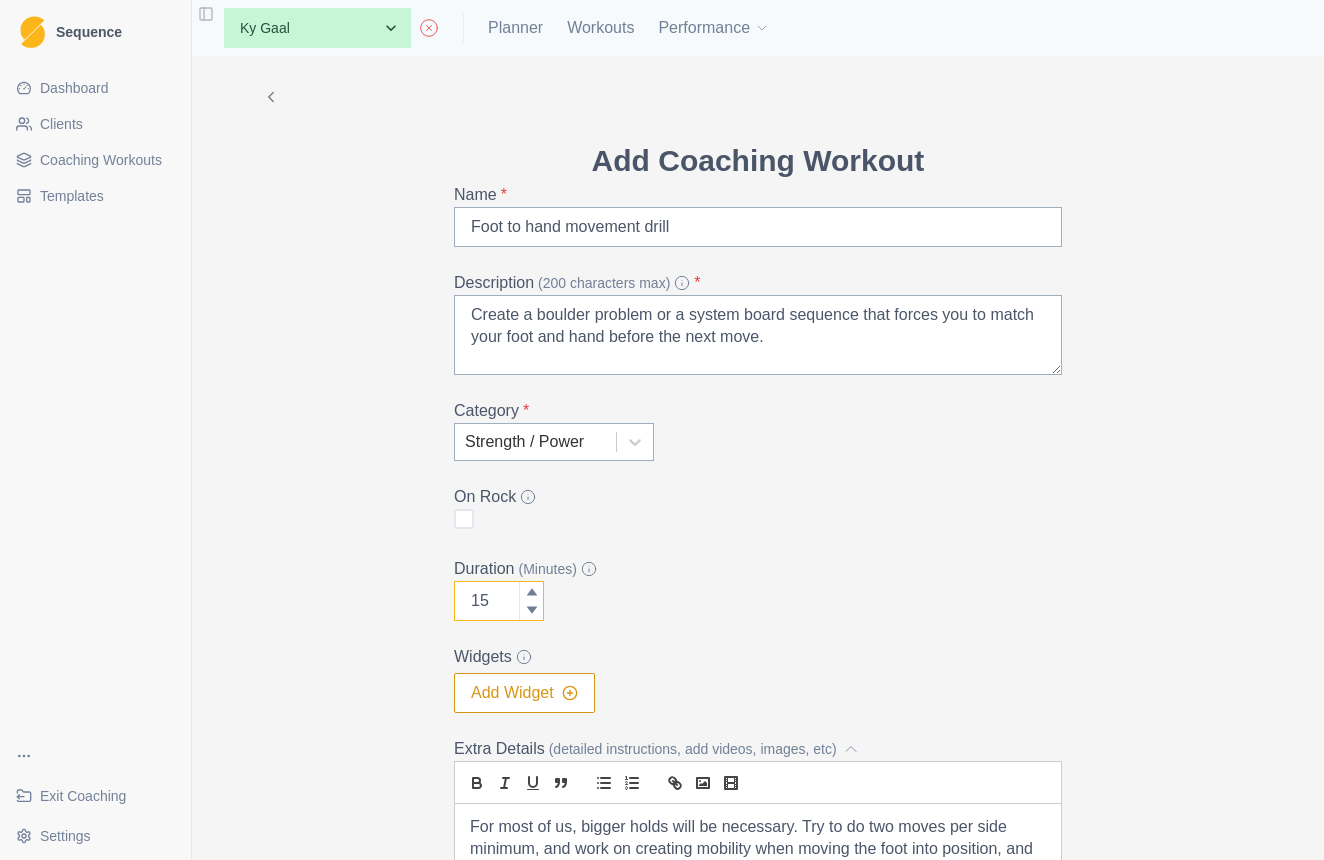 scroll, scrollTop: 0, scrollLeft: 0, axis: both 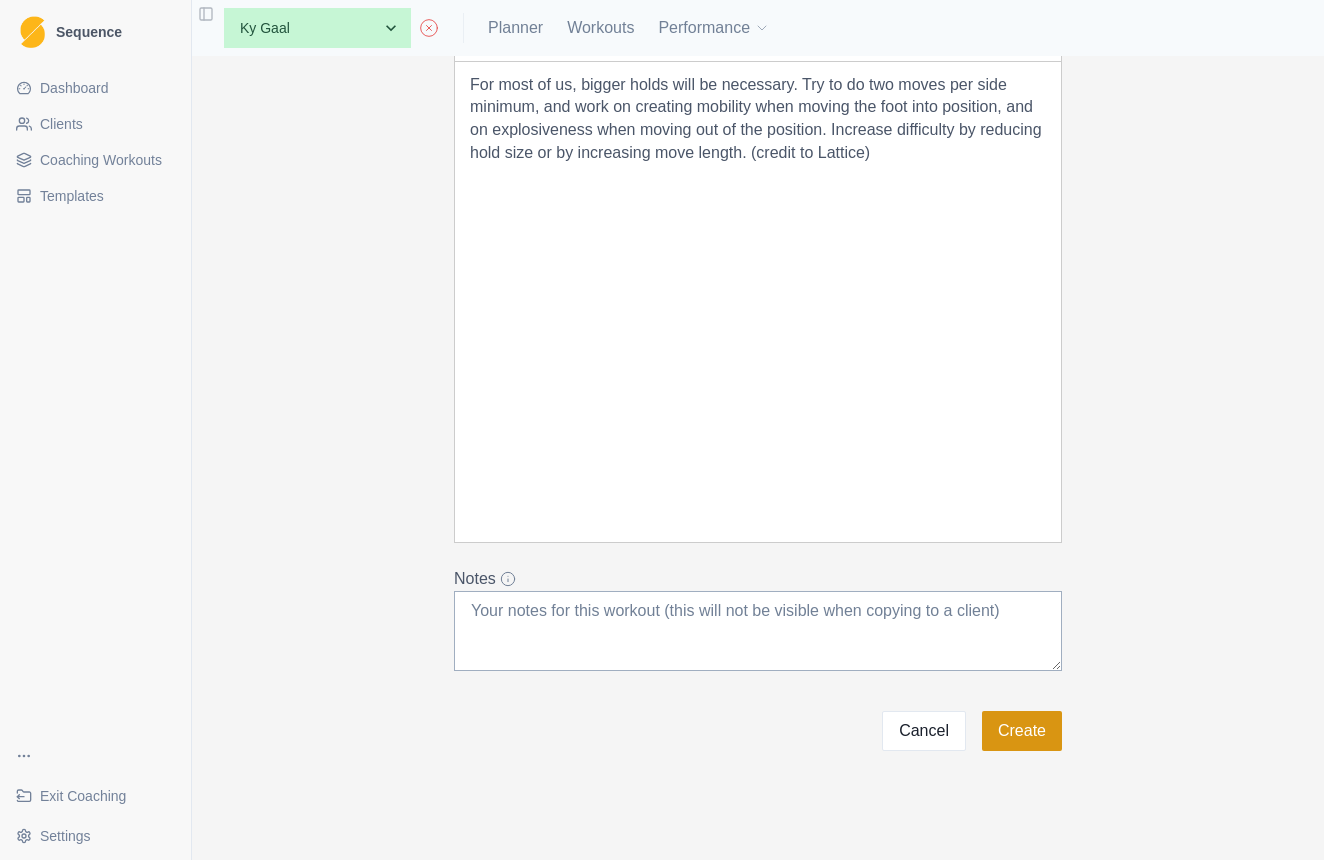 type on "15" 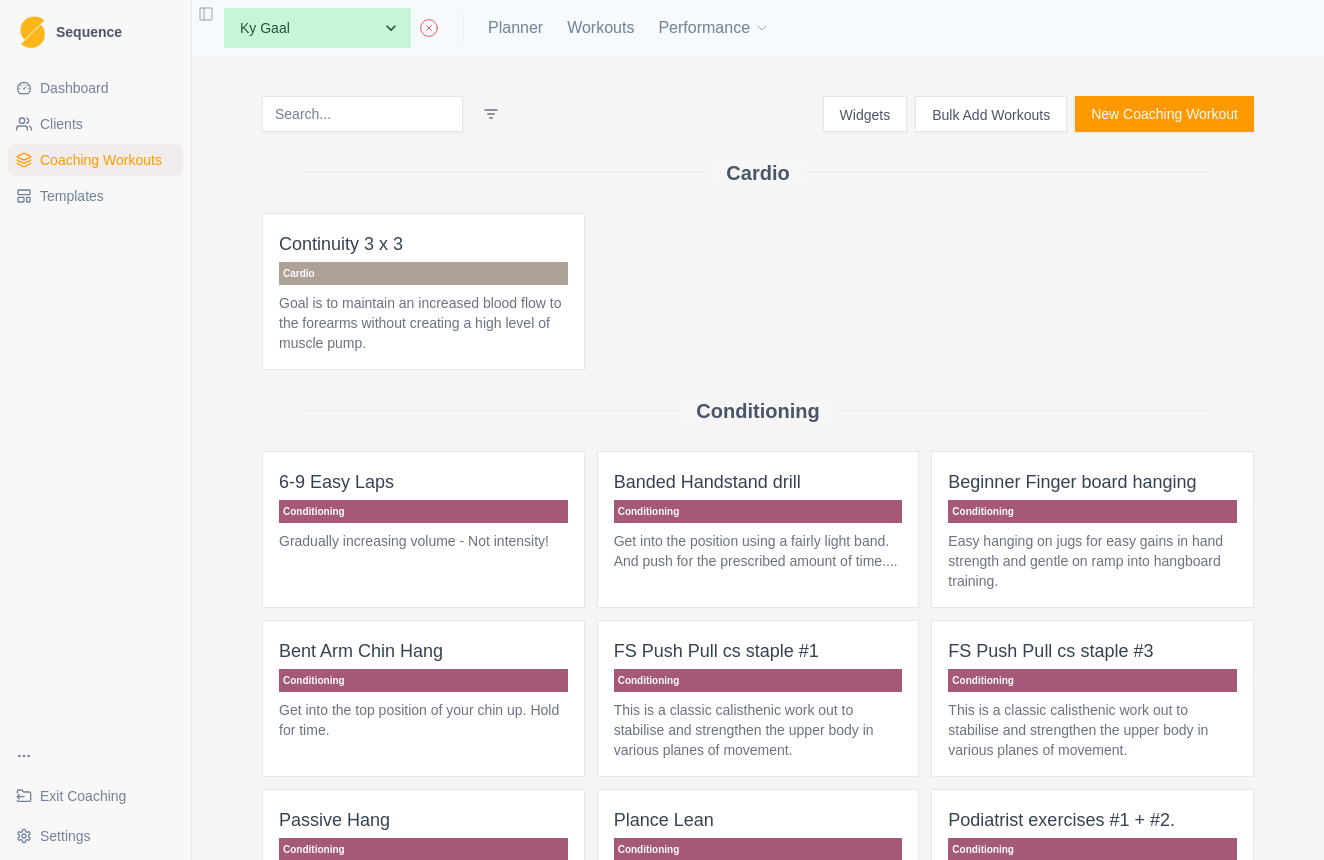 scroll, scrollTop: 0, scrollLeft: 0, axis: both 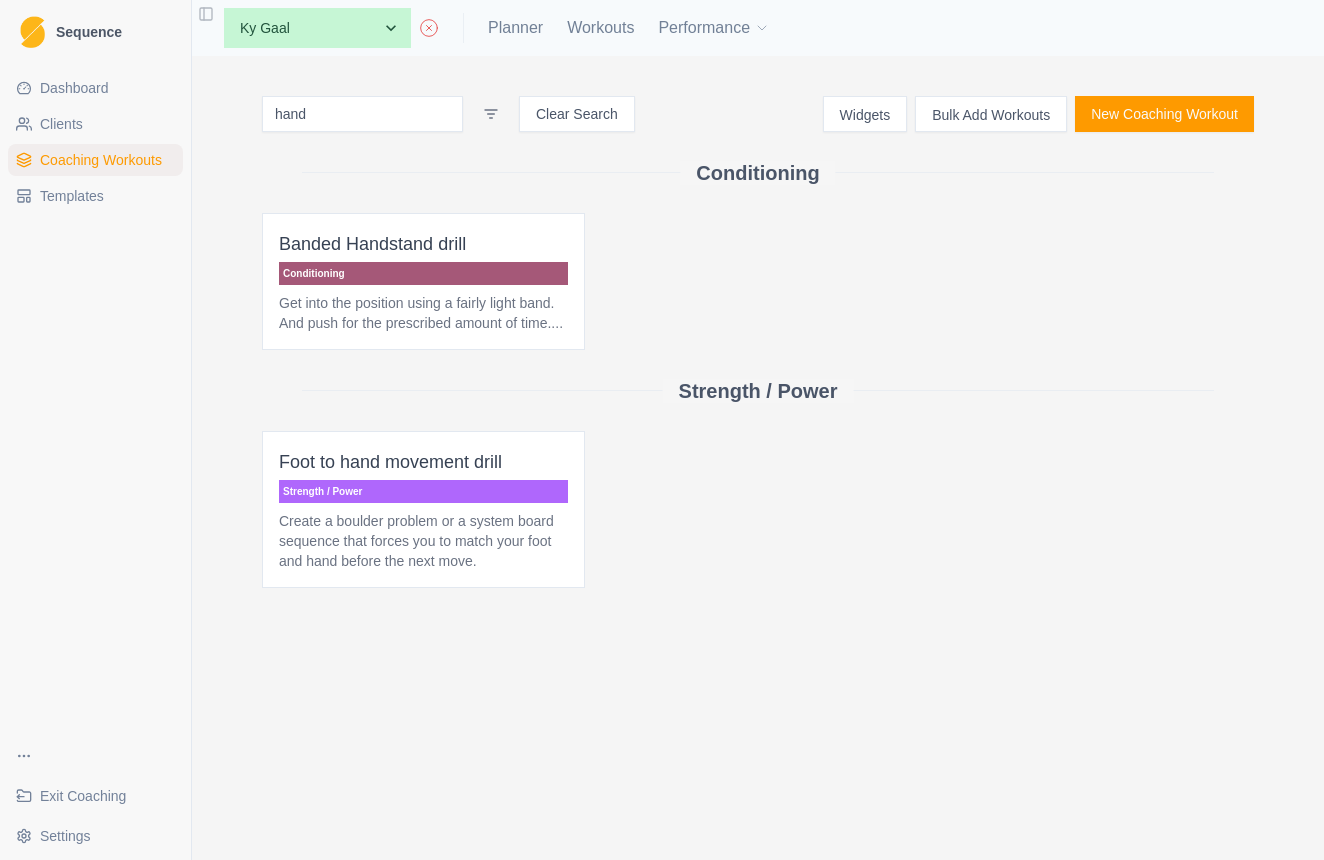 type on "hand" 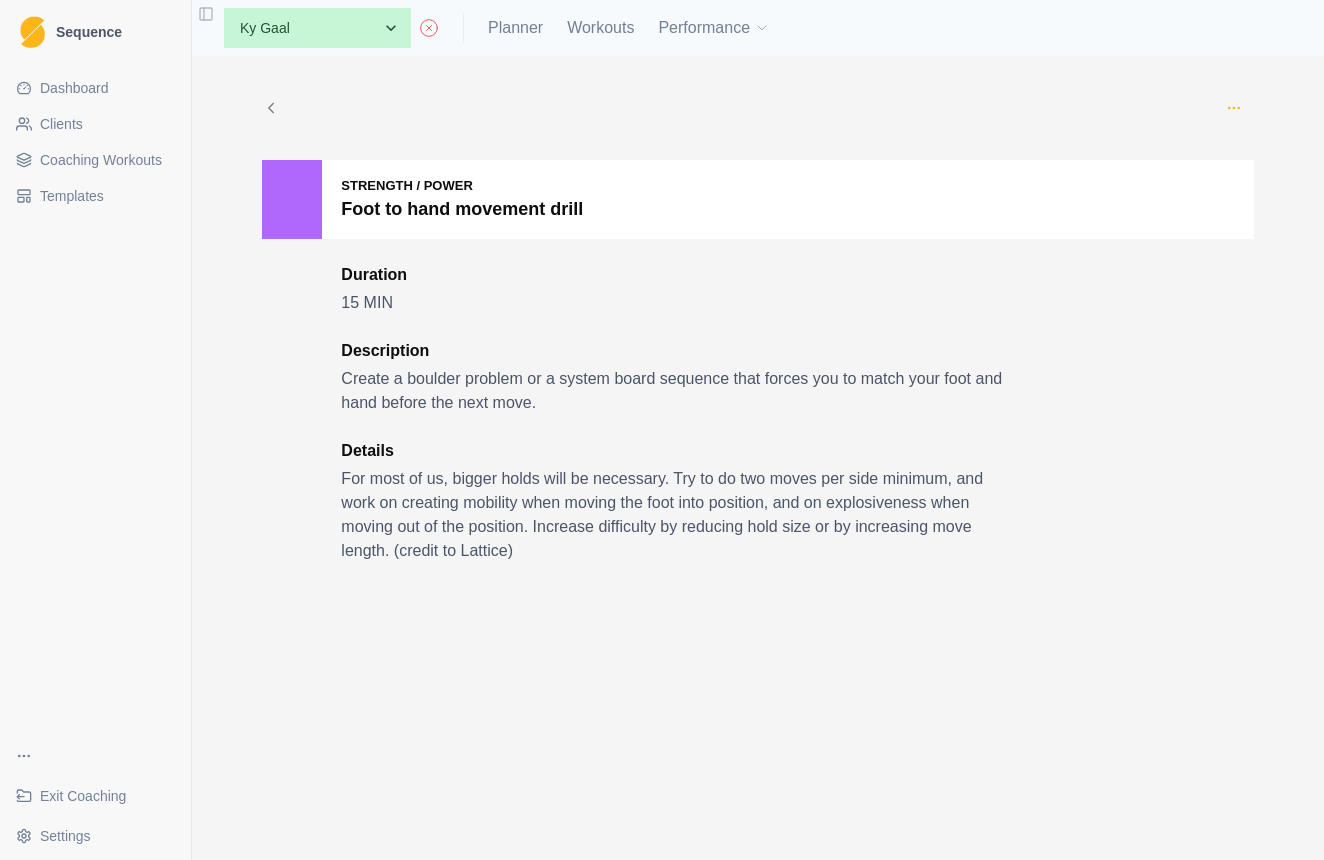 click 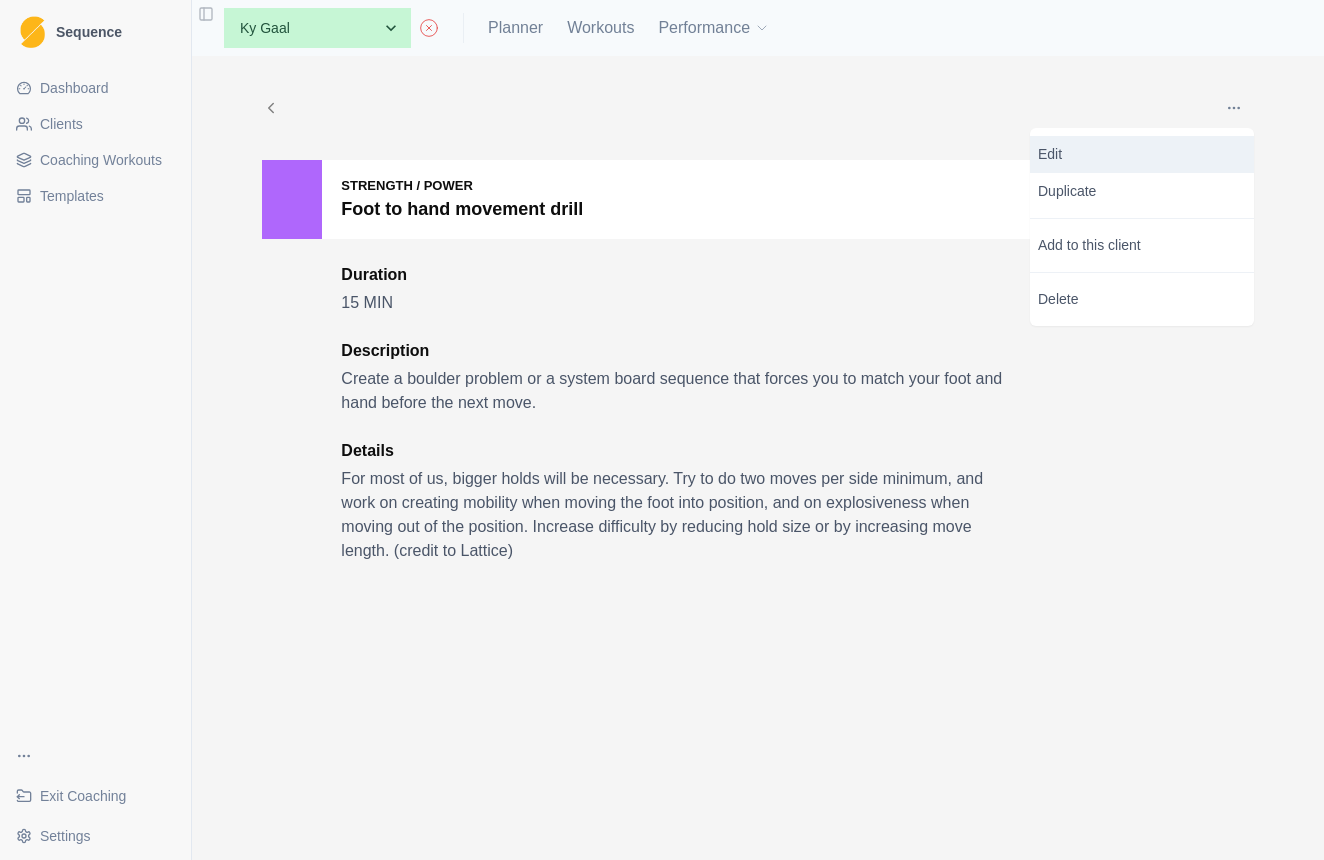 click on "Edit" at bounding box center [1142, 154] 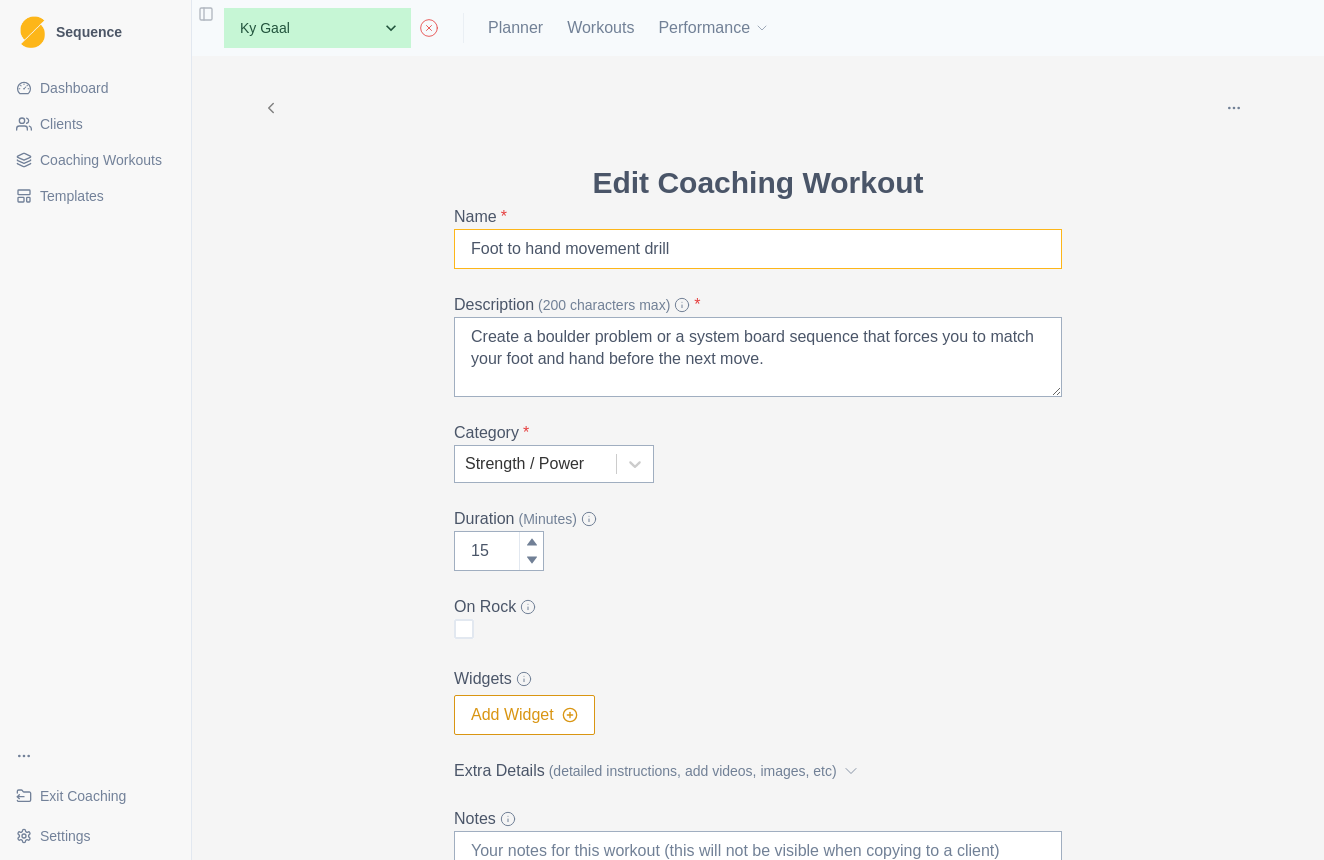click on "Foot to hand movement drill" at bounding box center (758, 249) 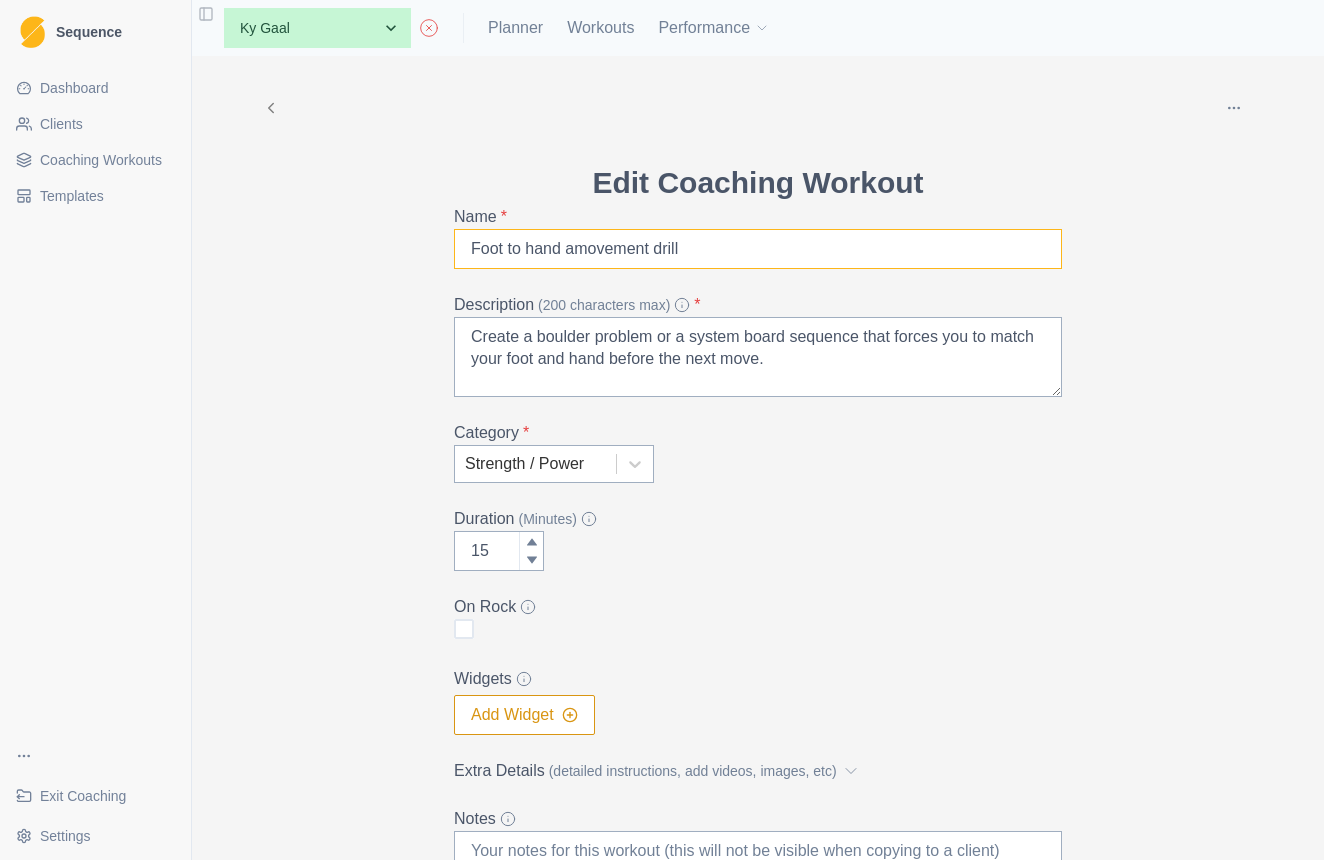 type on "Foot to hand movement drill" 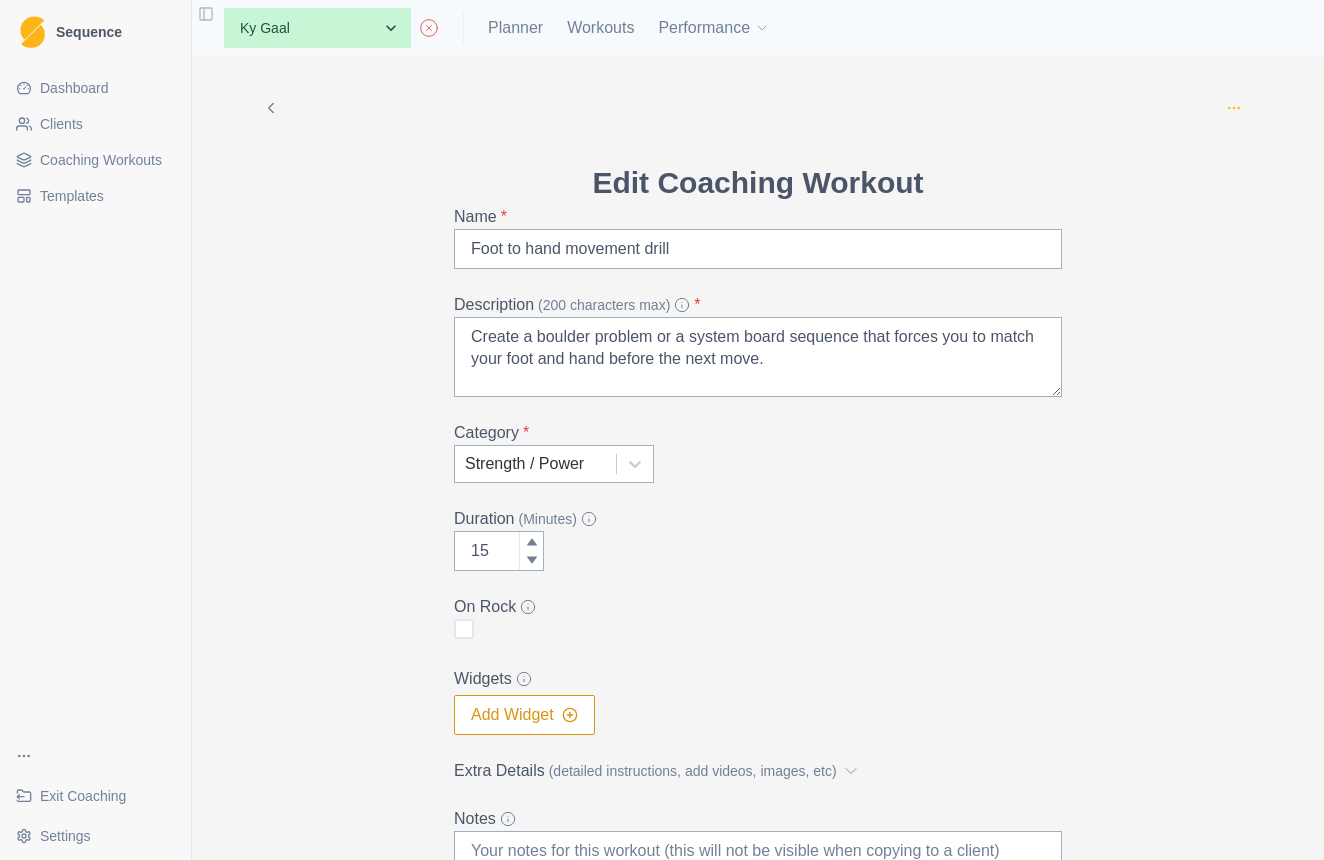 click 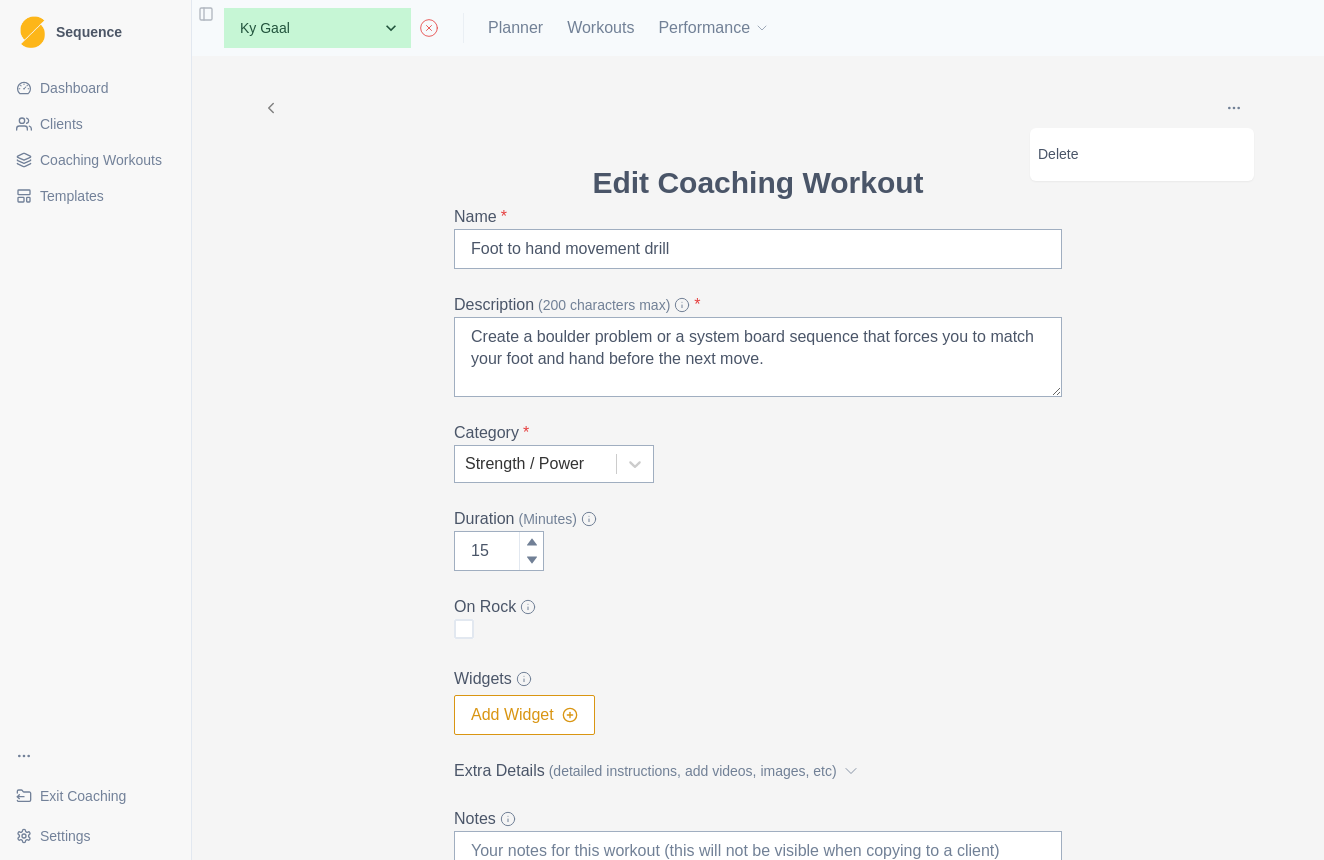 click on "Delete Edit Coaching Workout Name * Foot to hand movement drill Description (200 characters max) * Create a boulder problem or a system board sequence that forces you to match your foot and hand before the next move. Category * Strength / Power Duration (Minutes) 15 On Rock Widgets Add Widget Extra Details (detailed instructions, add videos, images, etc) For most of us, bigger holds will be necessary. Try to do two moves per side minimum, and work on creating mobility when moving the foot into position, and on explosiveness when moving out of the position. Increase difficulty by reducing hold size or by increasing move length. (credit to Lattice) Notes Cancel Update" at bounding box center (758, 515) 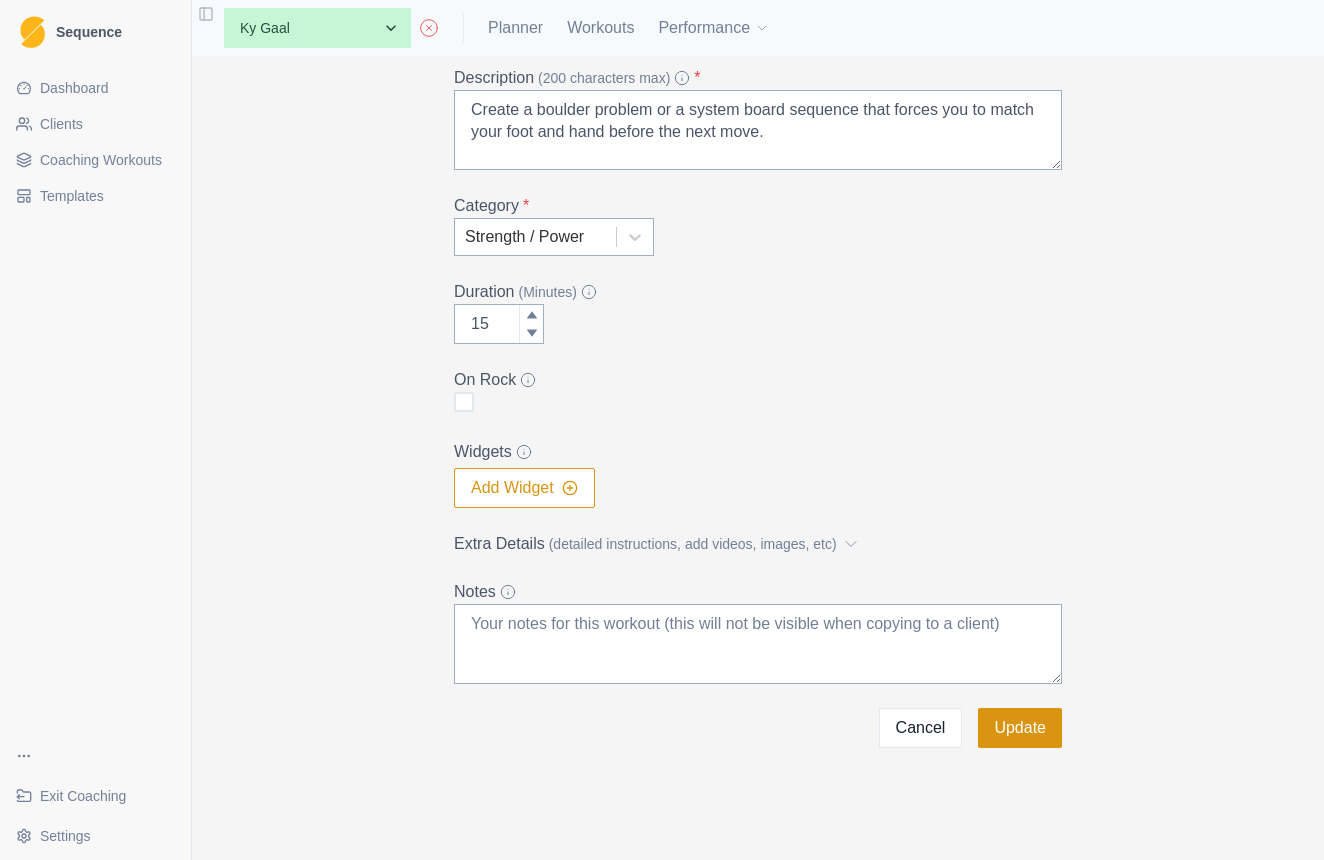 scroll, scrollTop: 227, scrollLeft: 0, axis: vertical 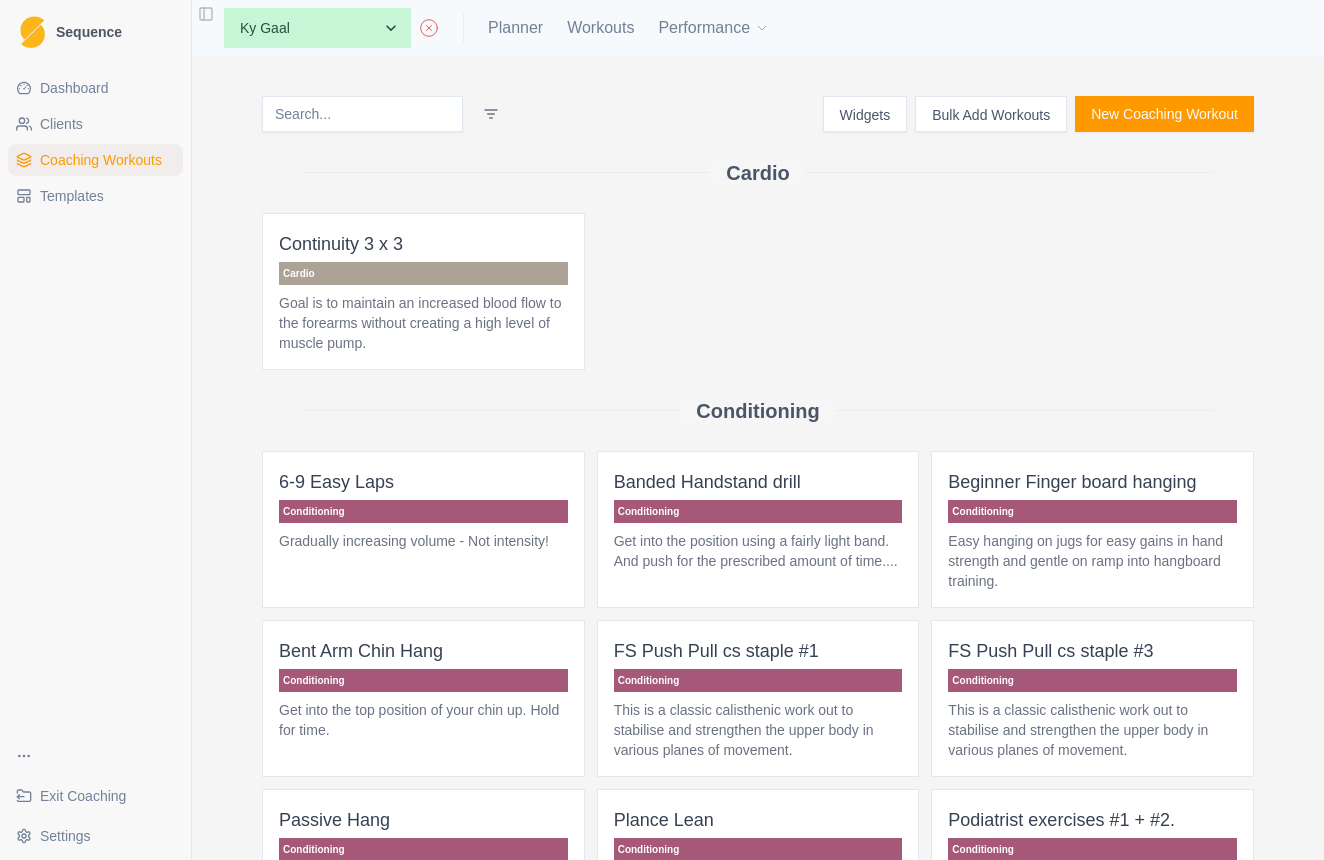 click at bounding box center [362, 114] 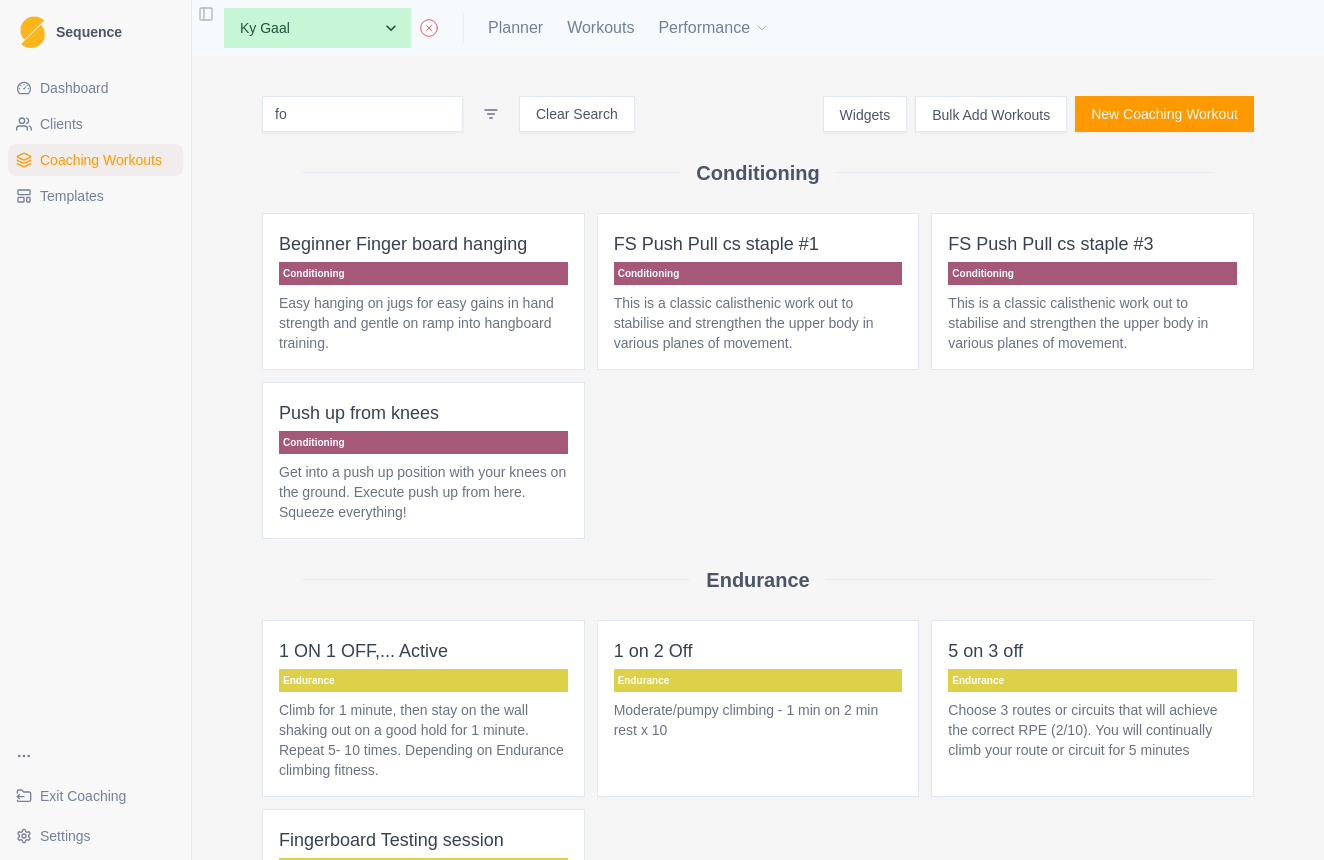 type on "foo" 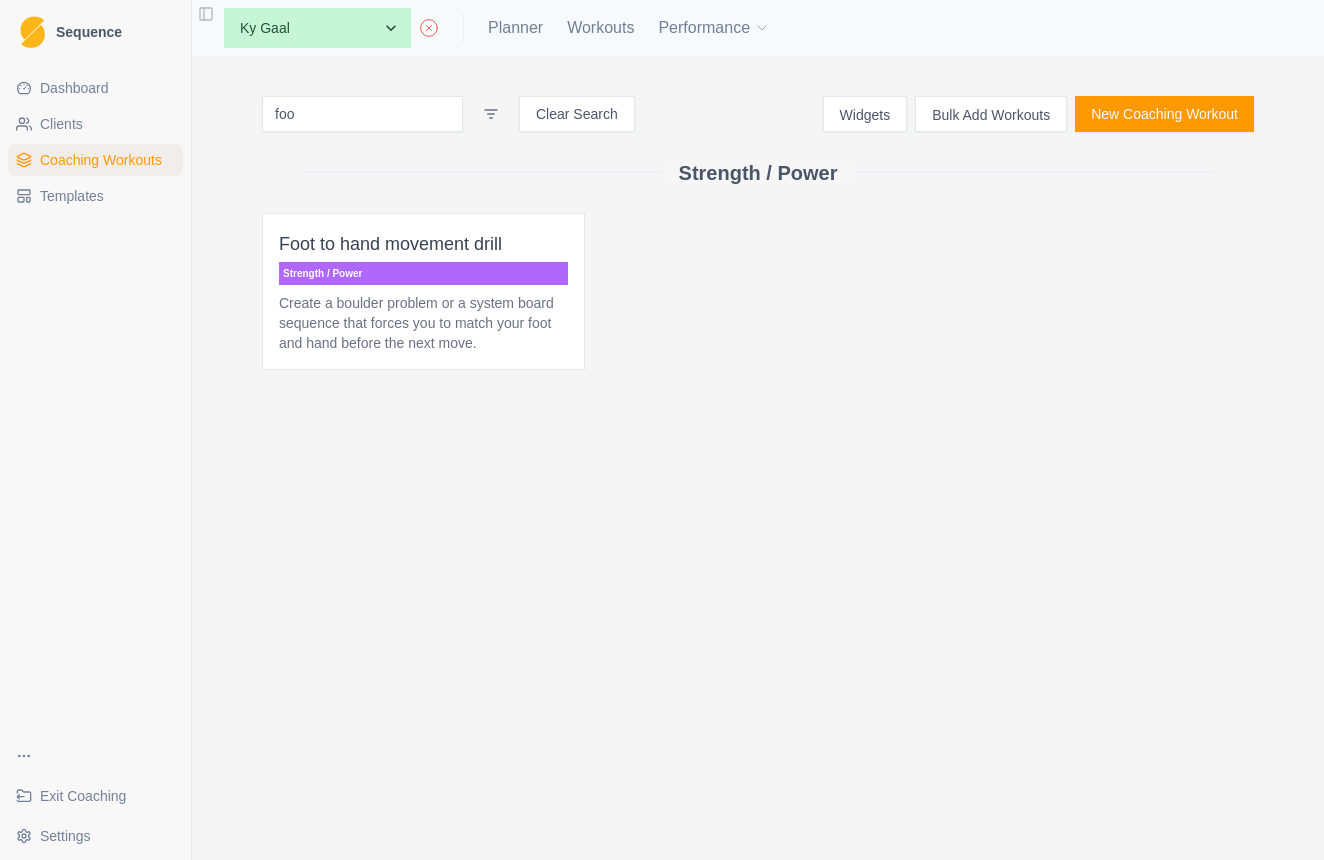click on "Foot to hand movement drill Strength / Power Create a boulder problem or a system board sequence that forces you to match your foot and hand before the next move." at bounding box center [423, 291] 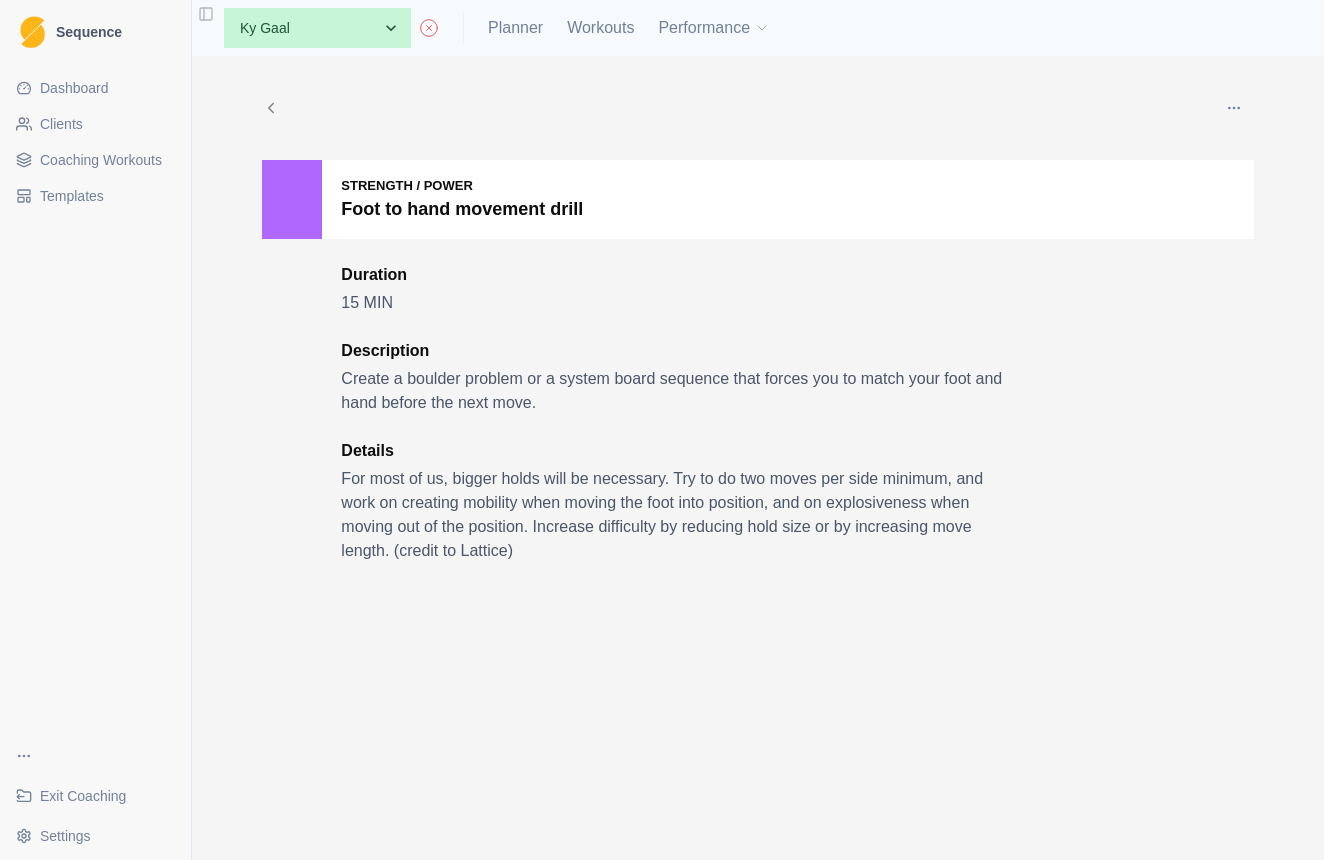 scroll, scrollTop: 0, scrollLeft: 0, axis: both 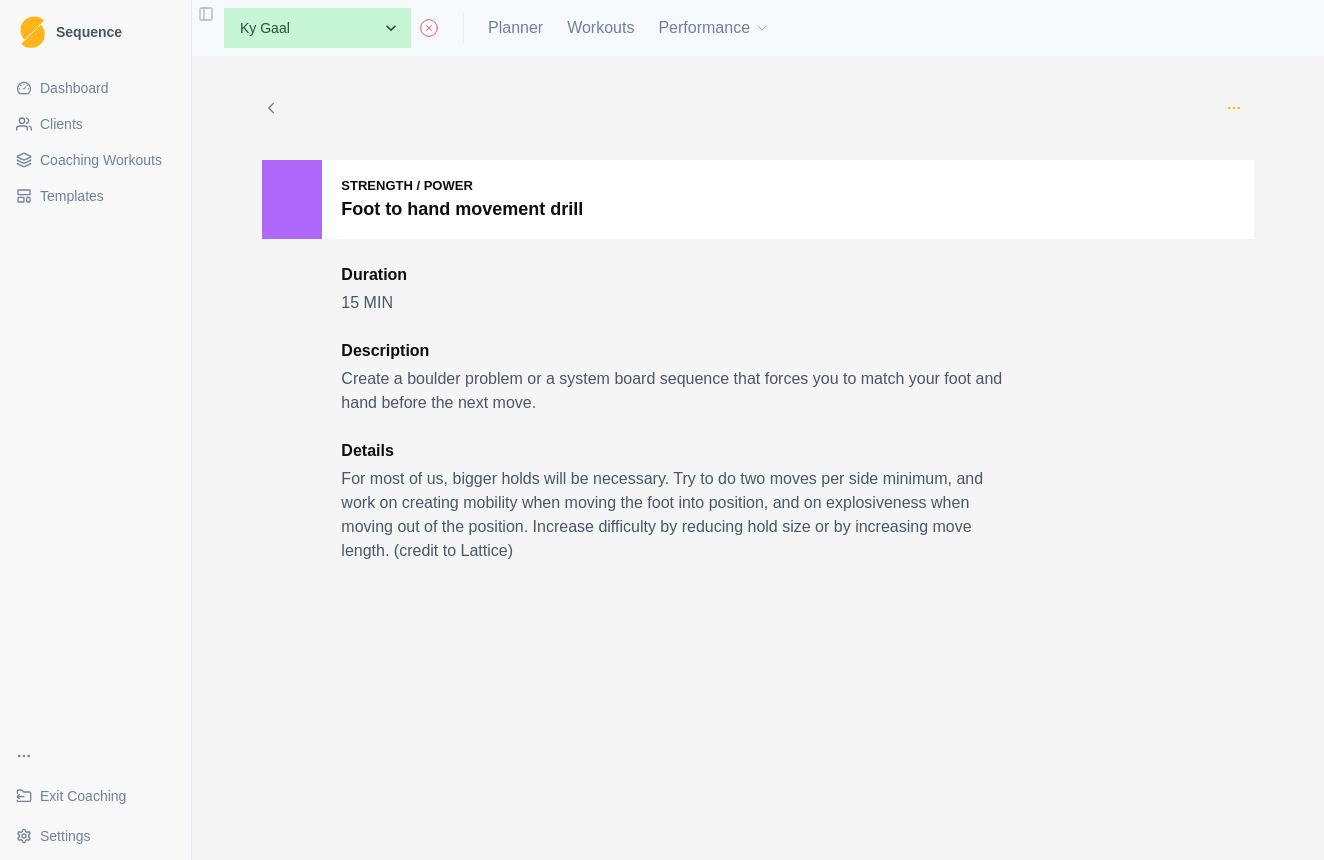 click 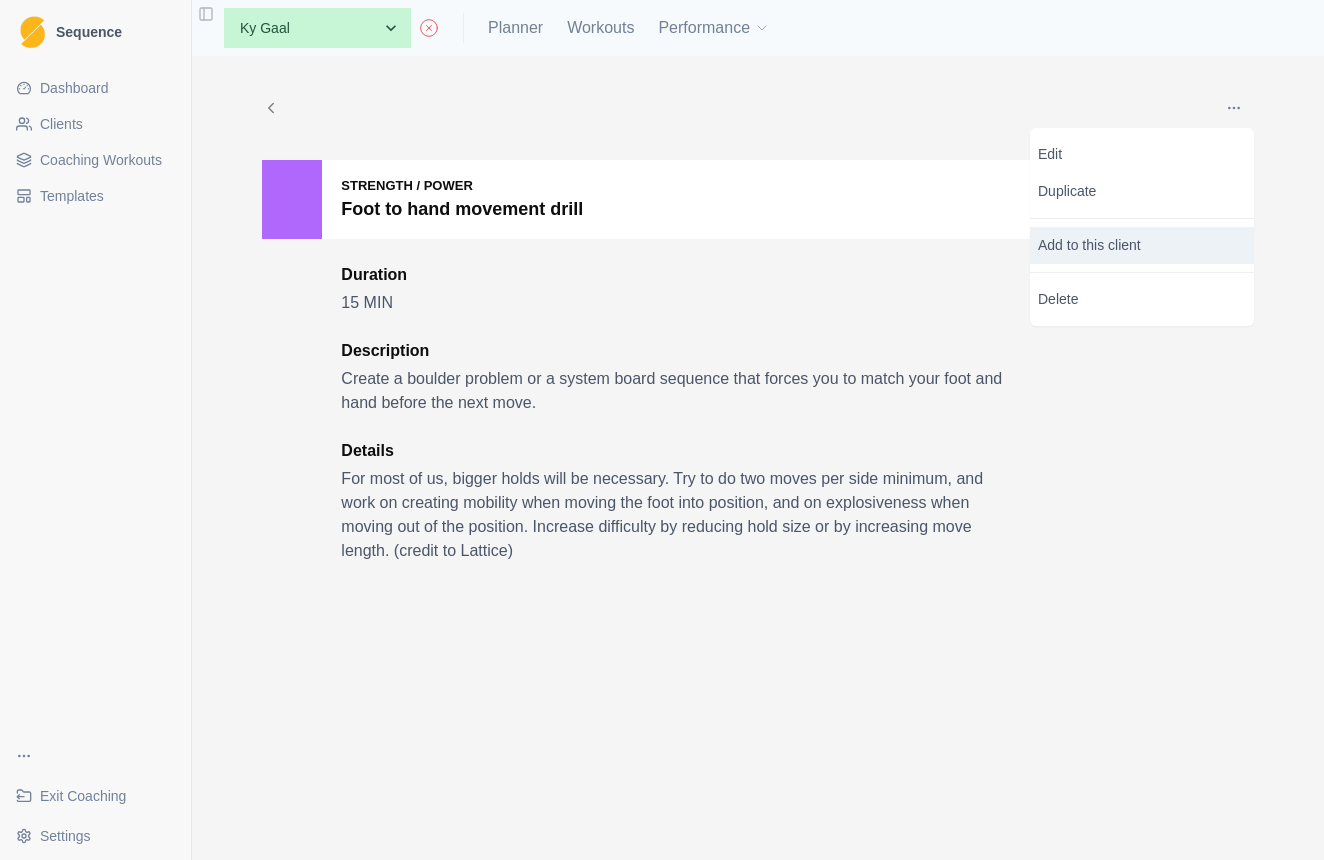 click on "Add to this client" at bounding box center (1142, 245) 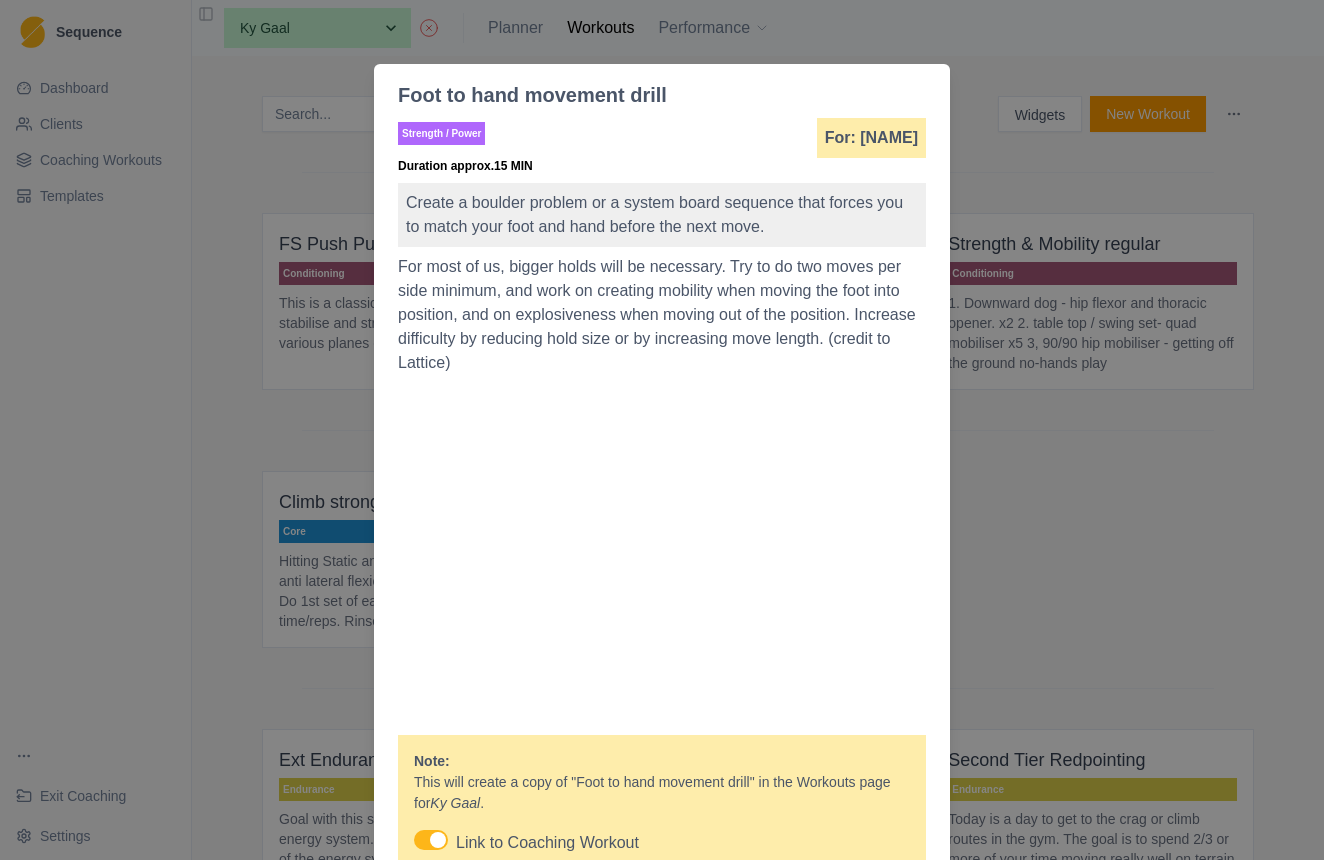 scroll, scrollTop: 229, scrollLeft: 0, axis: vertical 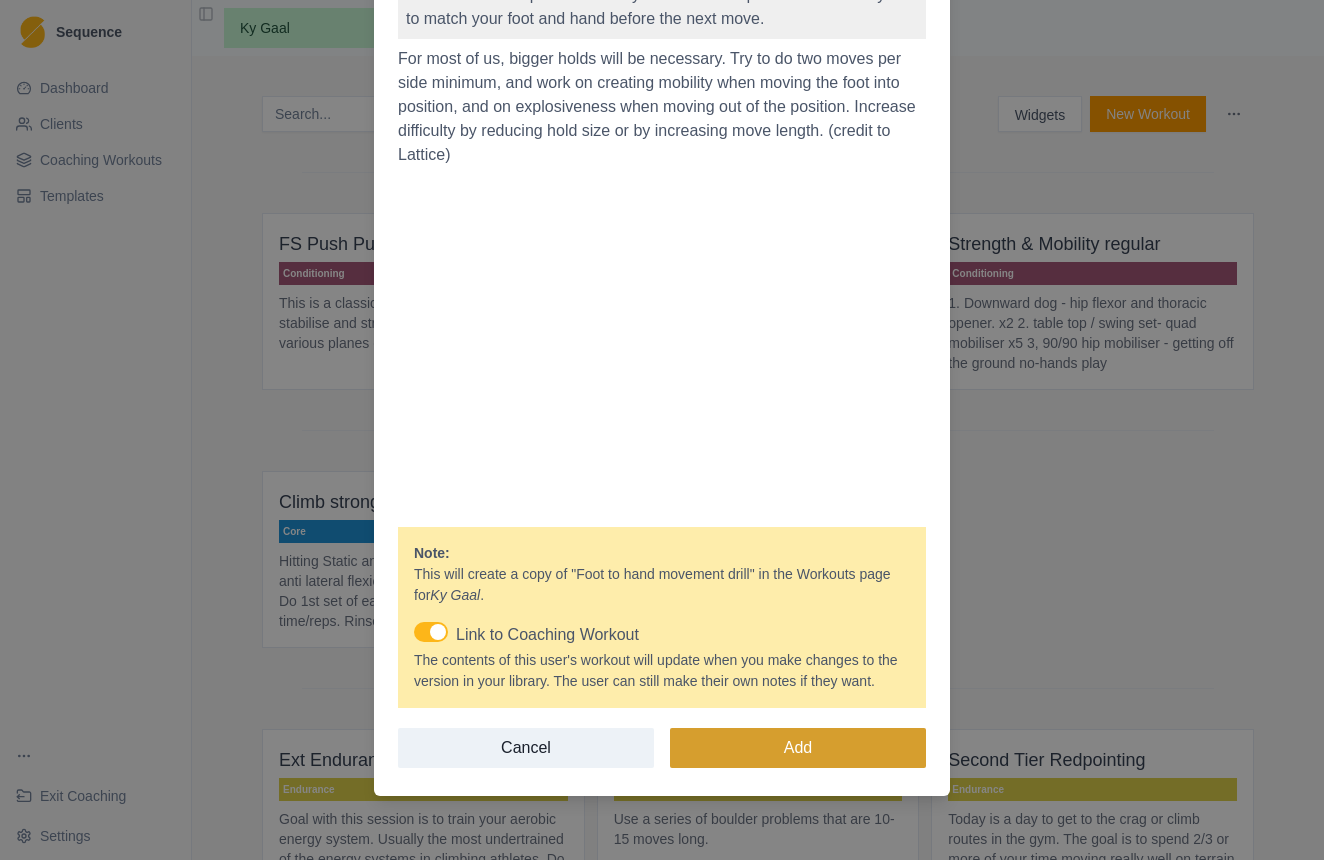 click on "Add" at bounding box center [798, 748] 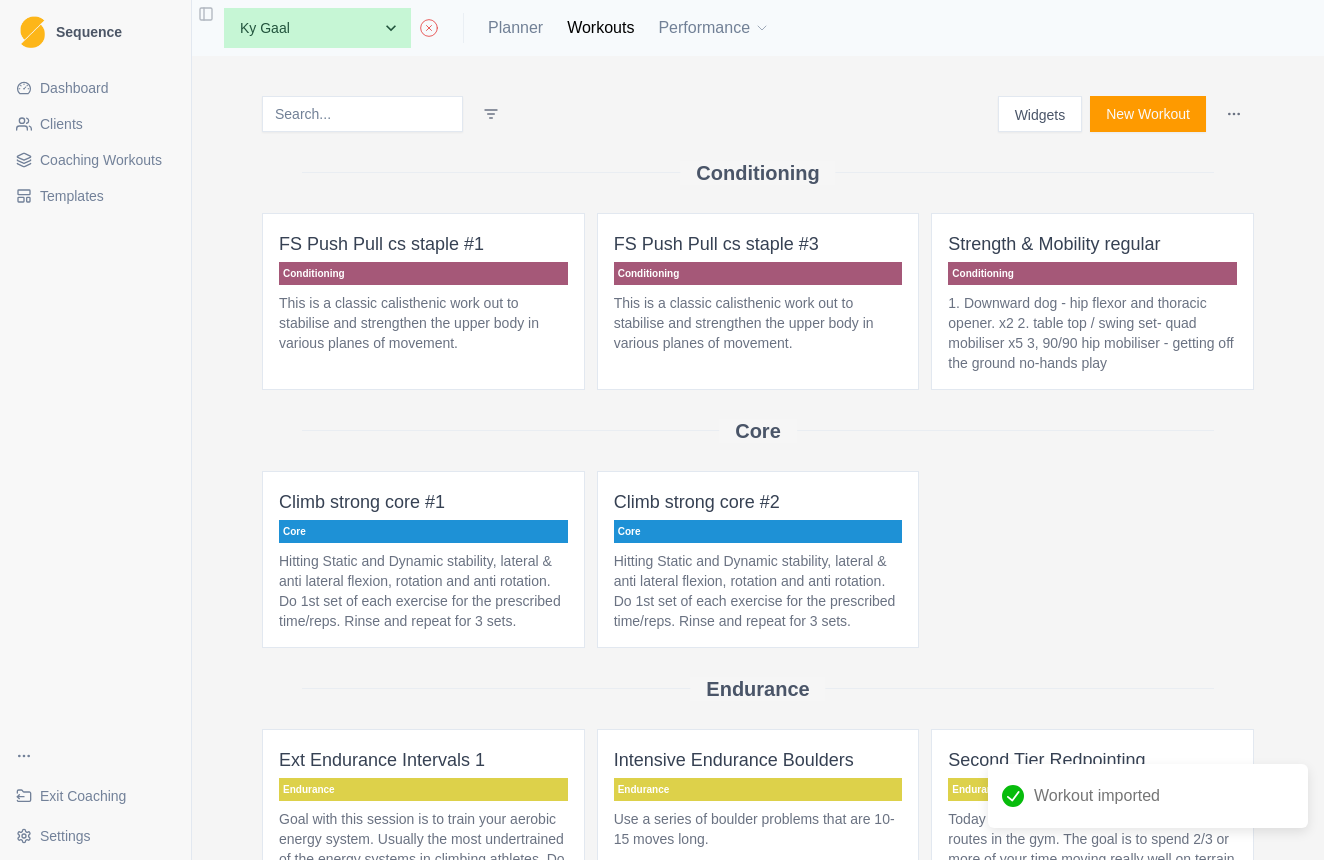 click on "Coaching Workouts" at bounding box center (101, 160) 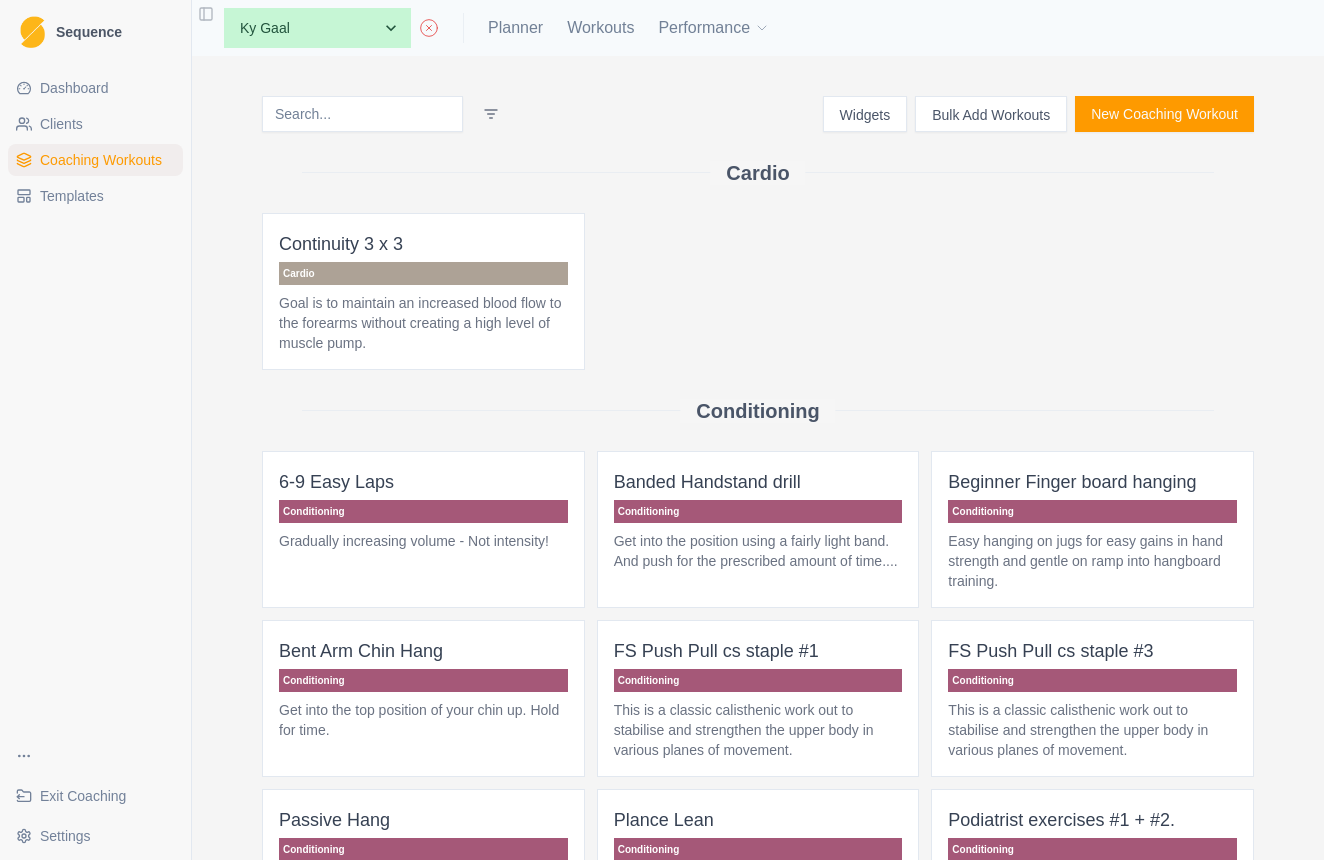 scroll, scrollTop: 0, scrollLeft: 0, axis: both 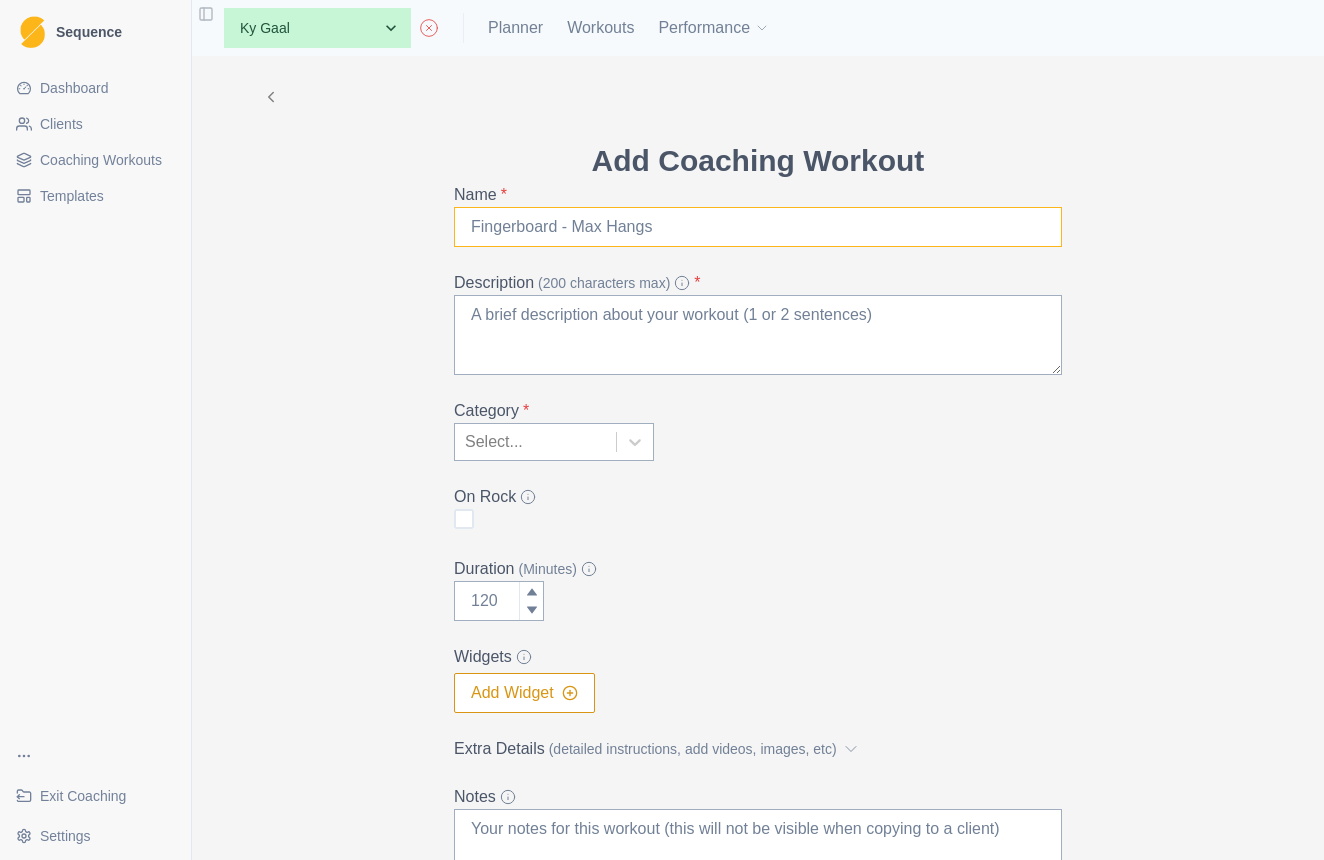 click on "Name *" at bounding box center (758, 227) 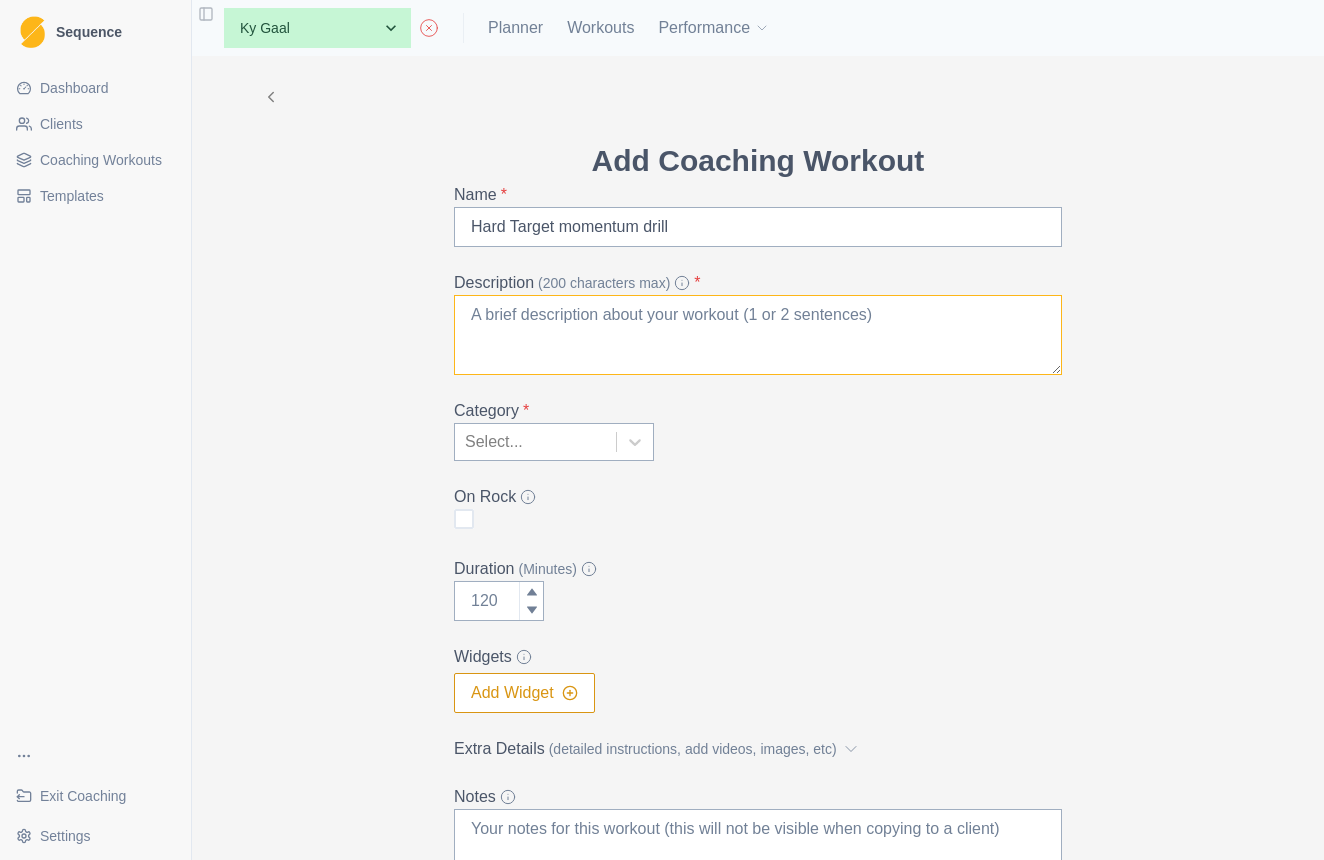click on "Description   (200 characters max) *" at bounding box center [758, 335] 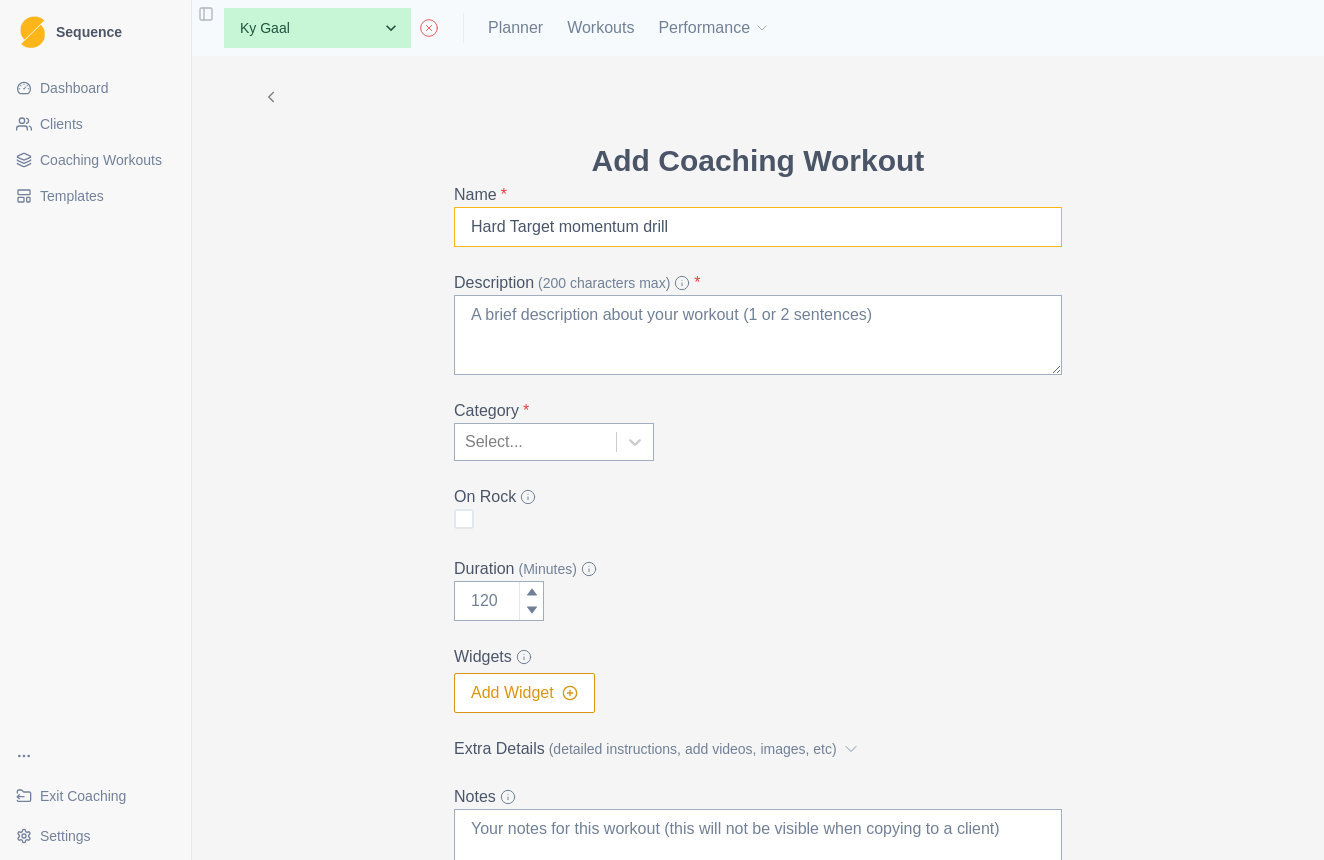 click on "Hard Target momentum drill" at bounding box center (758, 227) 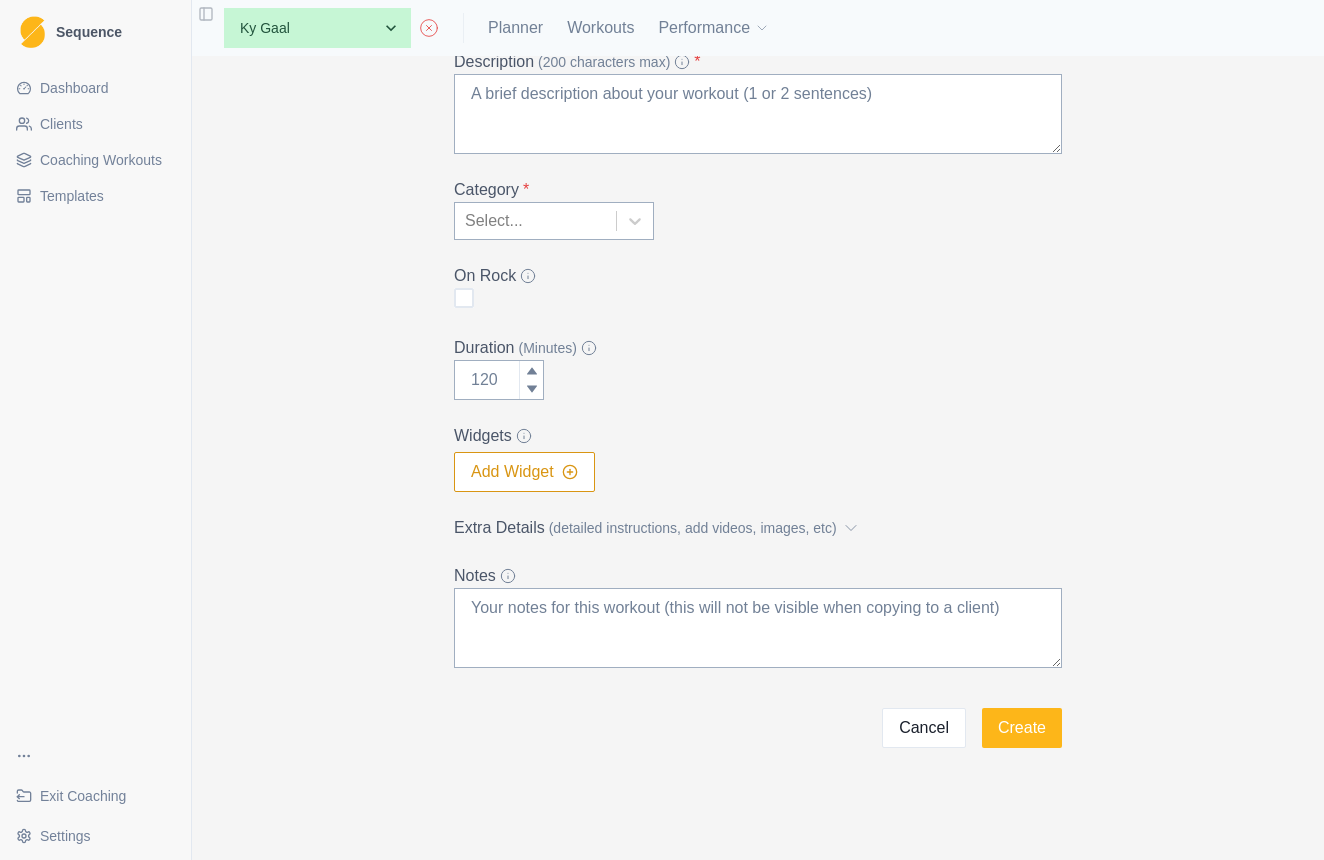 scroll, scrollTop: 221, scrollLeft: 0, axis: vertical 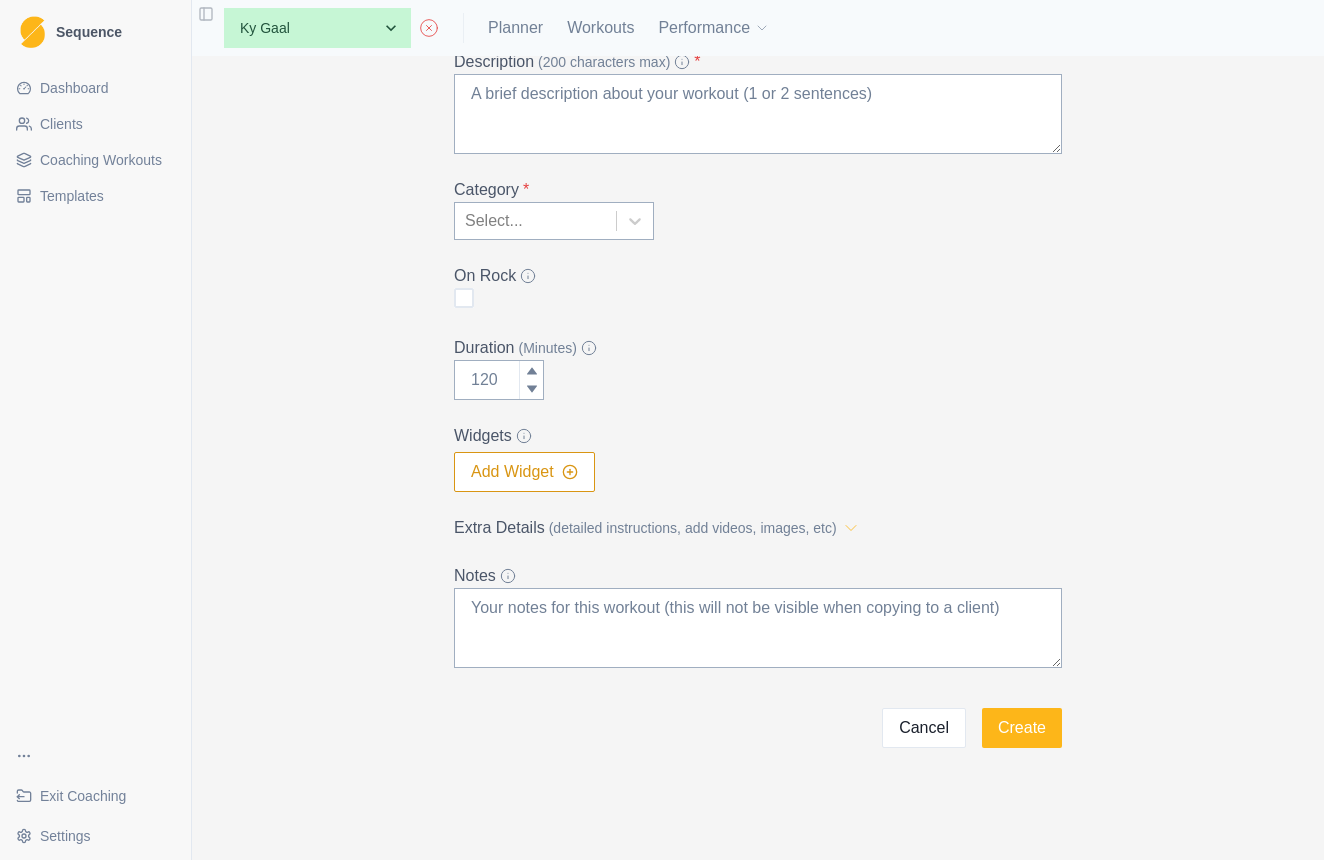 type on "Hard Target: momentum drill" 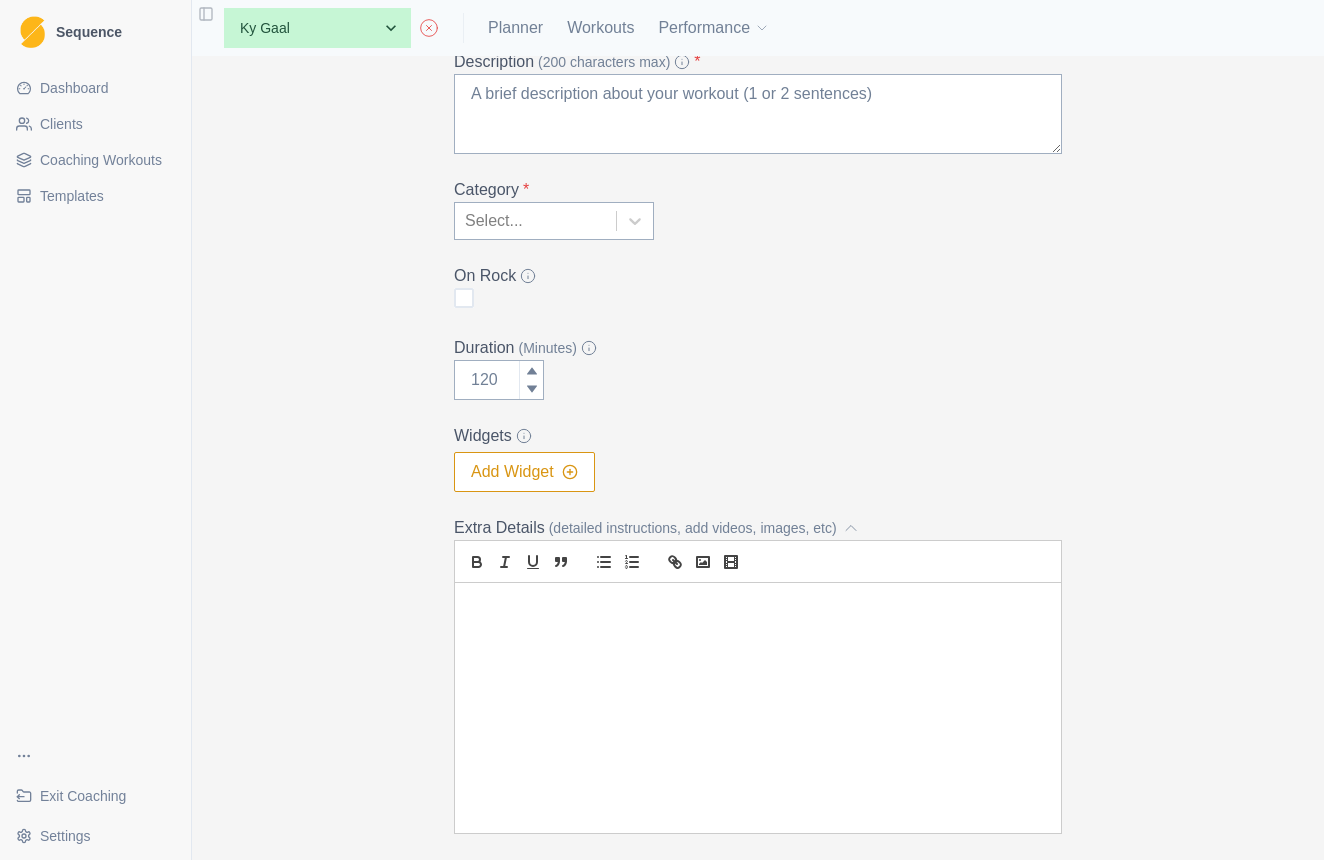 click at bounding box center (758, 606) 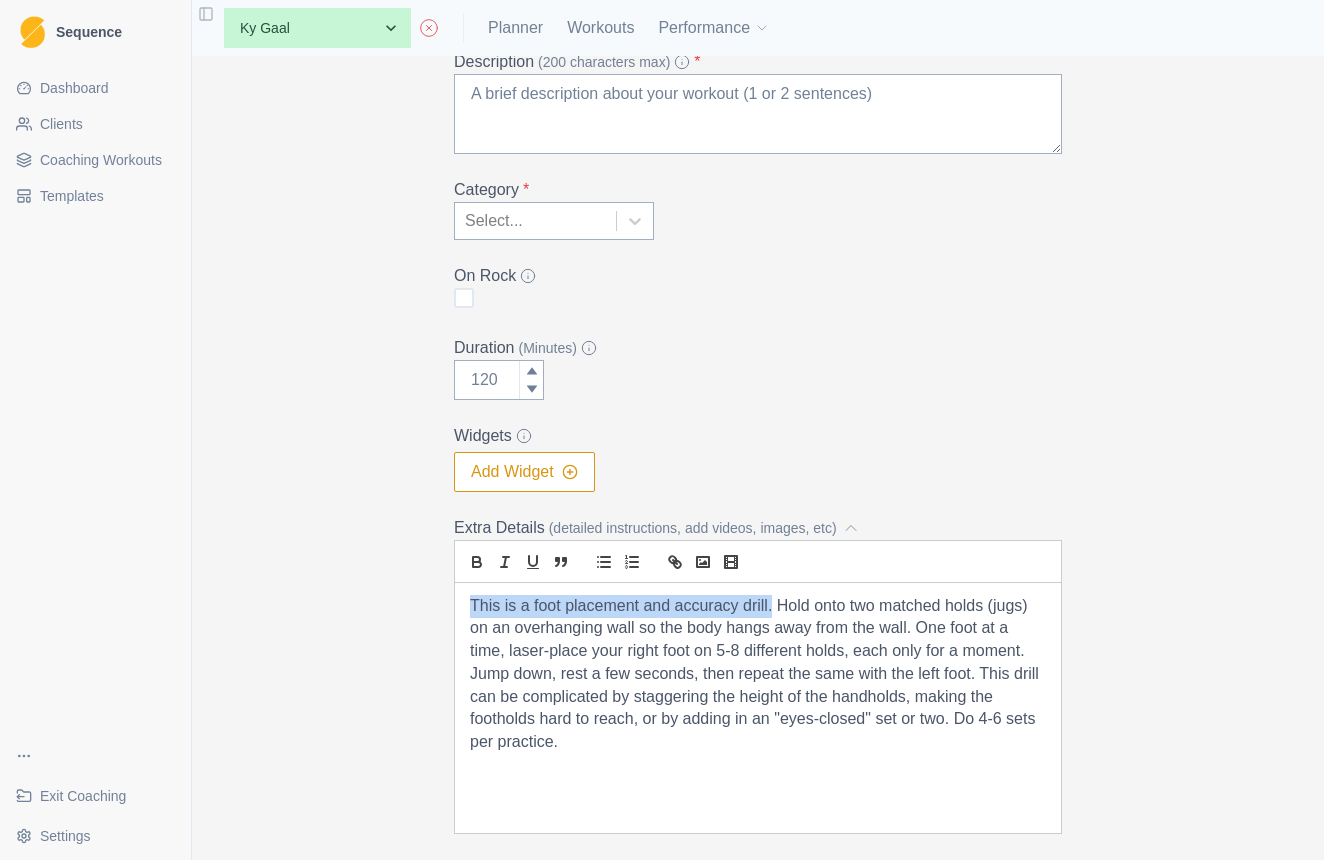 drag, startPoint x: 772, startPoint y: 609, endPoint x: 471, endPoint y: 598, distance: 301.20093 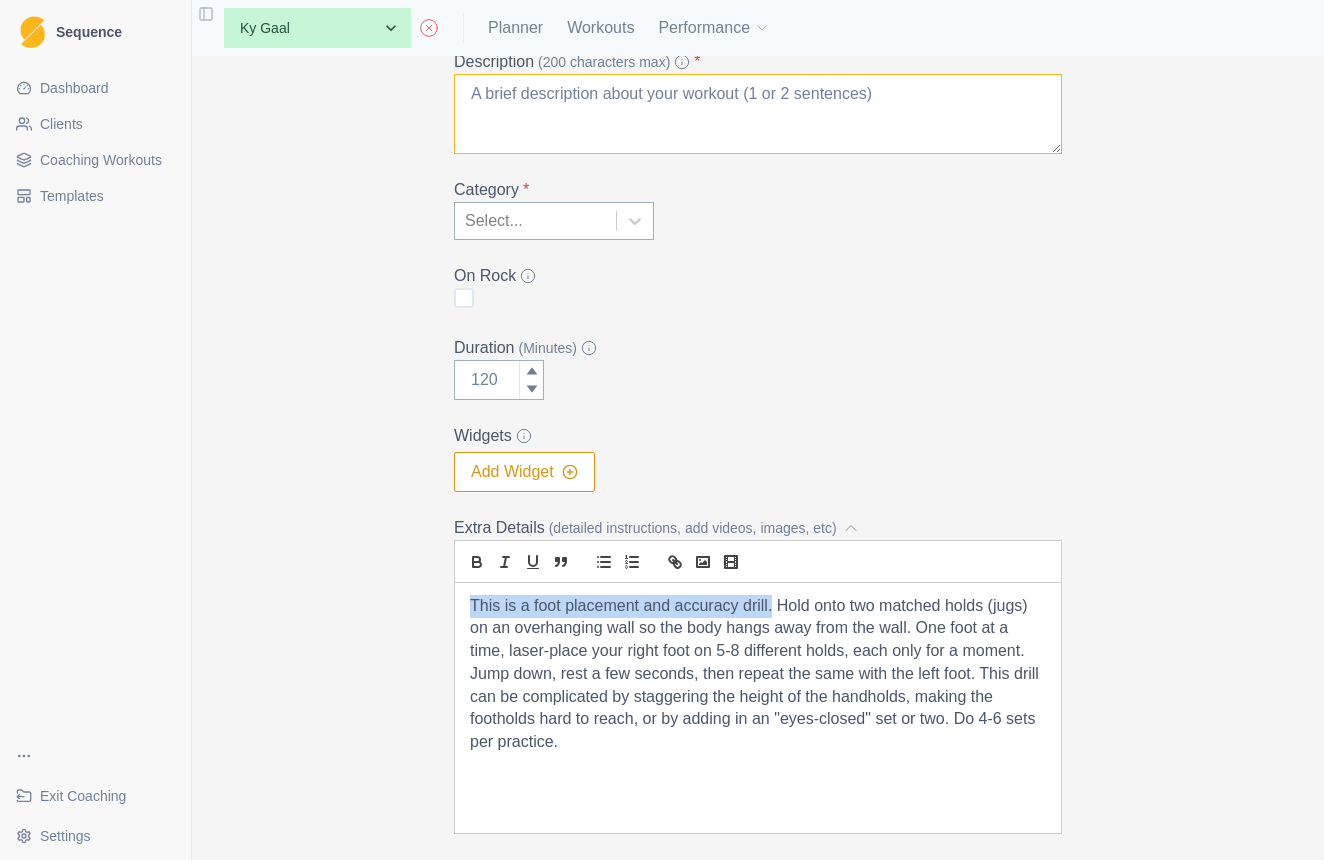 click on "Description   (200 characters max) *" at bounding box center (758, 114) 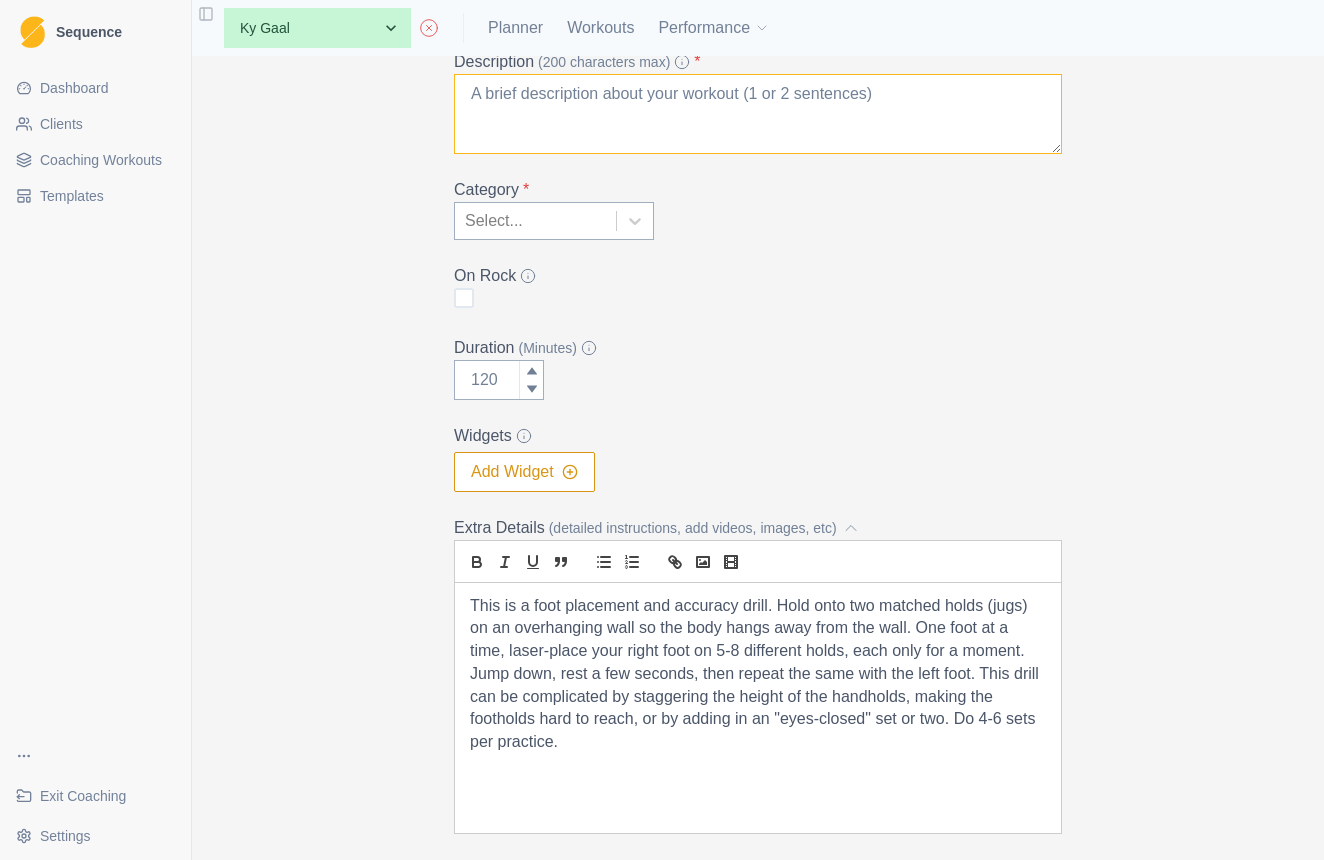 paste on "This is a foot placement and accuracy drill." 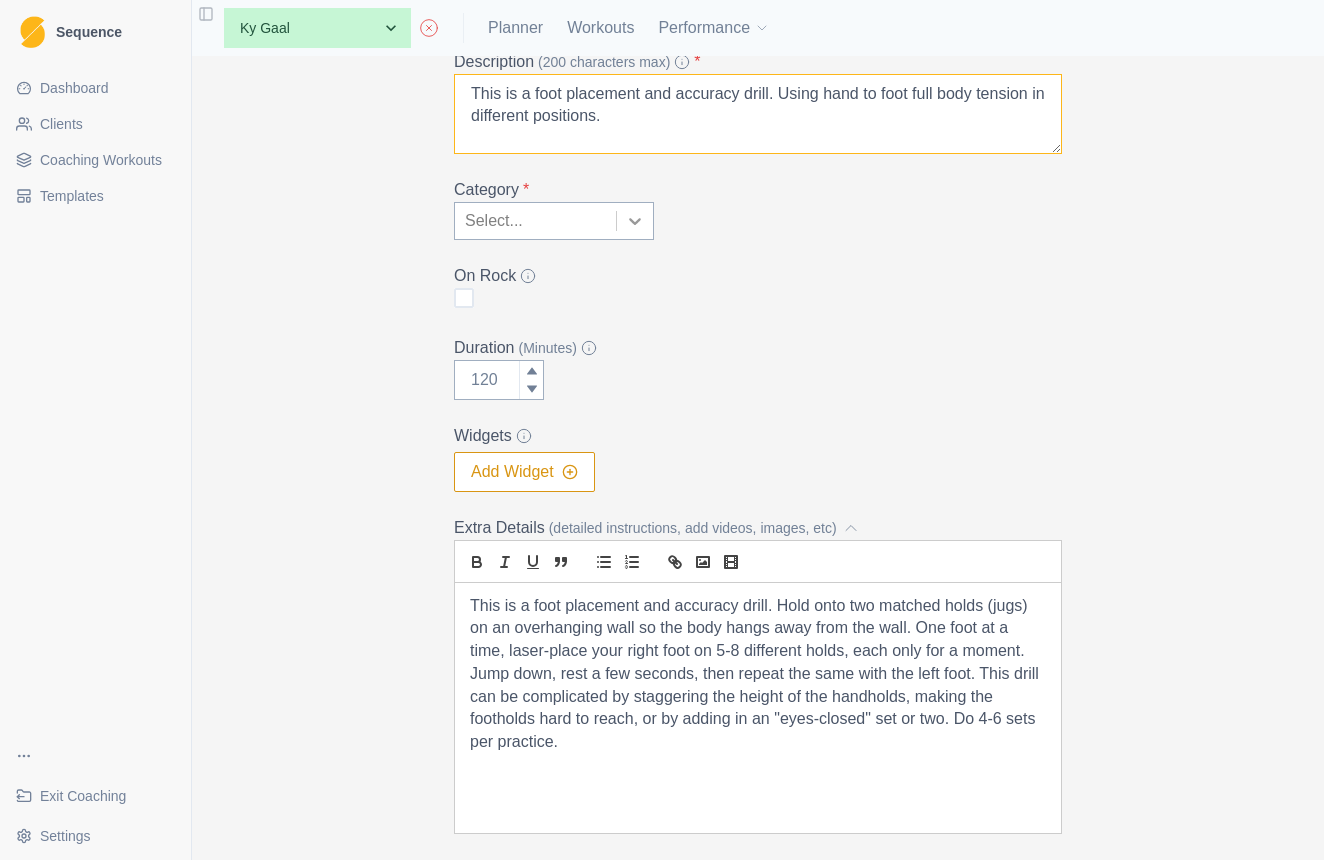 type on "This is a foot placement and accuracy drill. Using hand to foot full body tension in different positions." 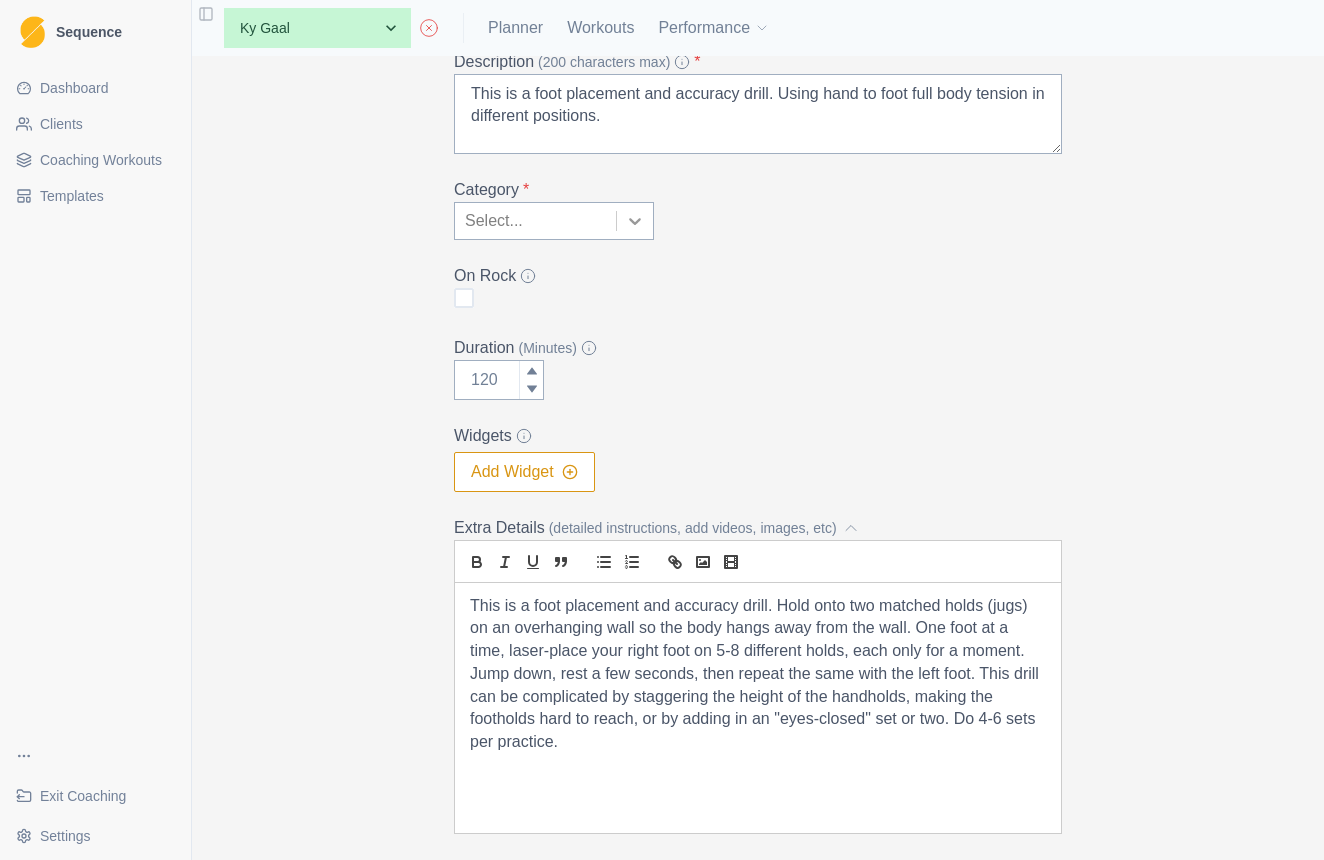 click 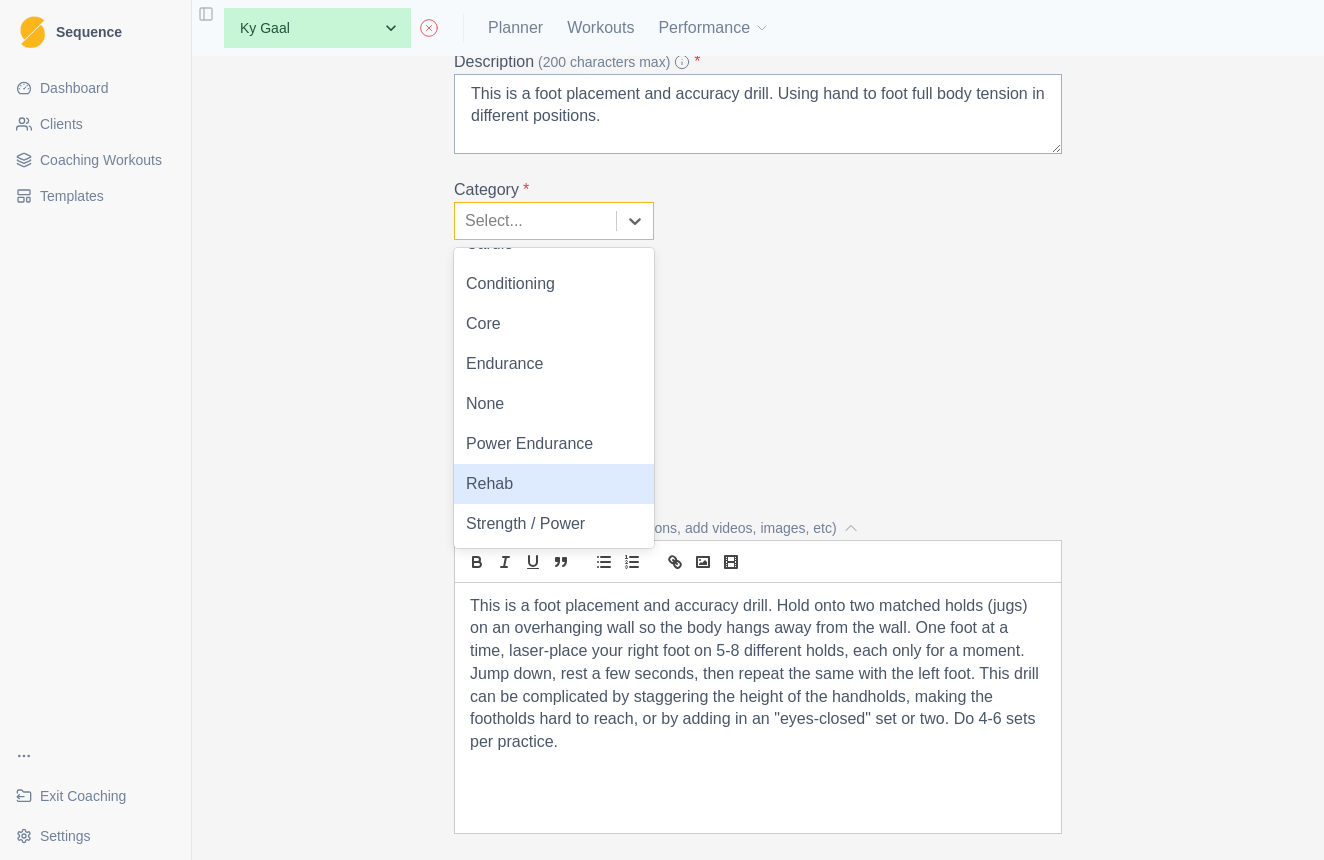 scroll, scrollTop: 26, scrollLeft: 0, axis: vertical 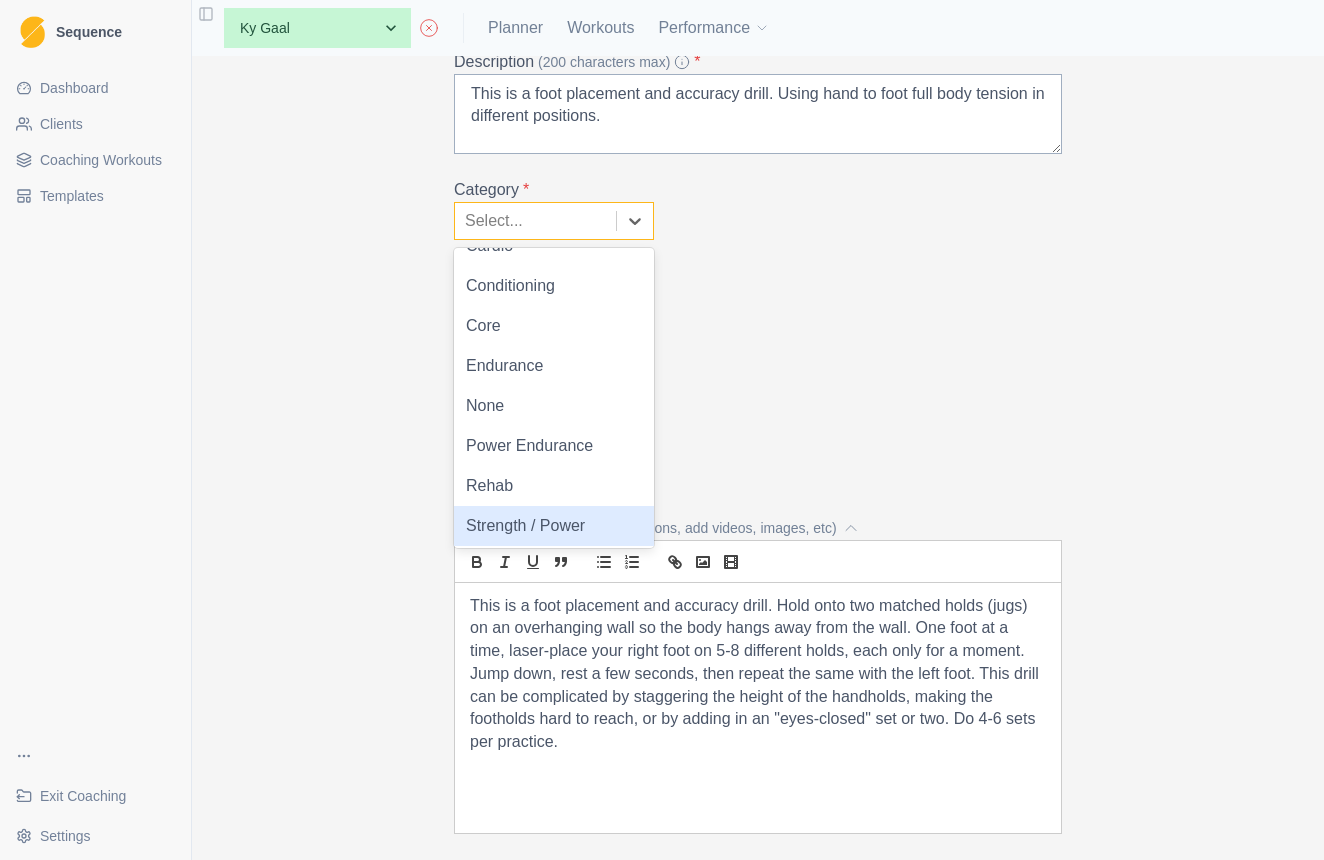 click on "Strength / Power" at bounding box center (554, 526) 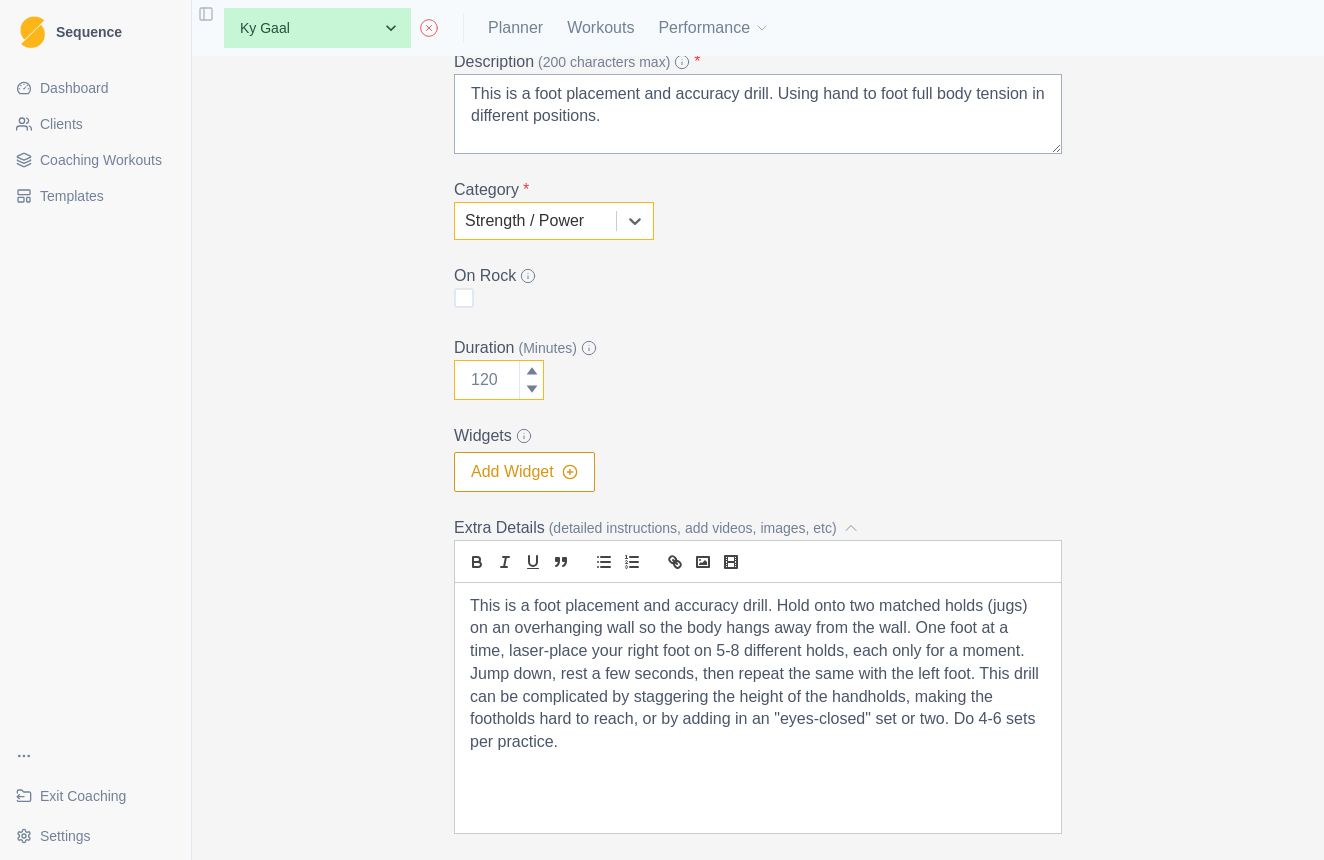 click on "Duration   (Minutes)" at bounding box center [499, 380] 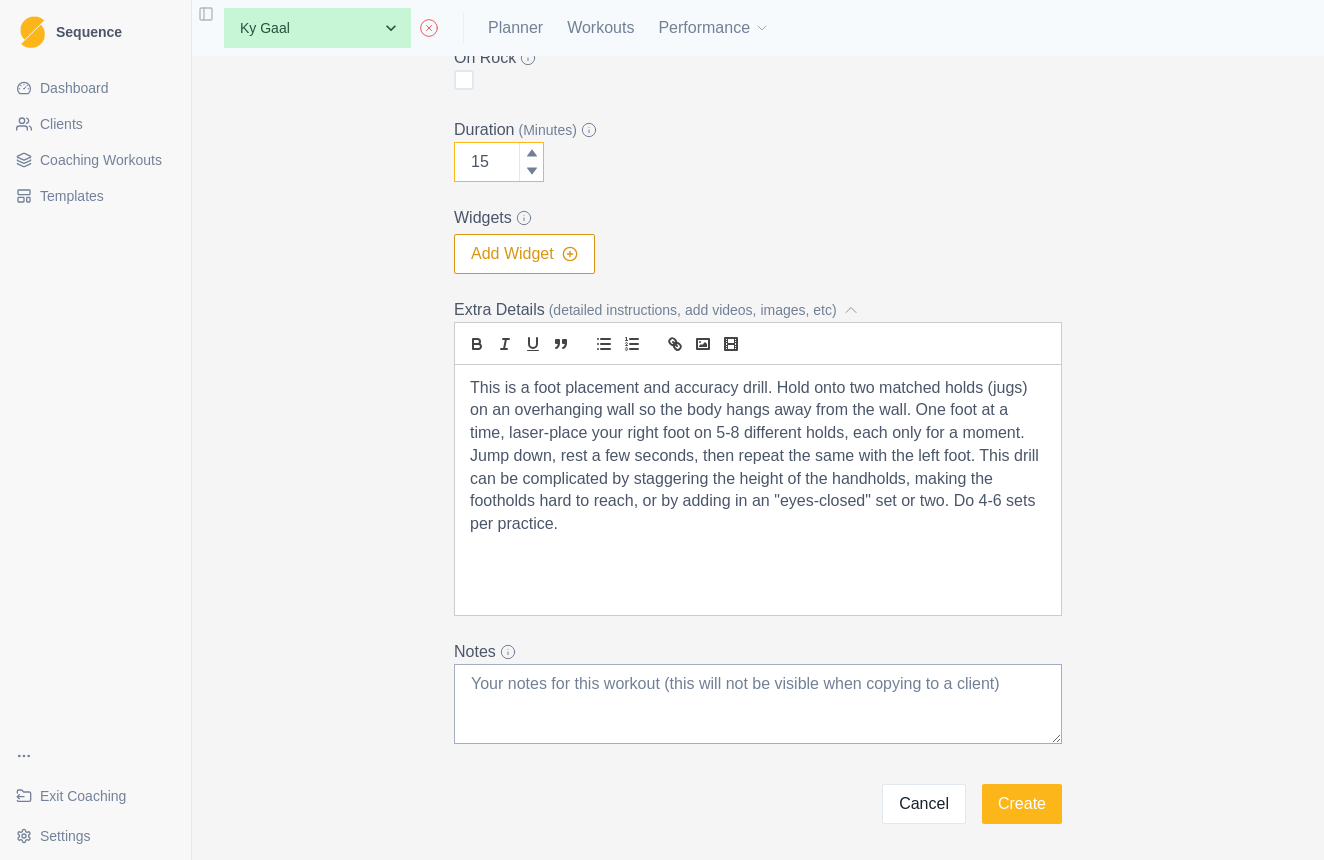 scroll, scrollTop: 445, scrollLeft: 0, axis: vertical 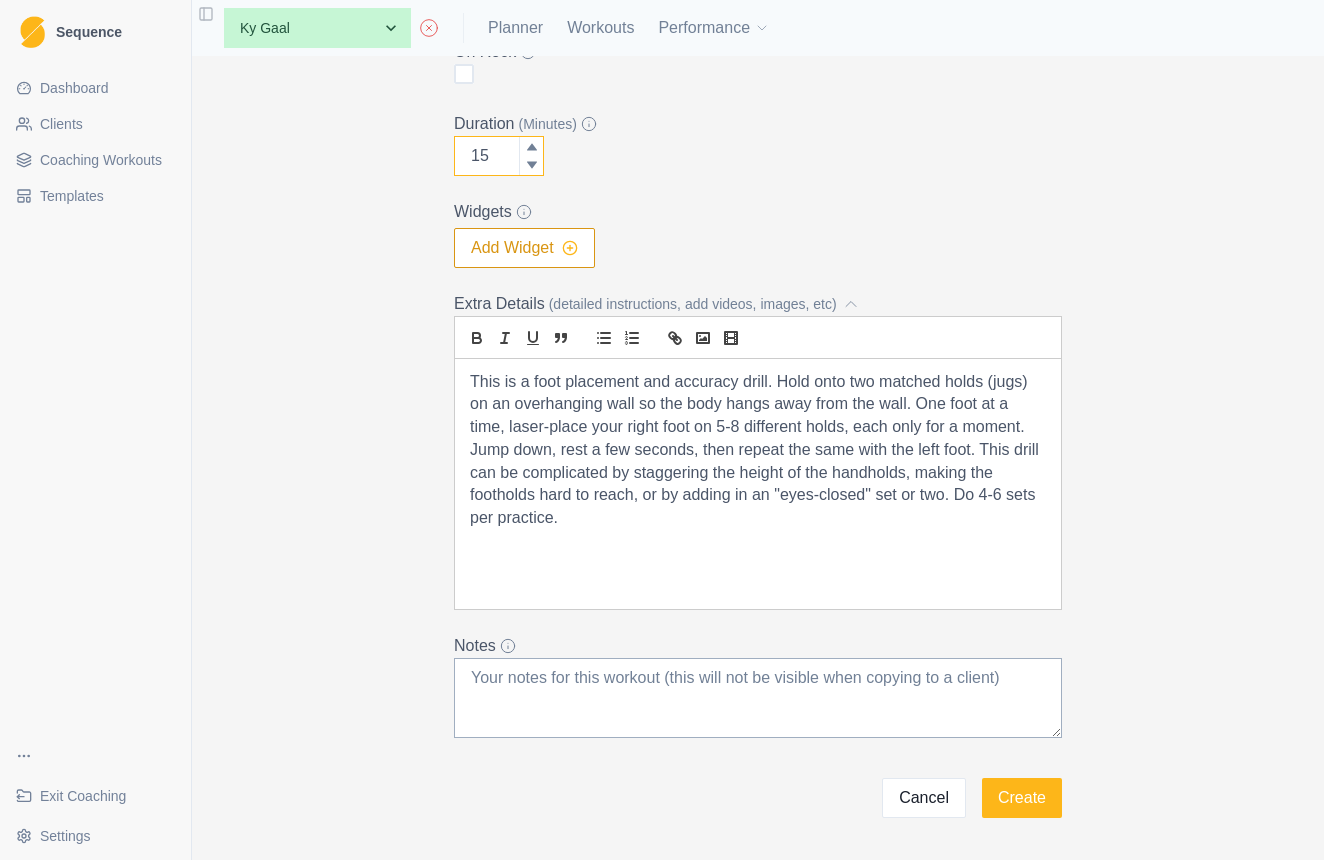 type on "15" 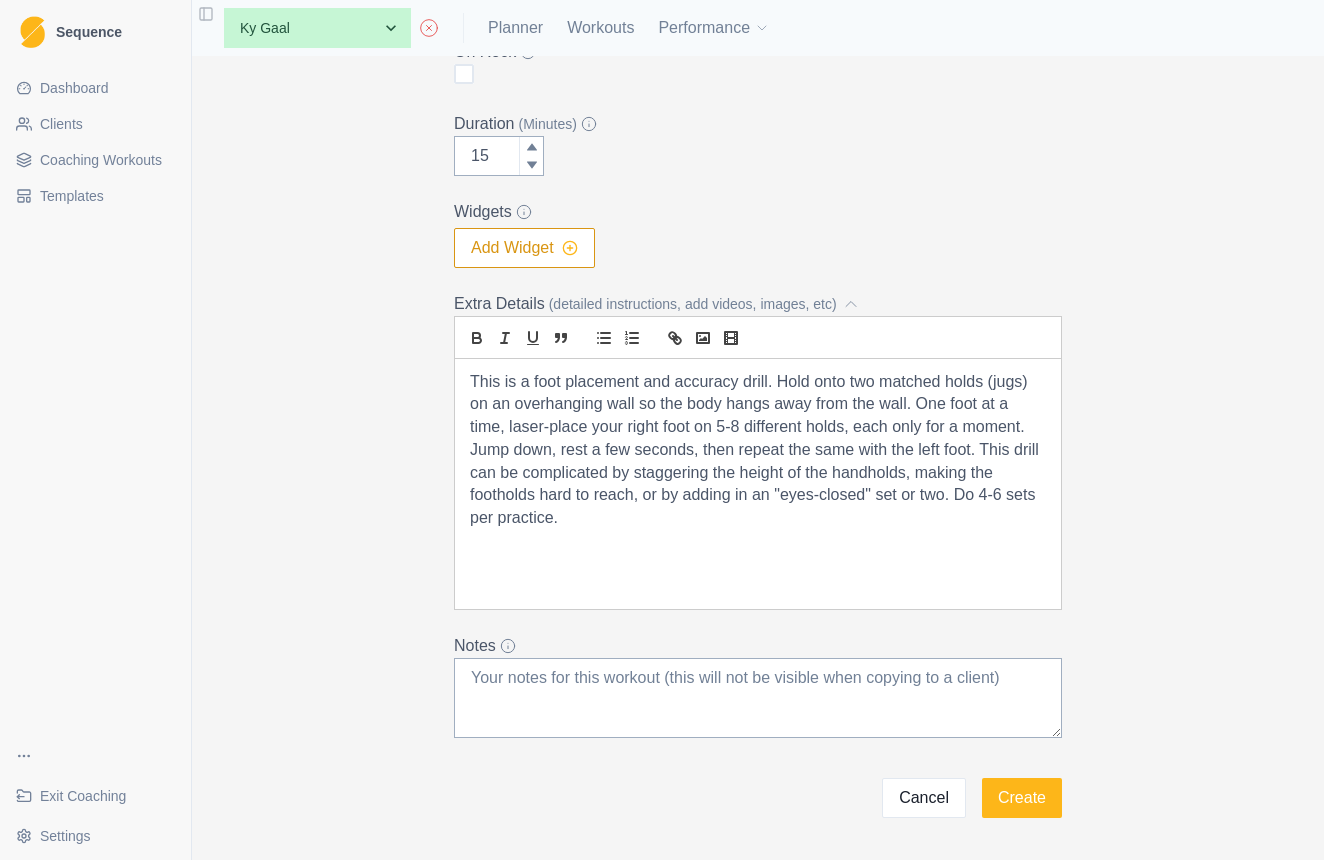 click 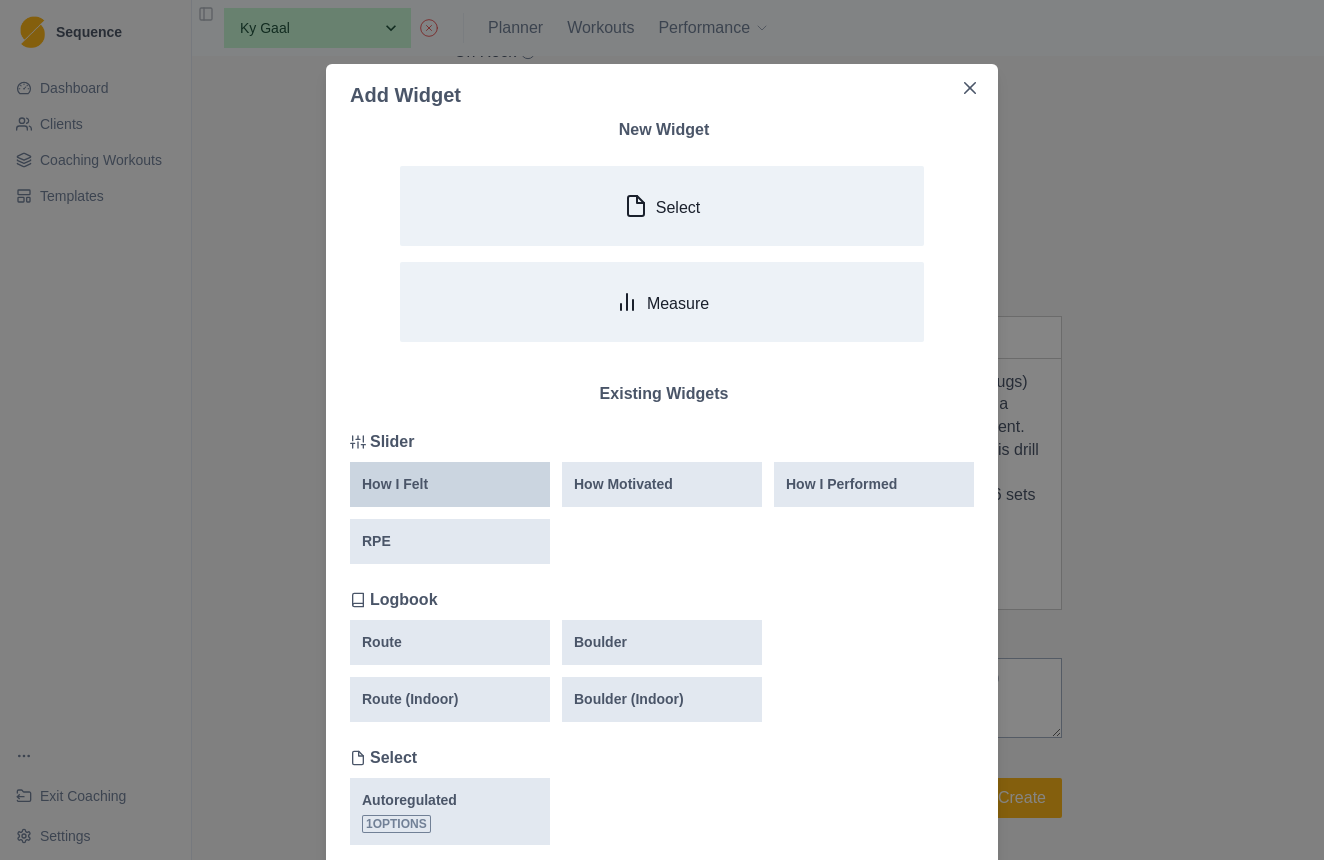 click on "How I Felt" at bounding box center [450, 484] 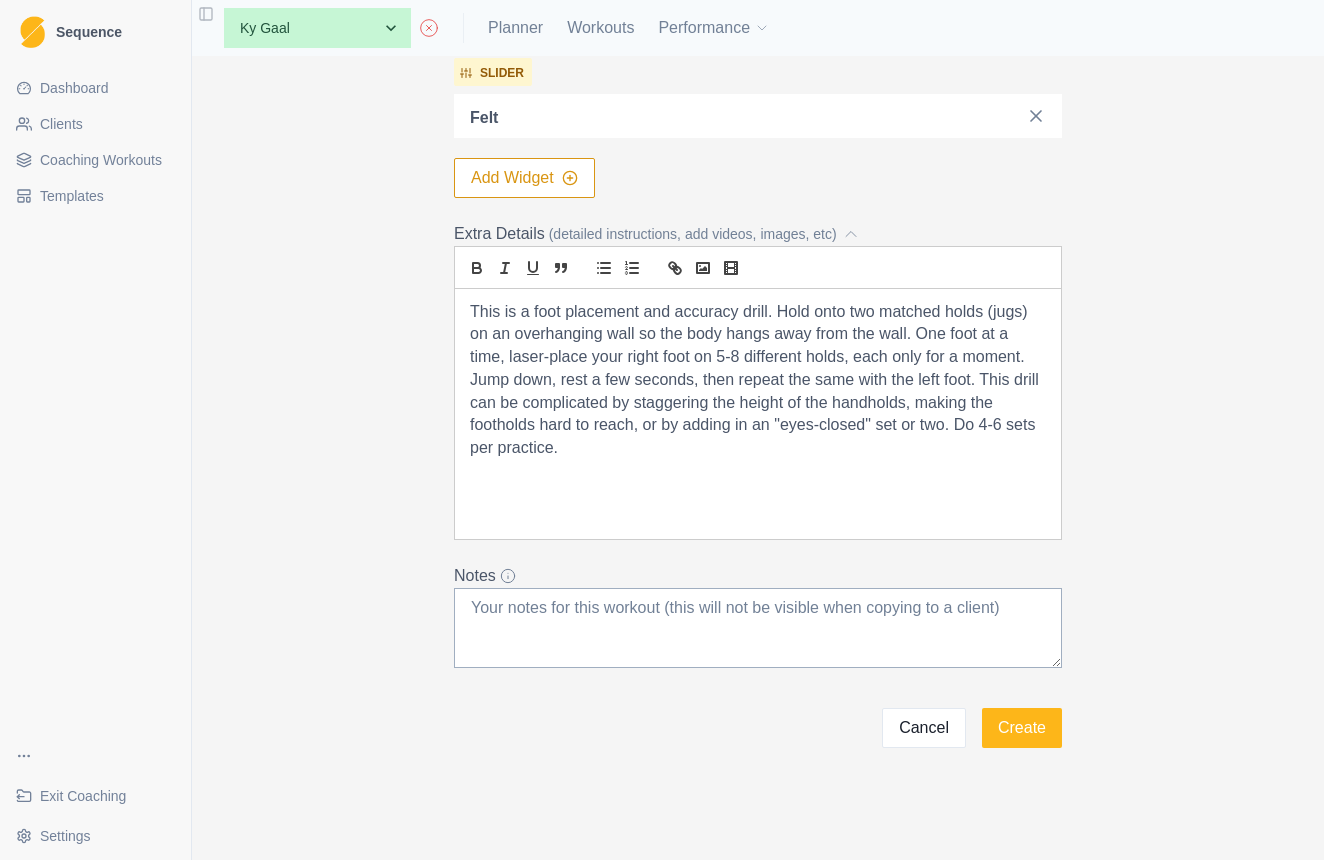 scroll, scrollTop: 624, scrollLeft: 0, axis: vertical 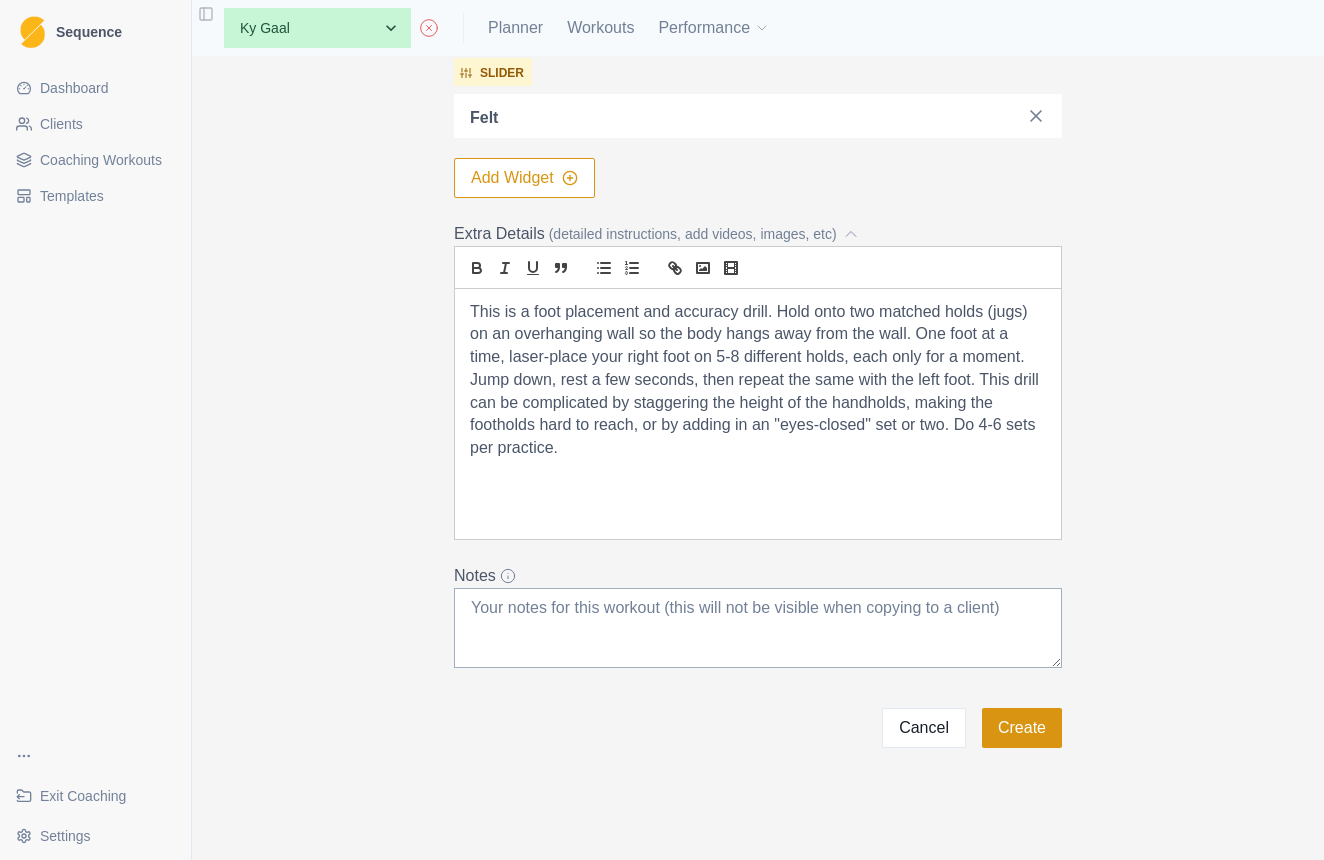 click on "Create" at bounding box center (1022, 728) 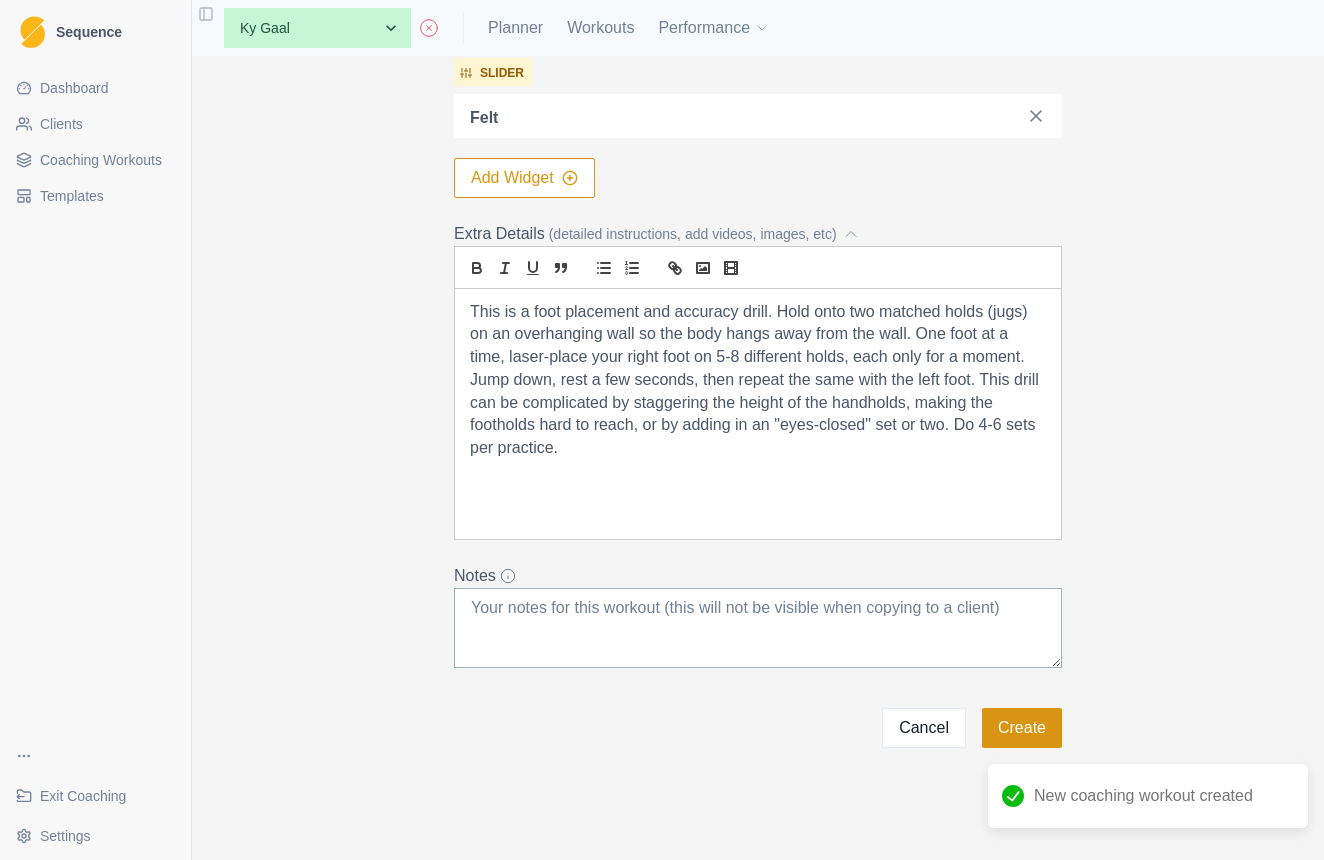 scroll, scrollTop: 0, scrollLeft: 0, axis: both 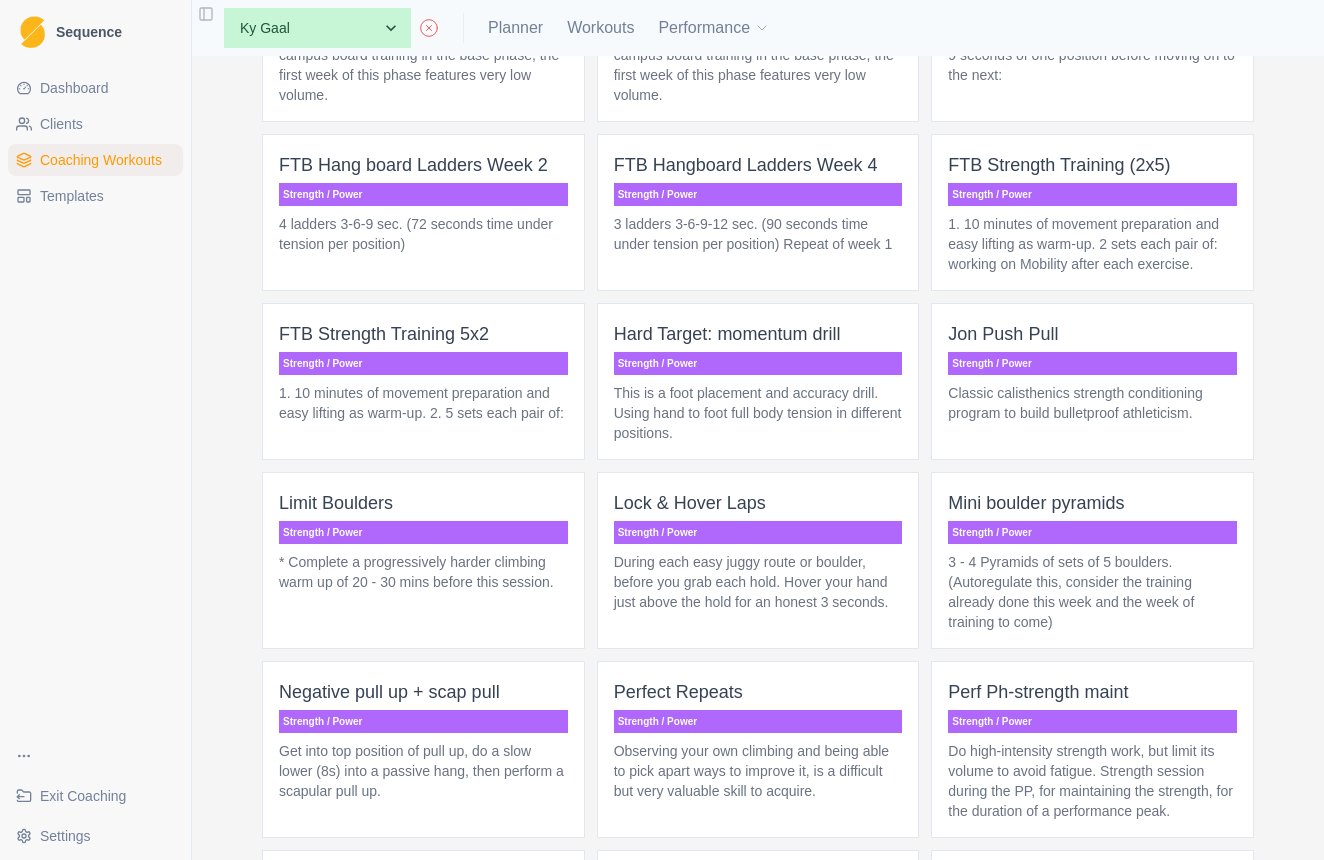 click on "This is a foot placement and accuracy drill. Using hand to foot full body tension in different positions." at bounding box center (758, 413) 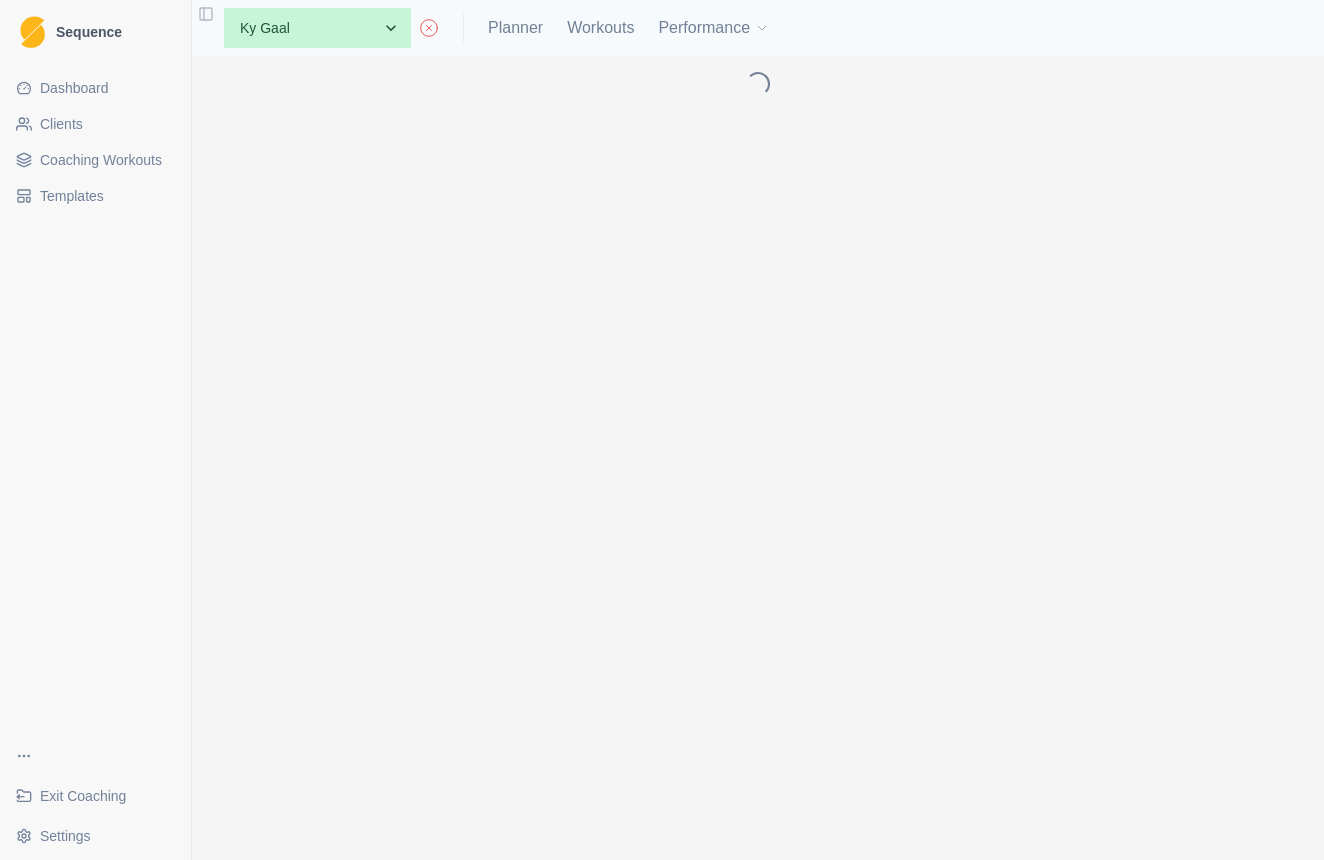 scroll, scrollTop: 0, scrollLeft: 0, axis: both 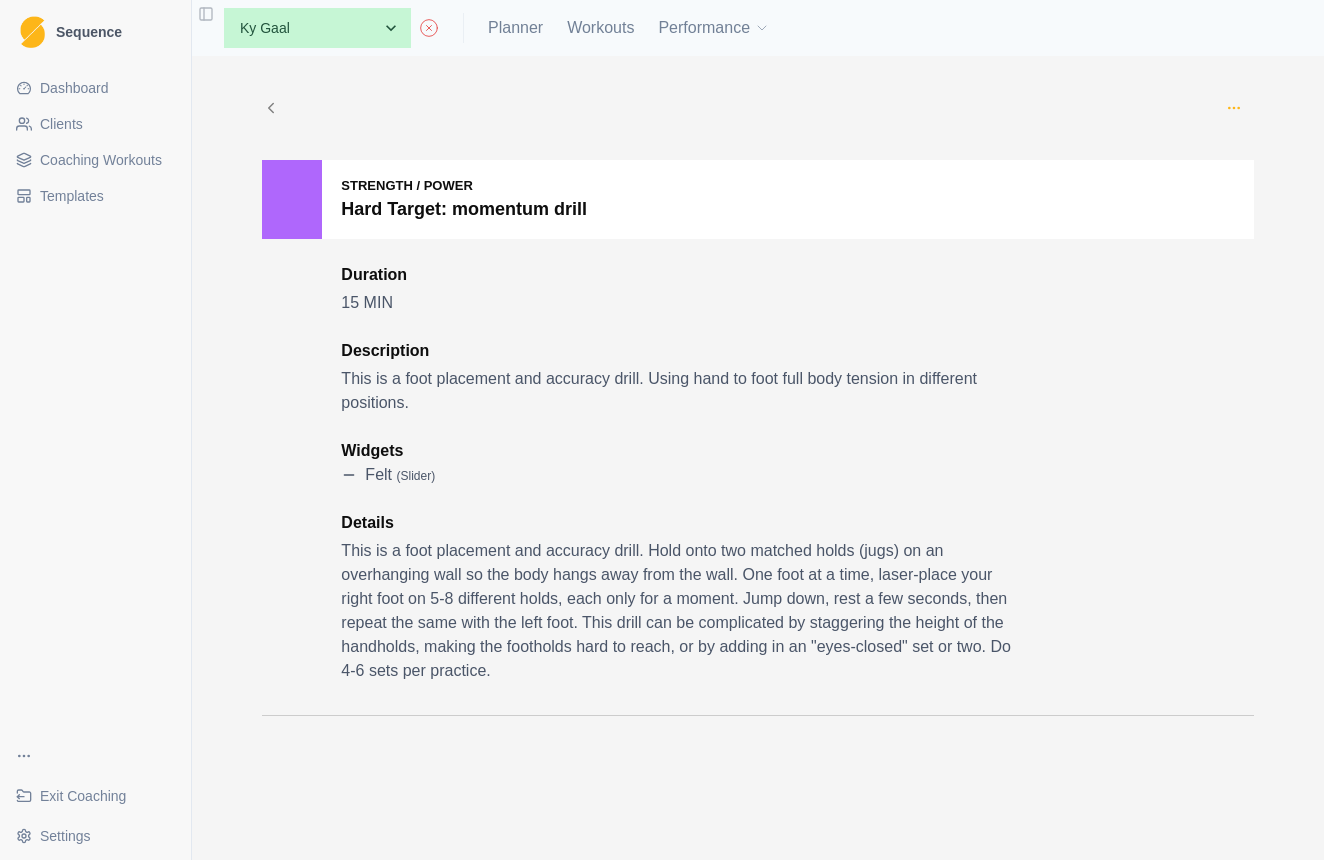 click 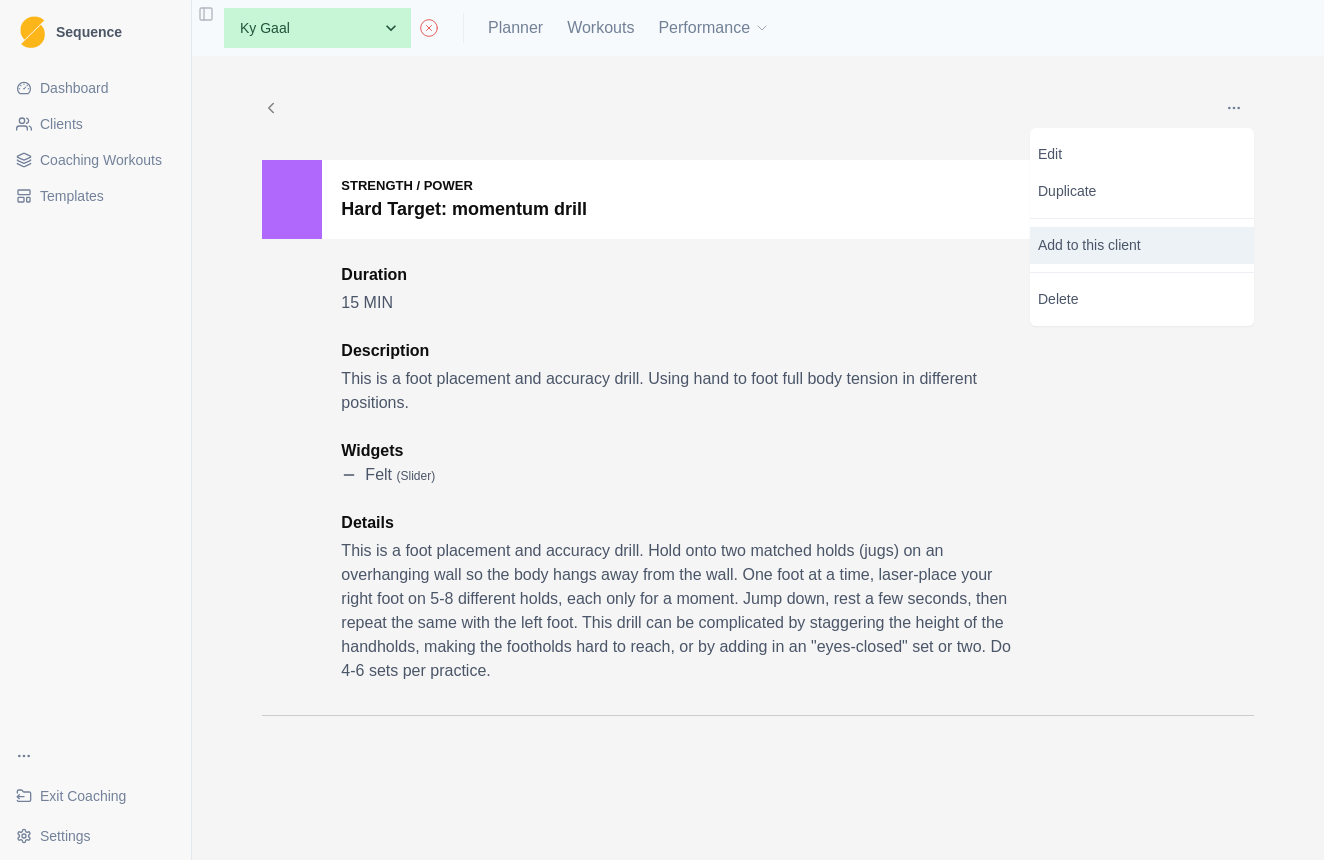 click on "Add to this client" at bounding box center (1142, 245) 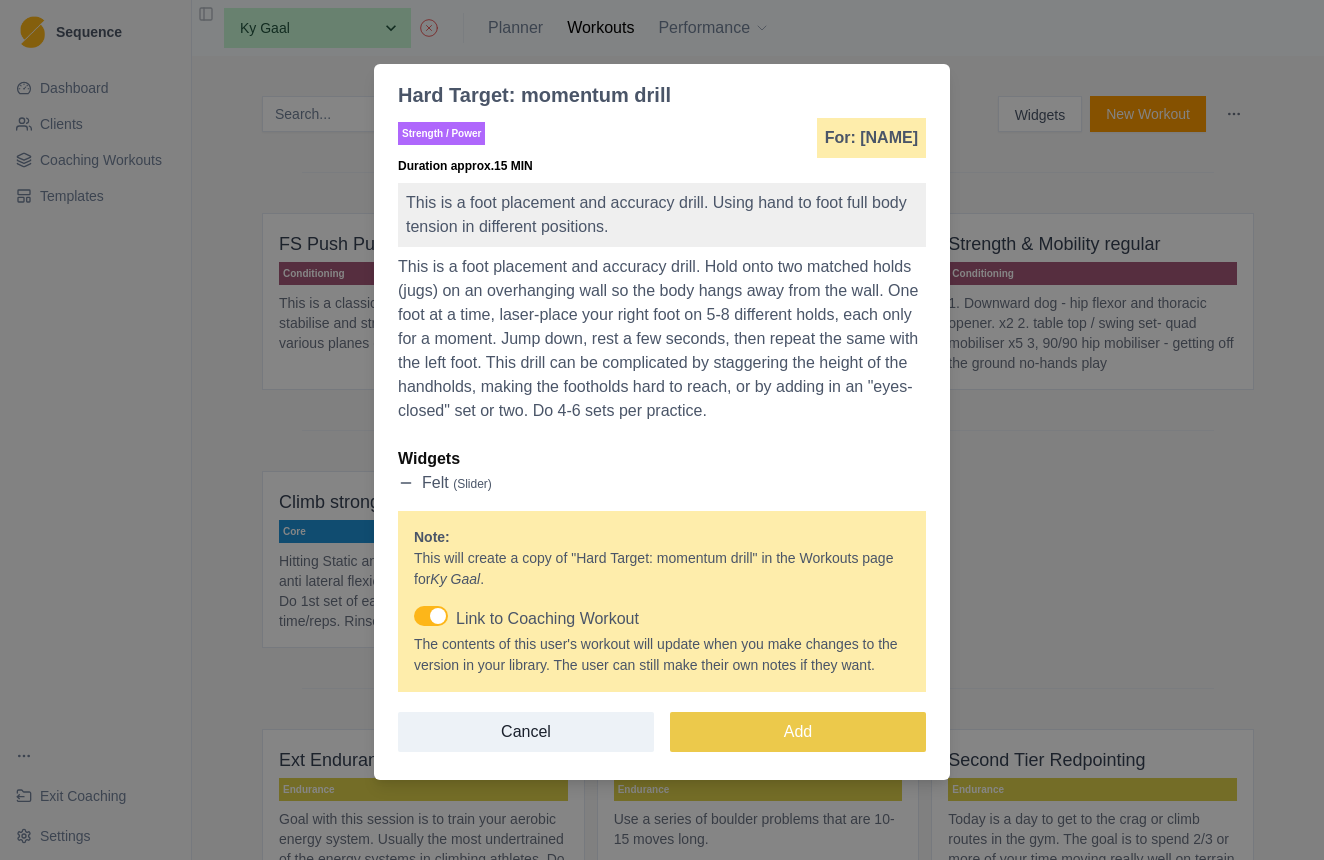 scroll, scrollTop: 4, scrollLeft: 0, axis: vertical 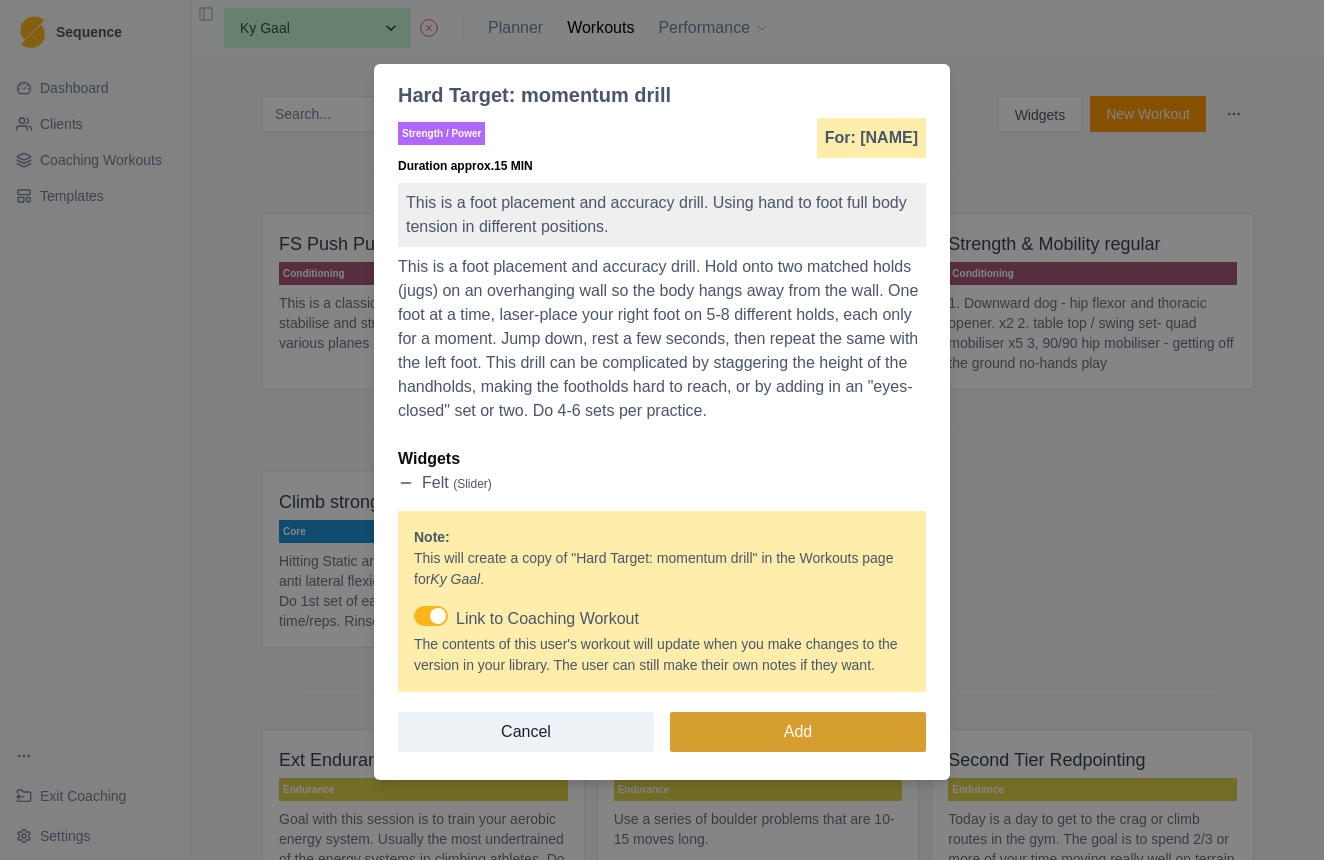 click on "Add" at bounding box center (798, 732) 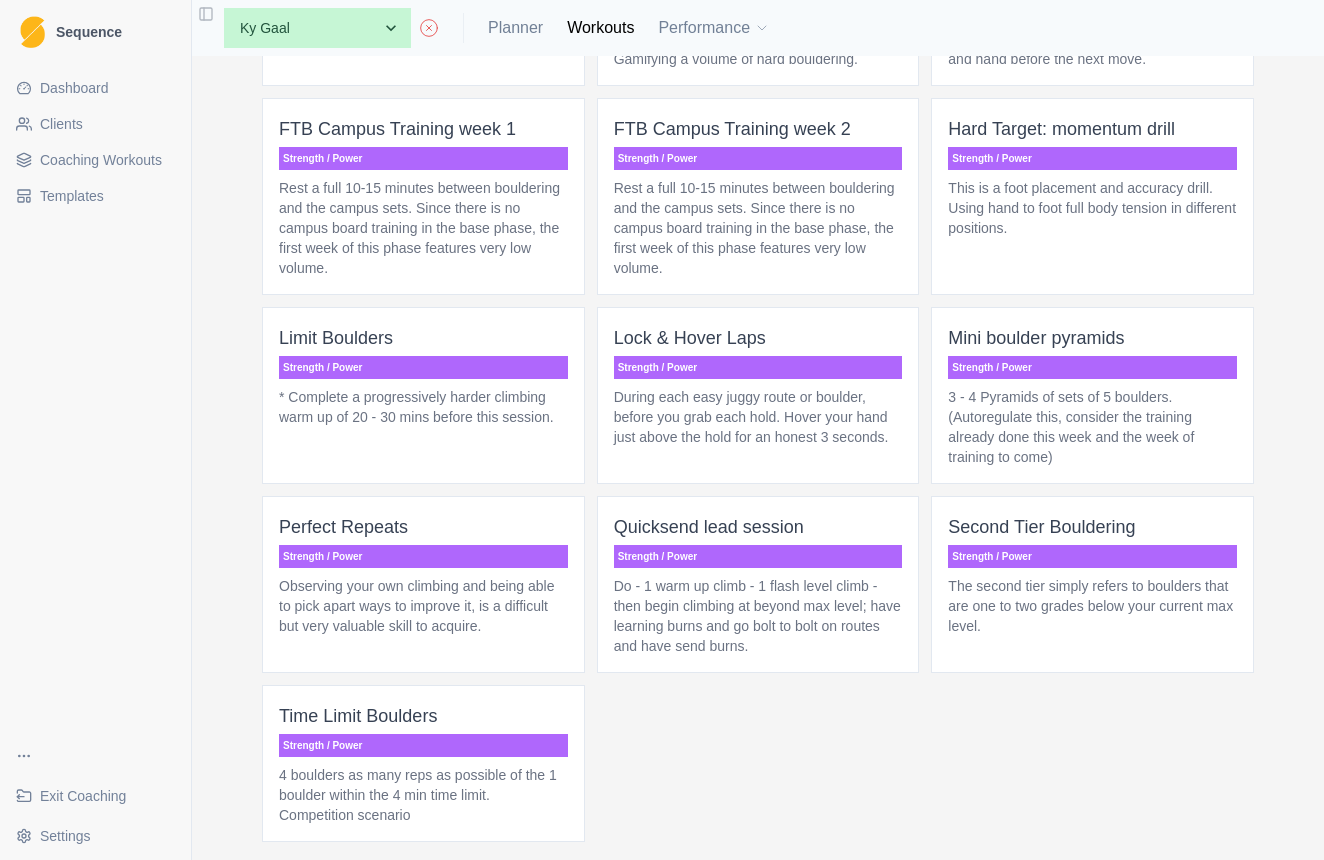 scroll, scrollTop: 1446, scrollLeft: 0, axis: vertical 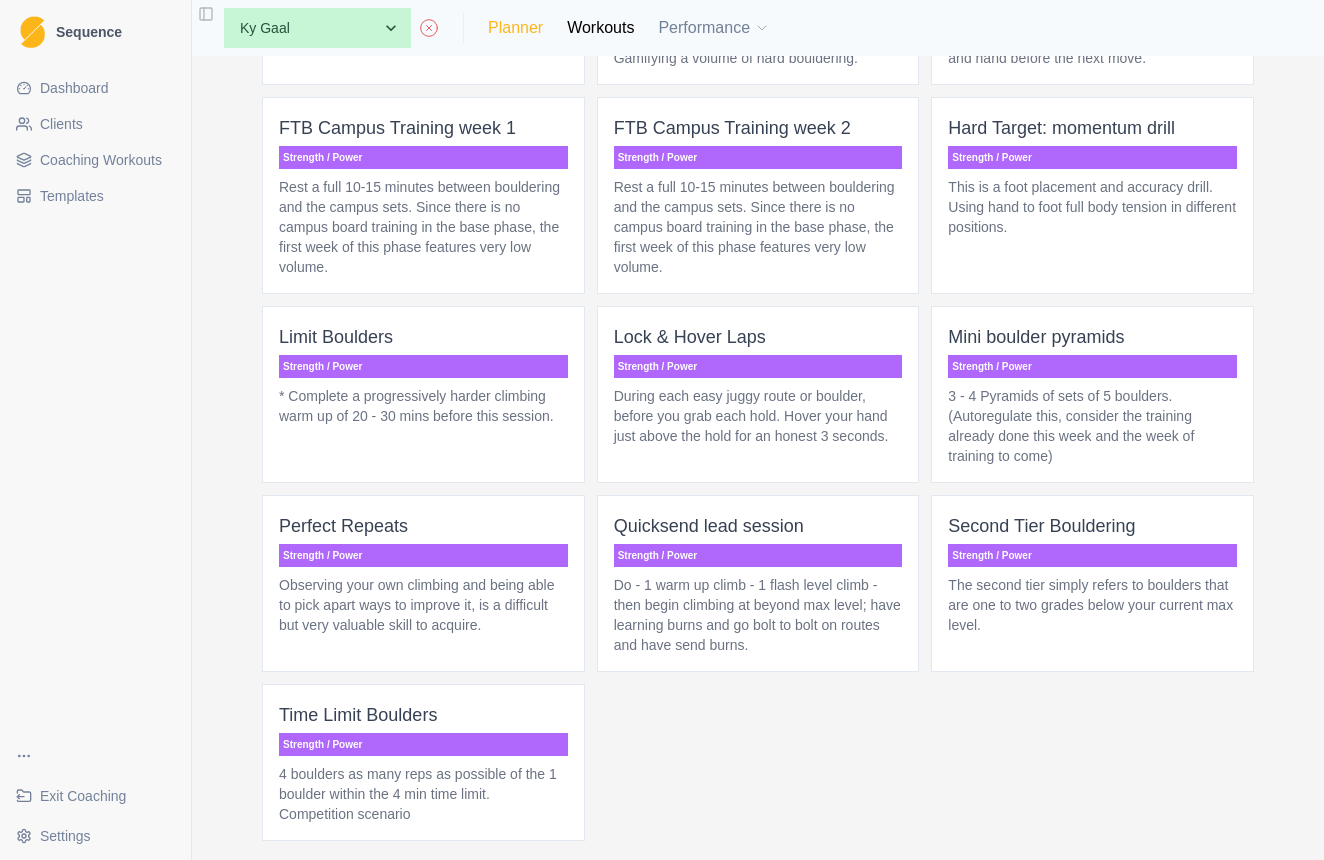 click on "Planner" at bounding box center (515, 28) 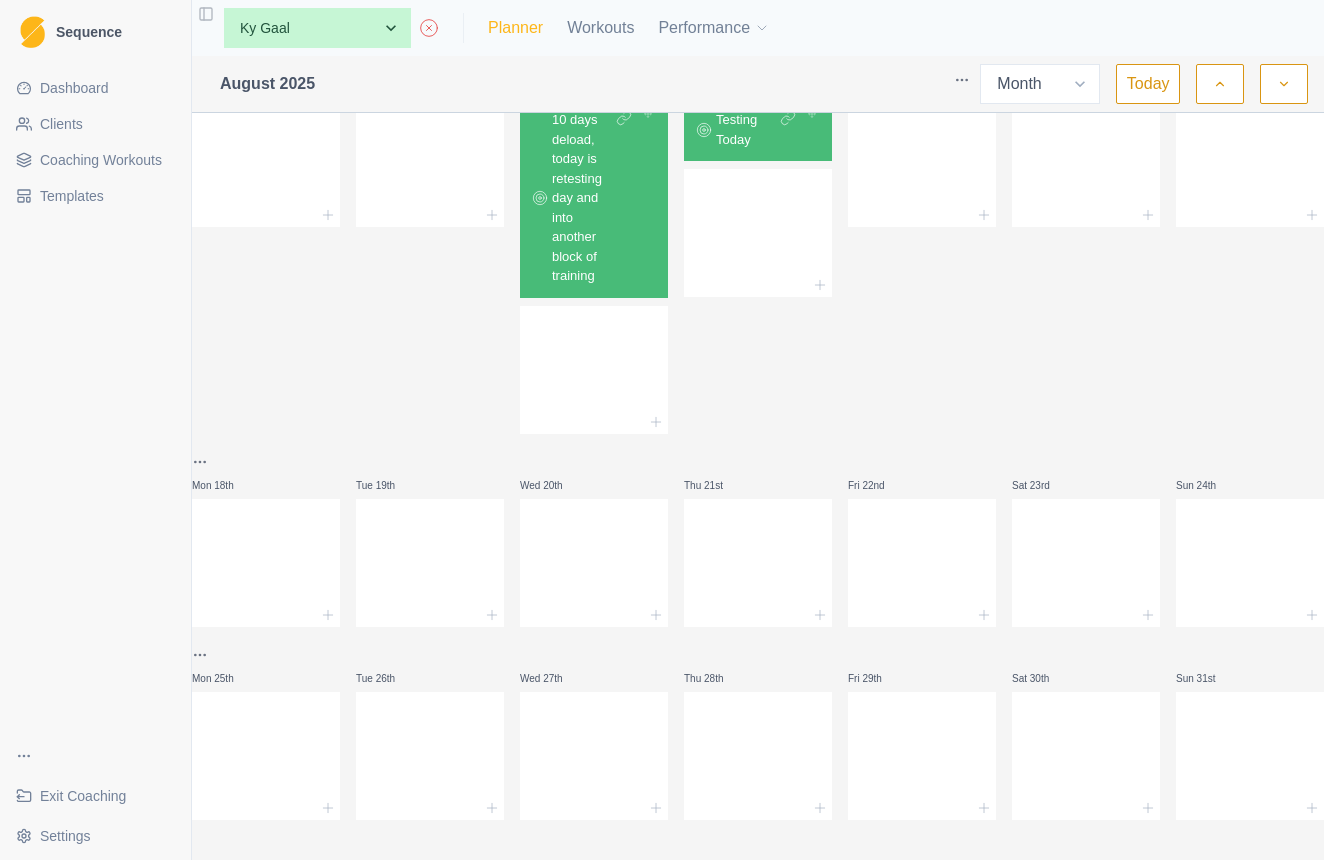scroll, scrollTop: 0, scrollLeft: 0, axis: both 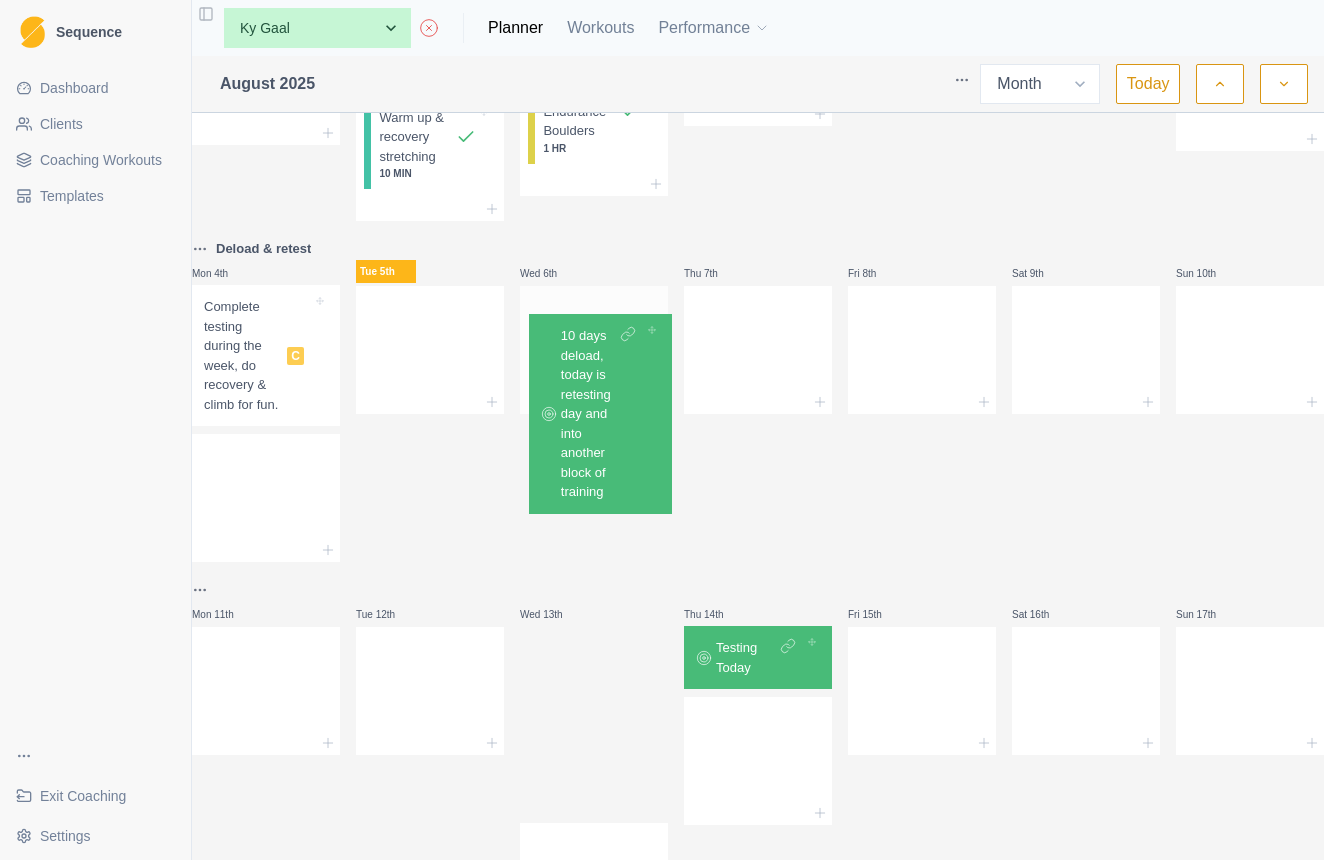 drag, startPoint x: 613, startPoint y: 718, endPoint x: 612, endPoint y: 344, distance: 374.00134 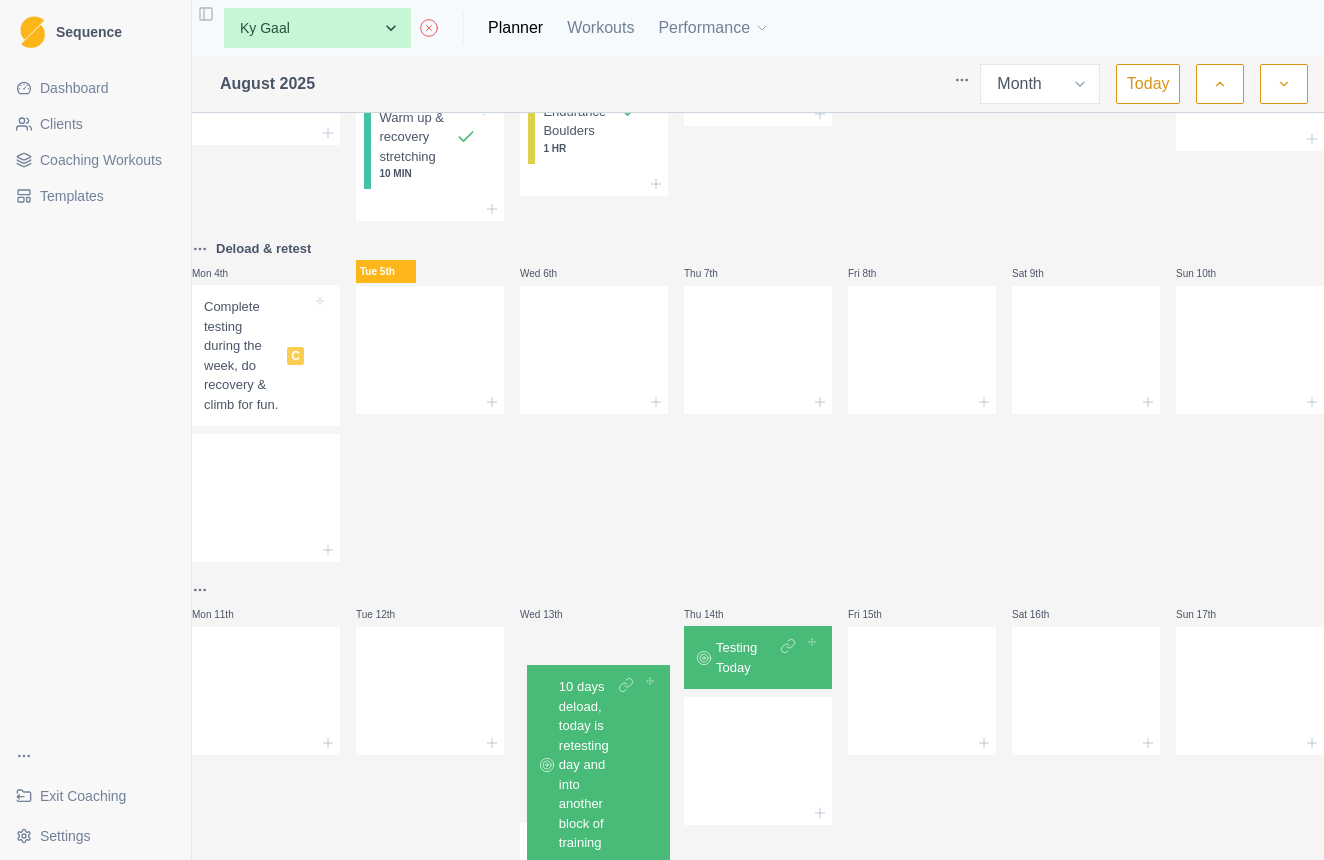scroll, scrollTop: 258, scrollLeft: 0, axis: vertical 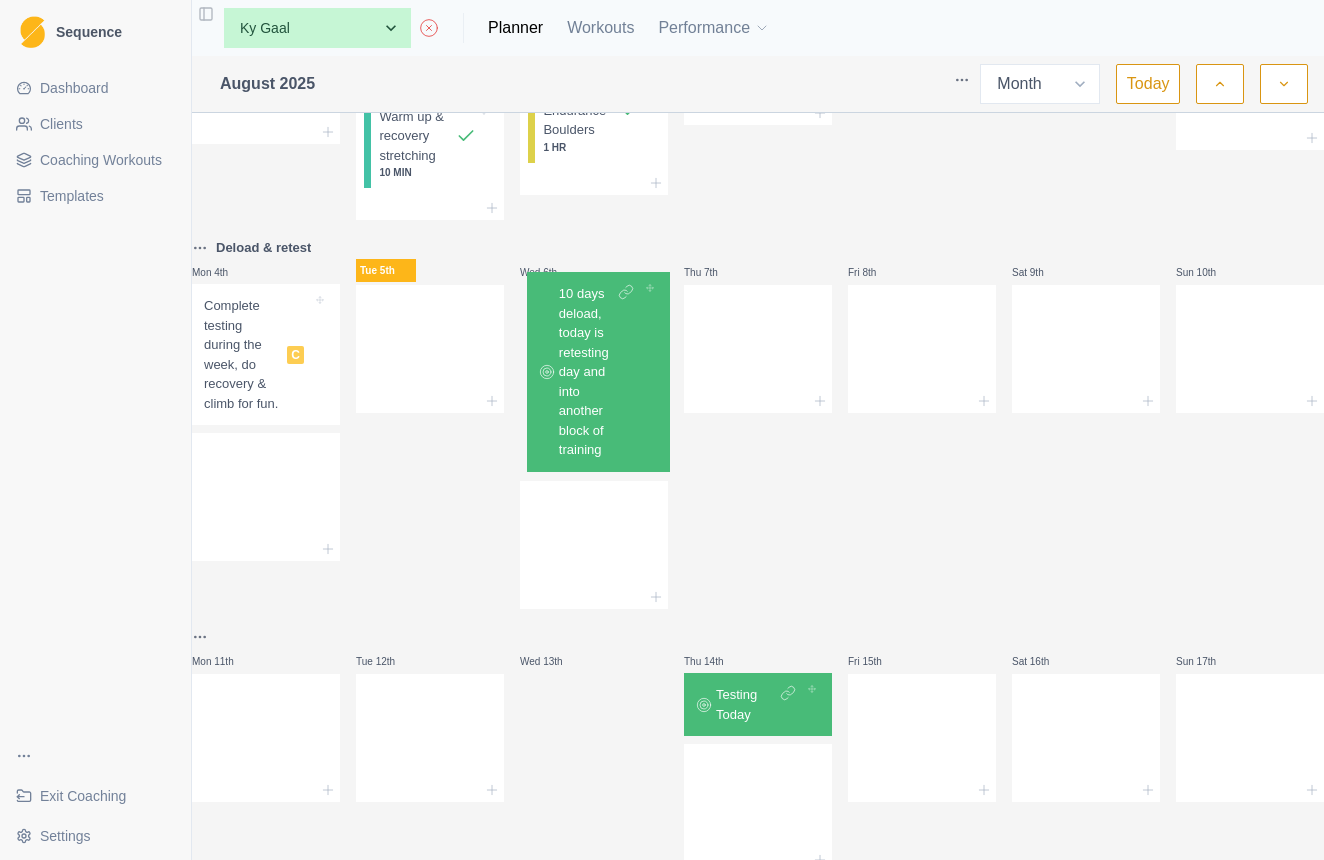 drag, startPoint x: 620, startPoint y: 718, endPoint x: 620, endPoint y: 320, distance: 398 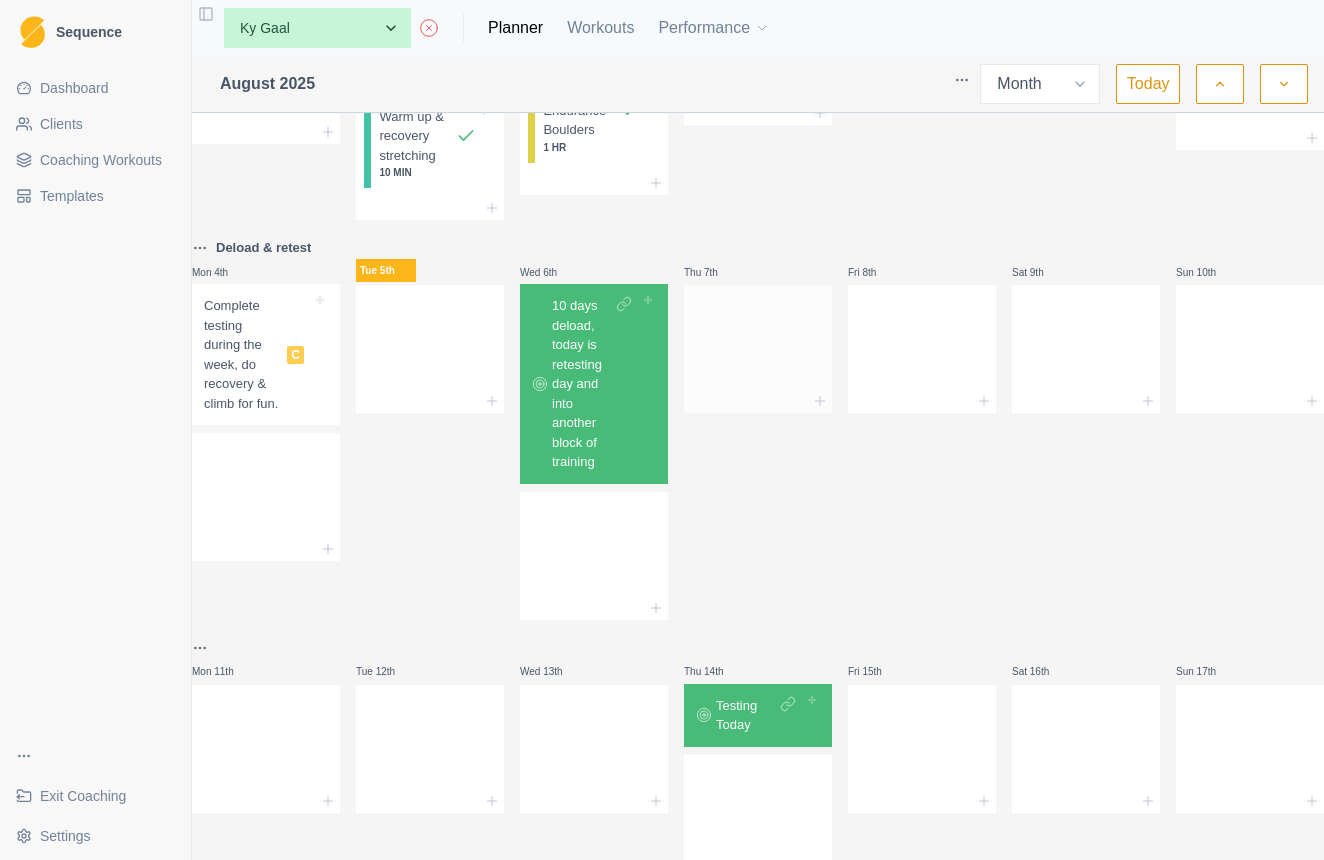 scroll, scrollTop: 260, scrollLeft: 0, axis: vertical 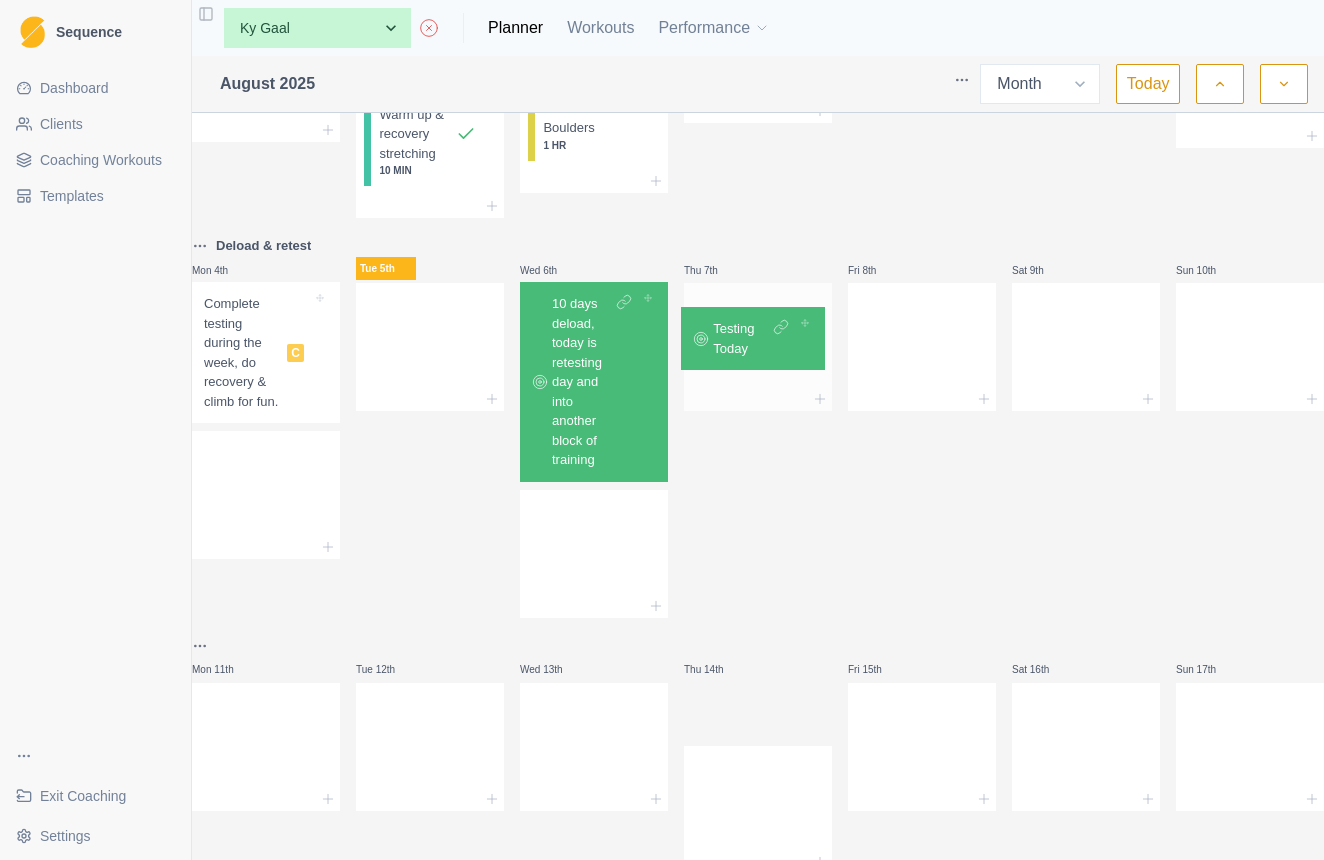drag, startPoint x: 761, startPoint y: 728, endPoint x: 753, endPoint y: 324, distance: 404.0792 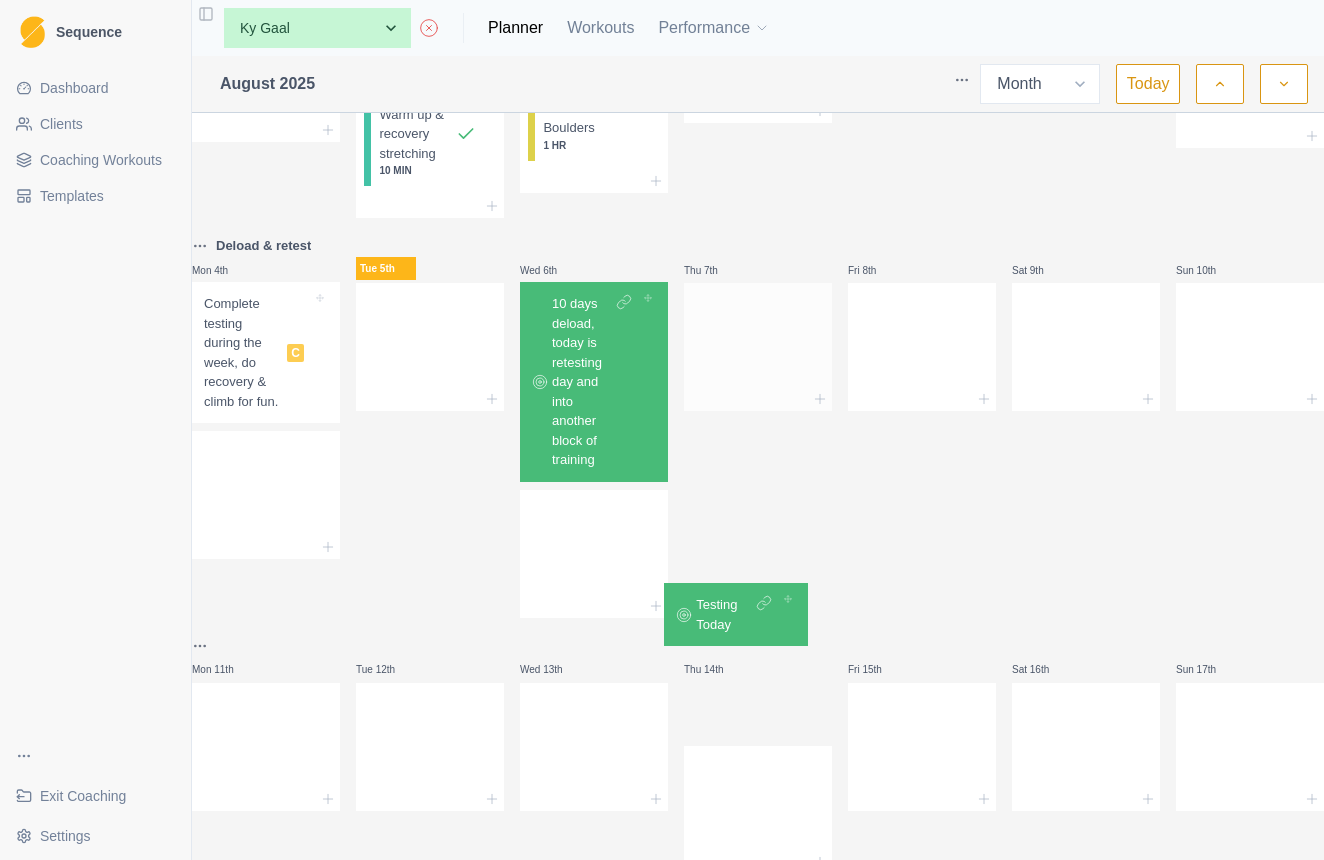 scroll, scrollTop: 262, scrollLeft: 0, axis: vertical 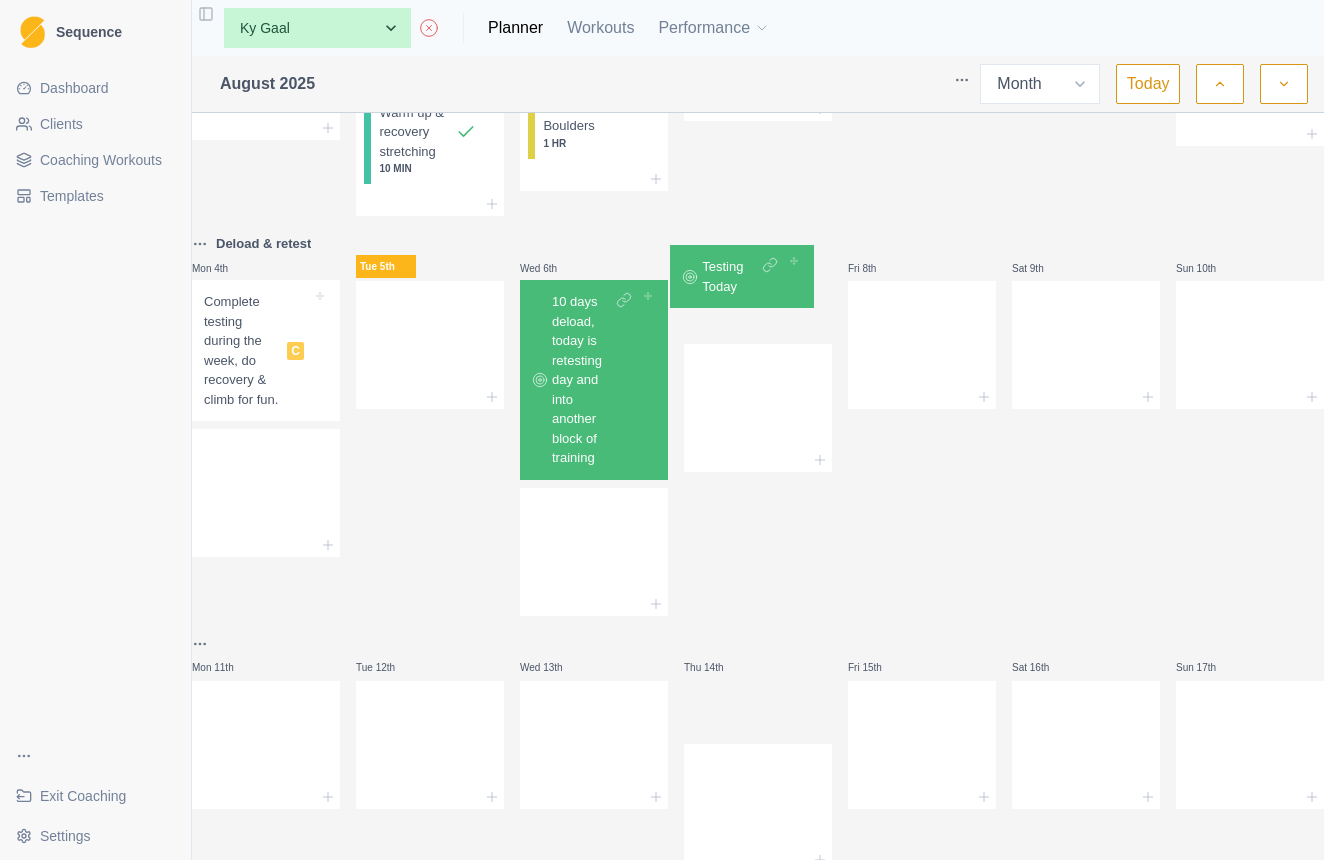 drag, startPoint x: 742, startPoint y: 748, endPoint x: 722, endPoint y: 281, distance: 467.42807 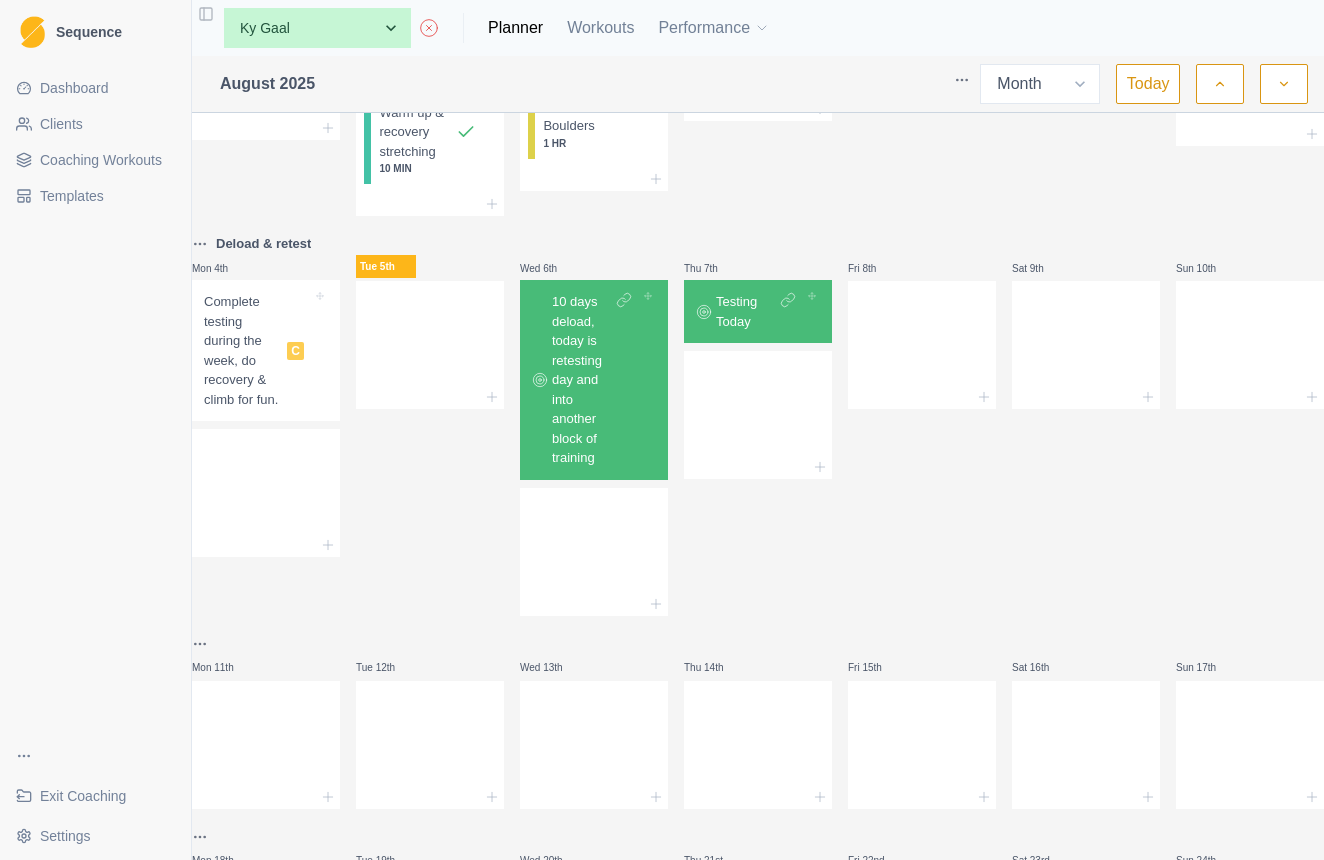 click 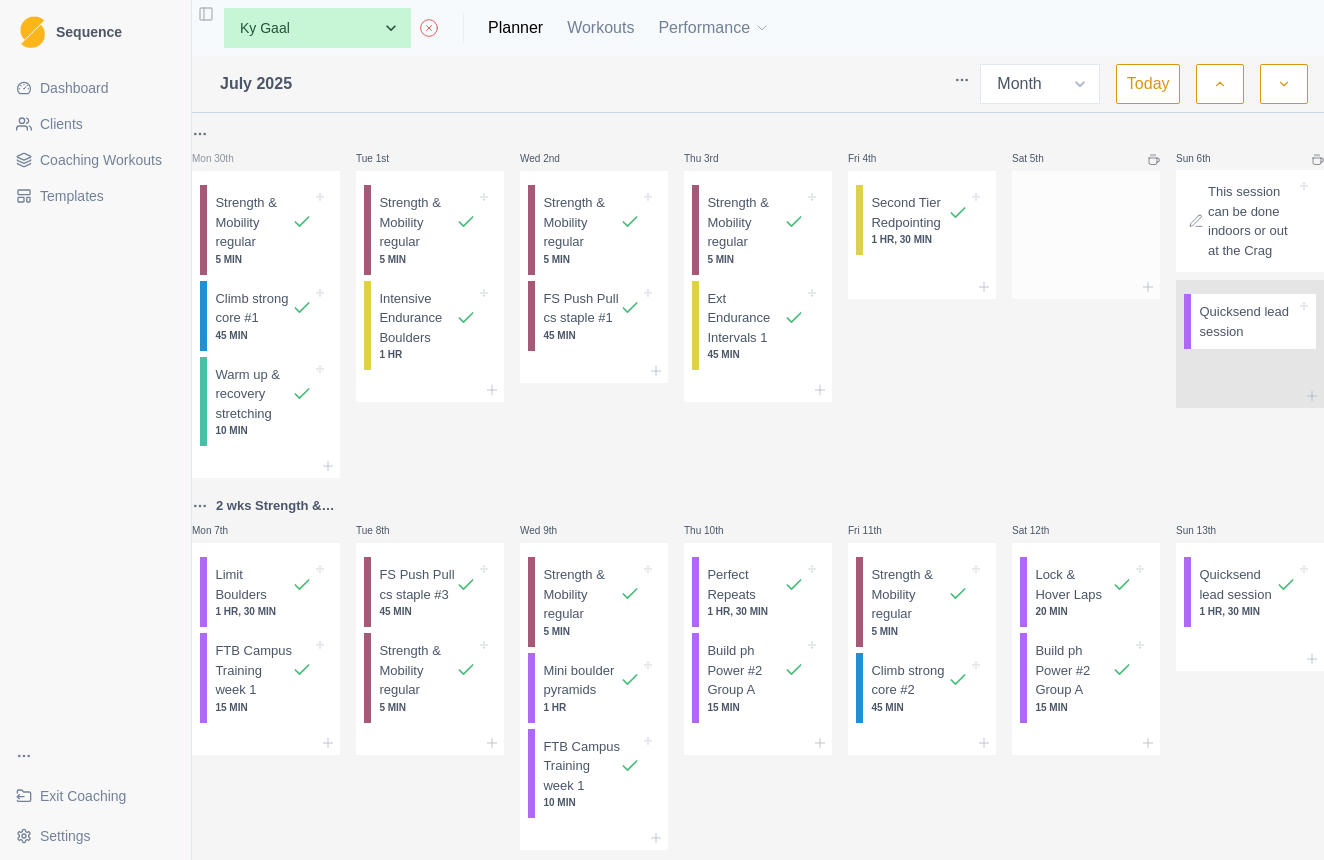 scroll, scrollTop: 0, scrollLeft: 0, axis: both 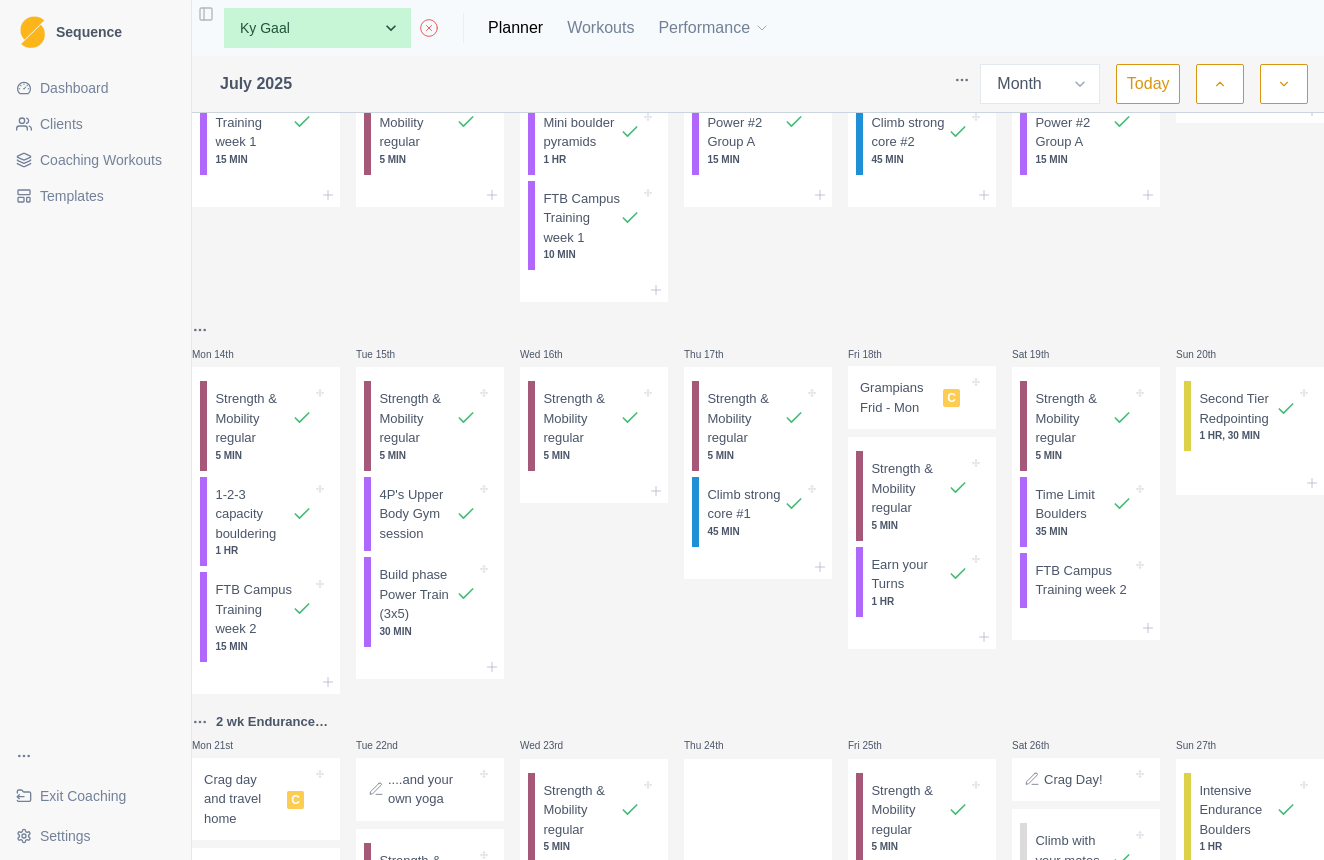 click 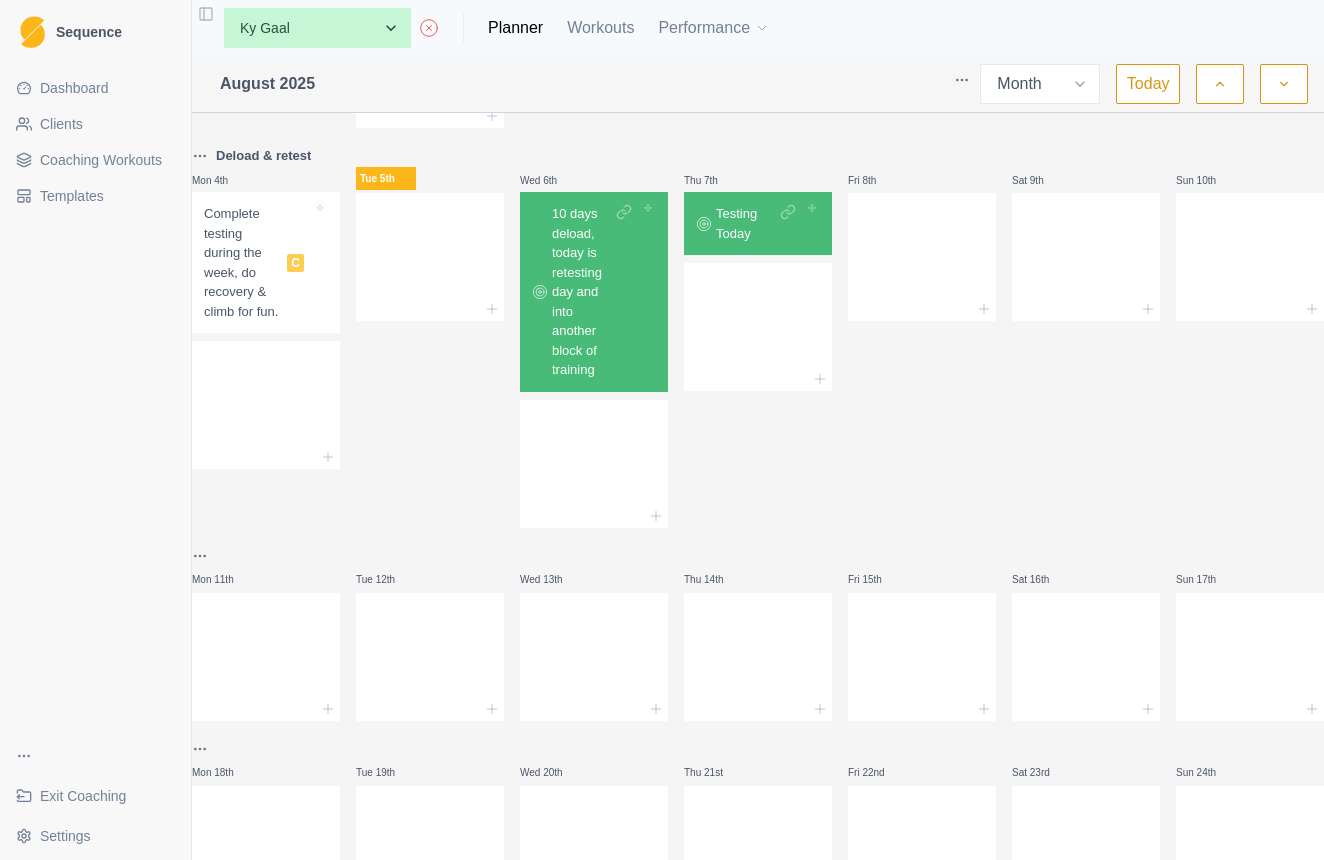 scroll, scrollTop: 348, scrollLeft: 0, axis: vertical 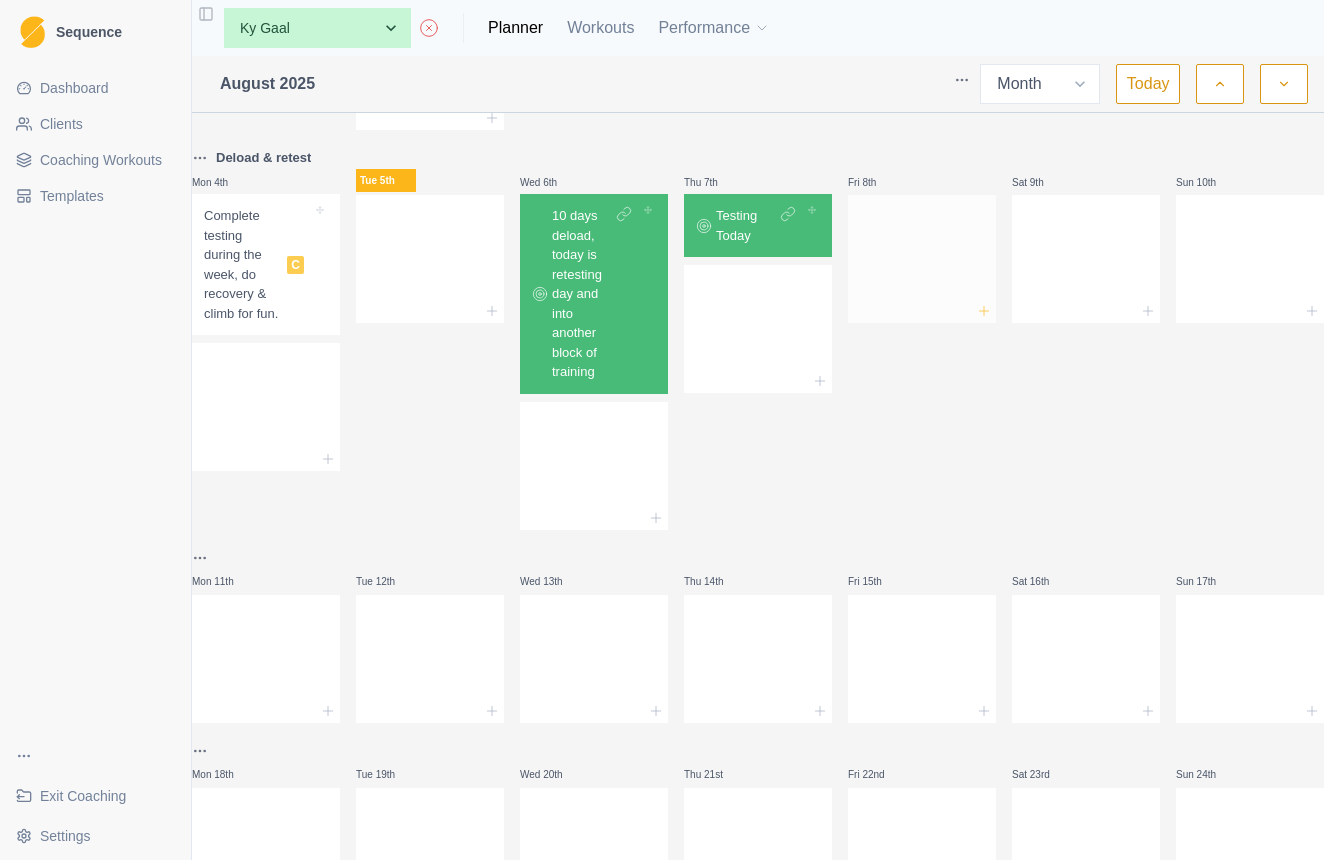 click 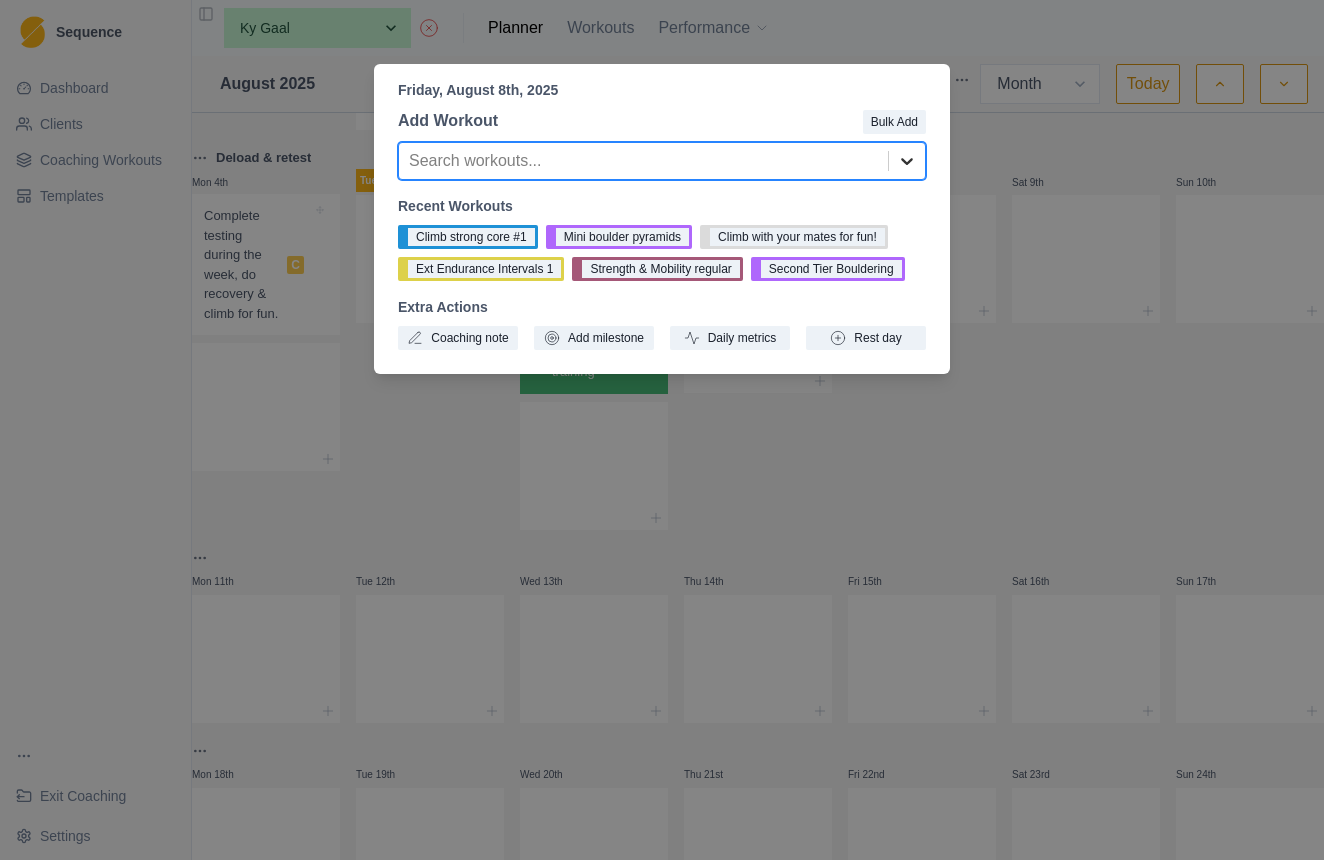 click 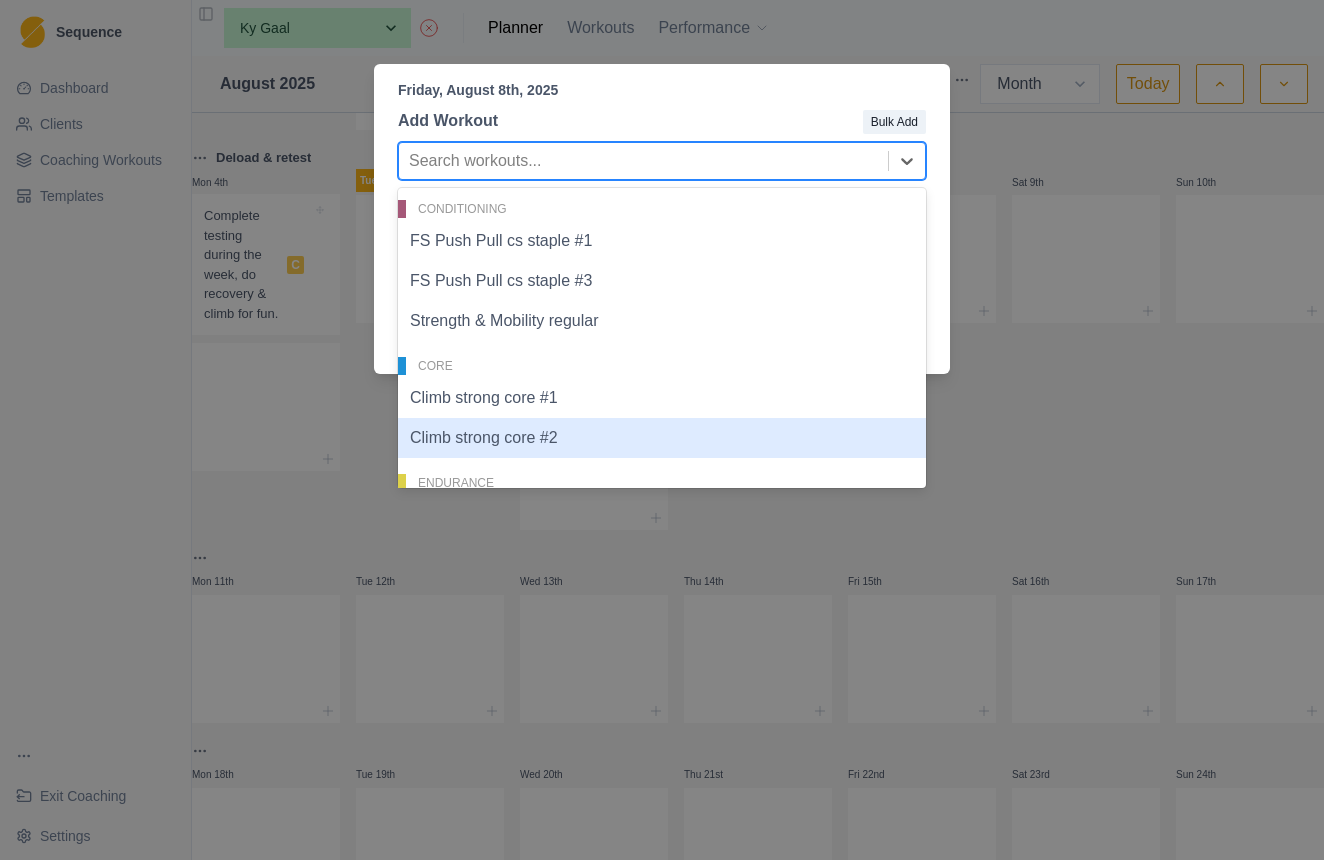 click on "Climb strong core #2" at bounding box center [662, 438] 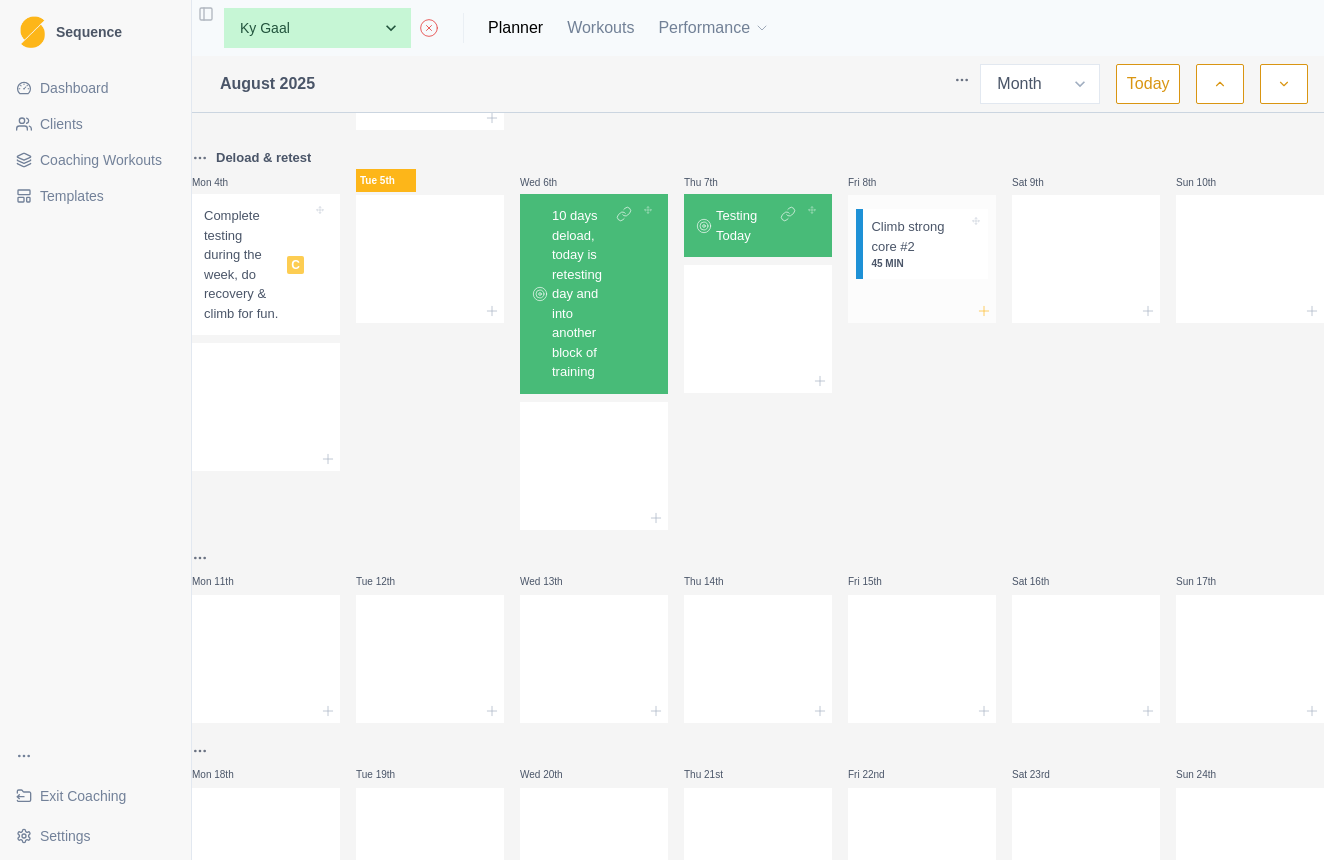click 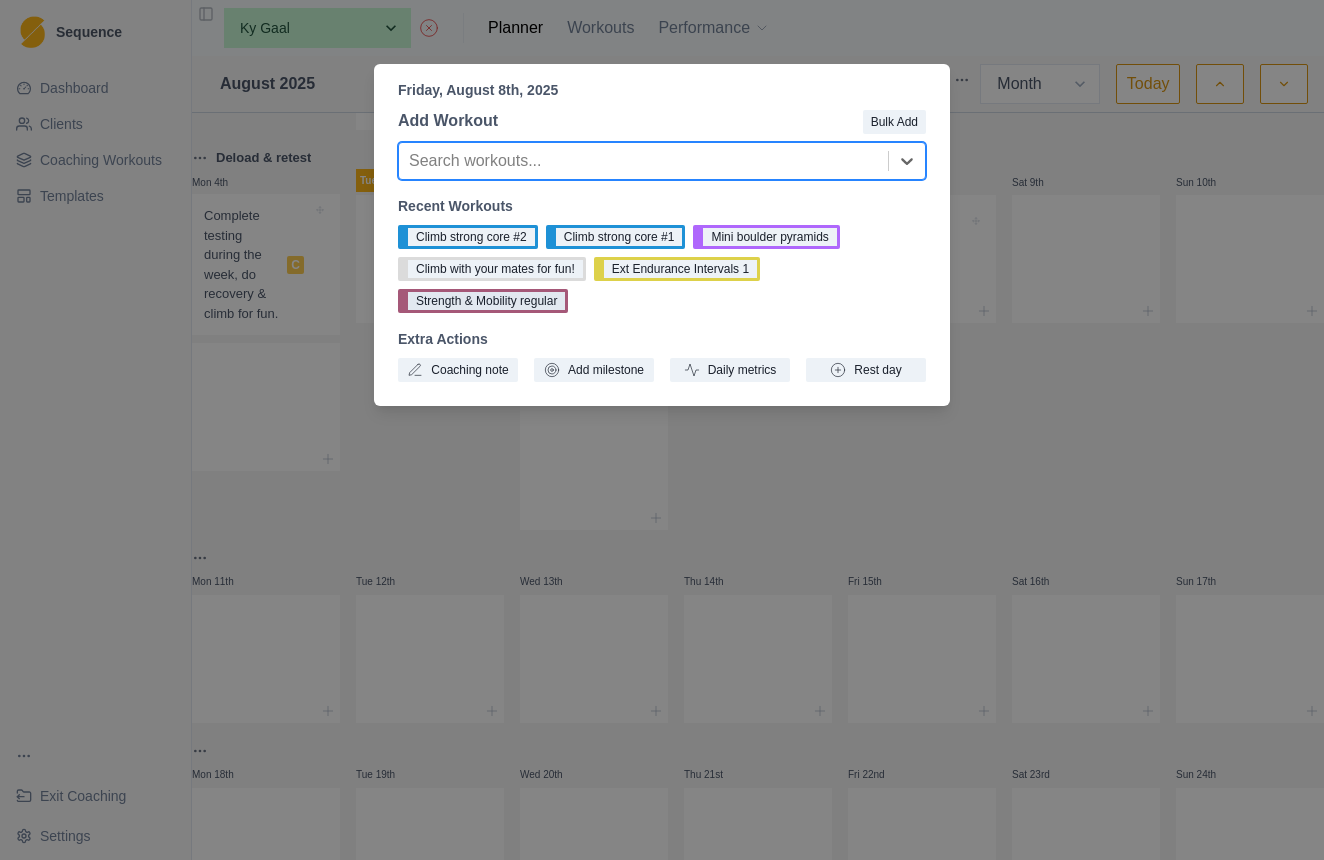 click on "Strength & Mobility regular" at bounding box center (483, 301) 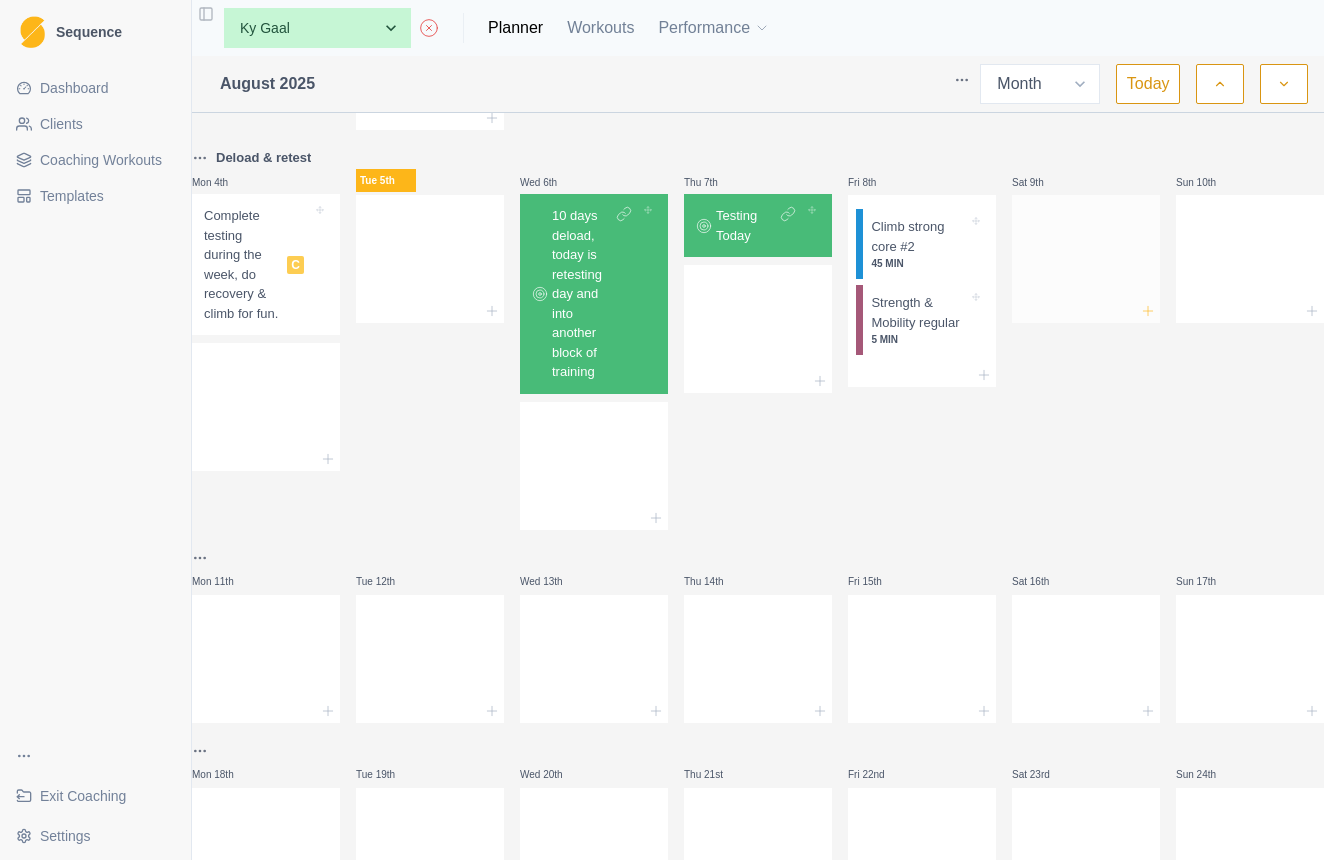 click 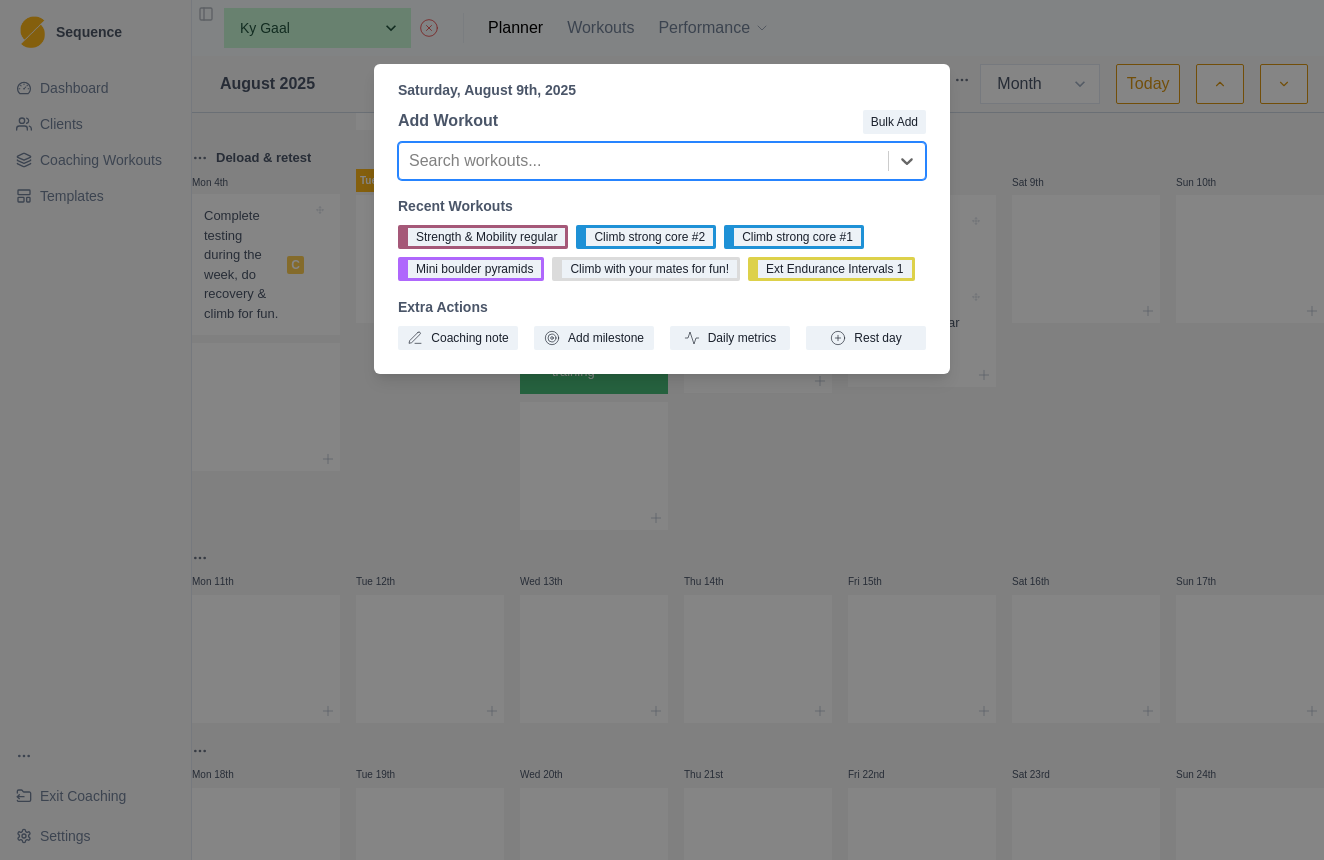 type on "h" 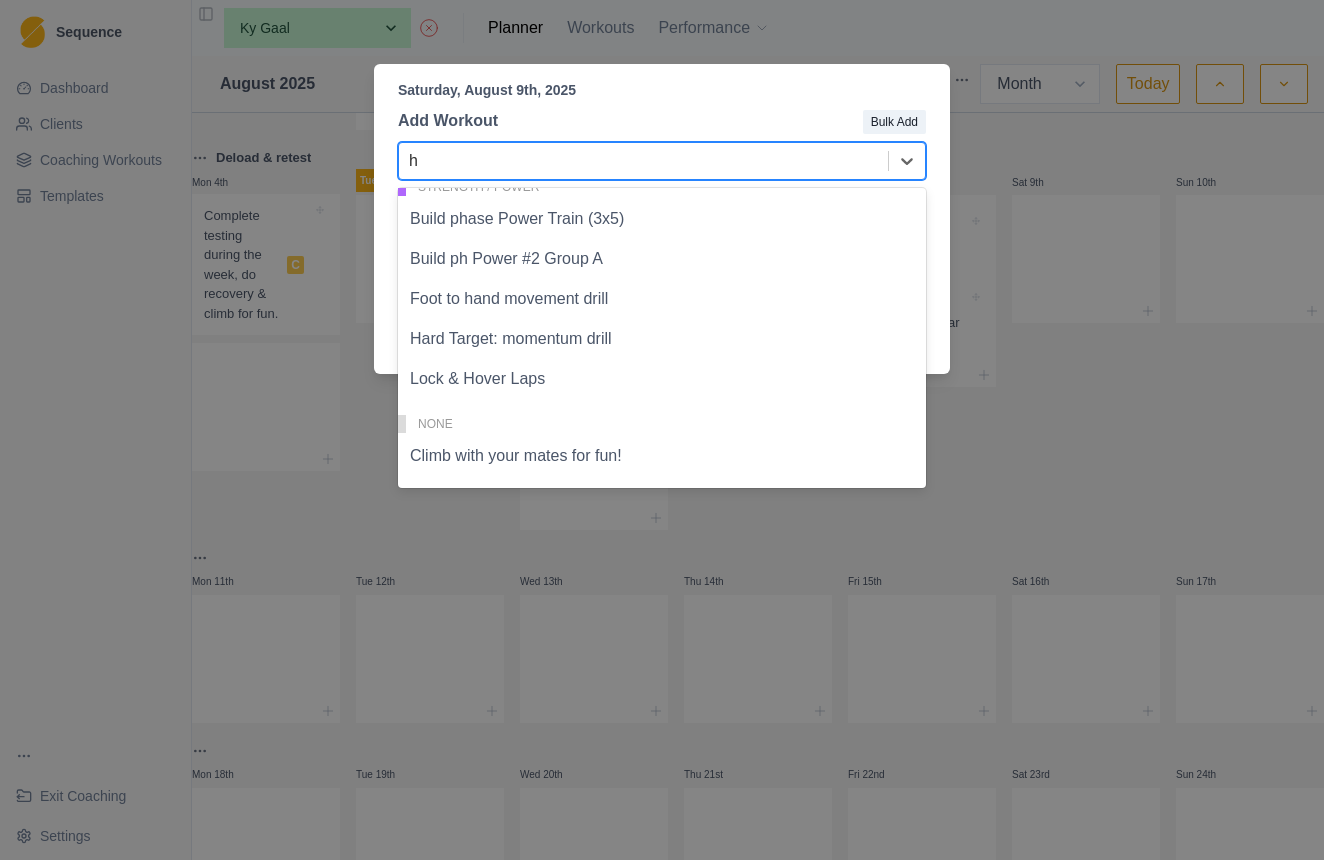 scroll, scrollTop: 253, scrollLeft: 0, axis: vertical 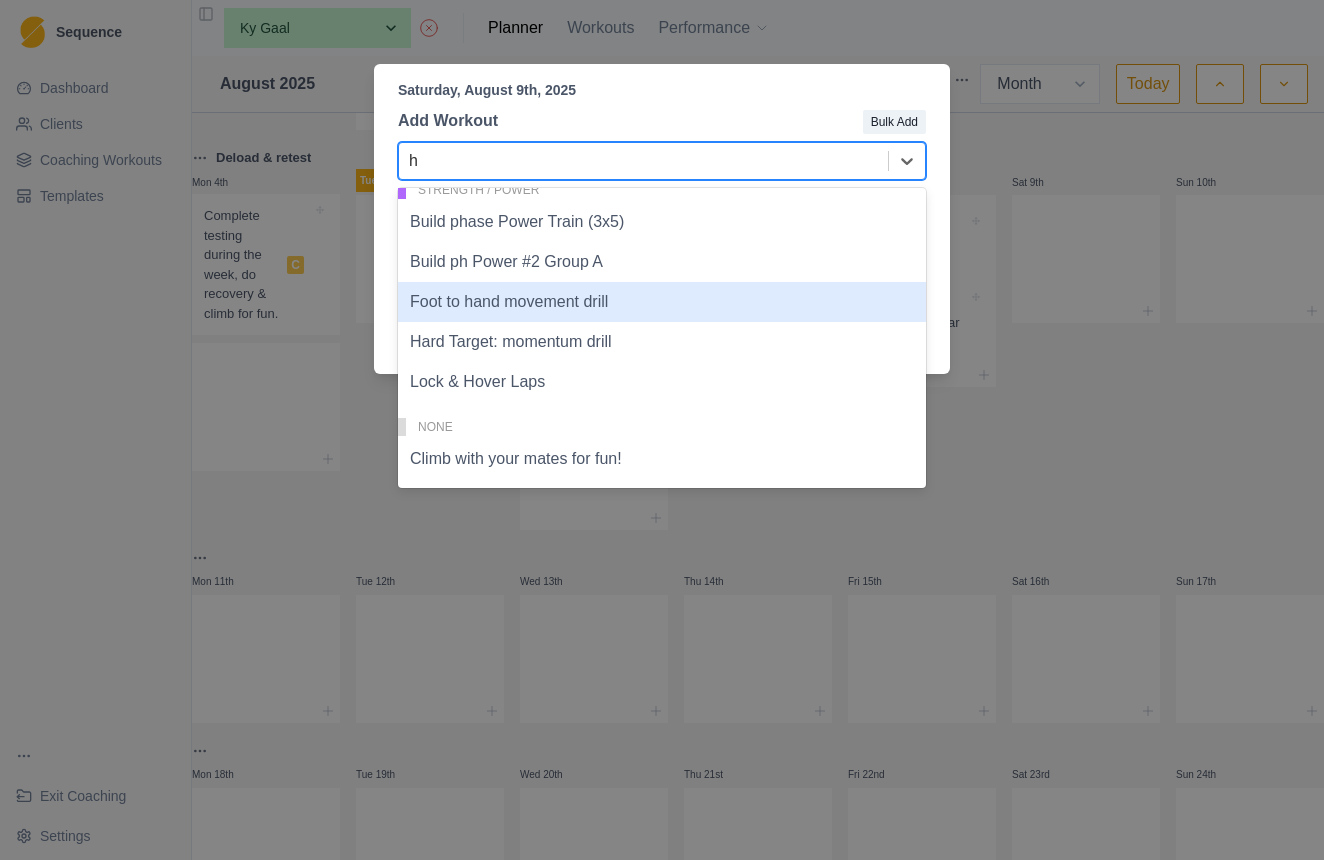 click on "Foot to hand movement drill" at bounding box center [662, 302] 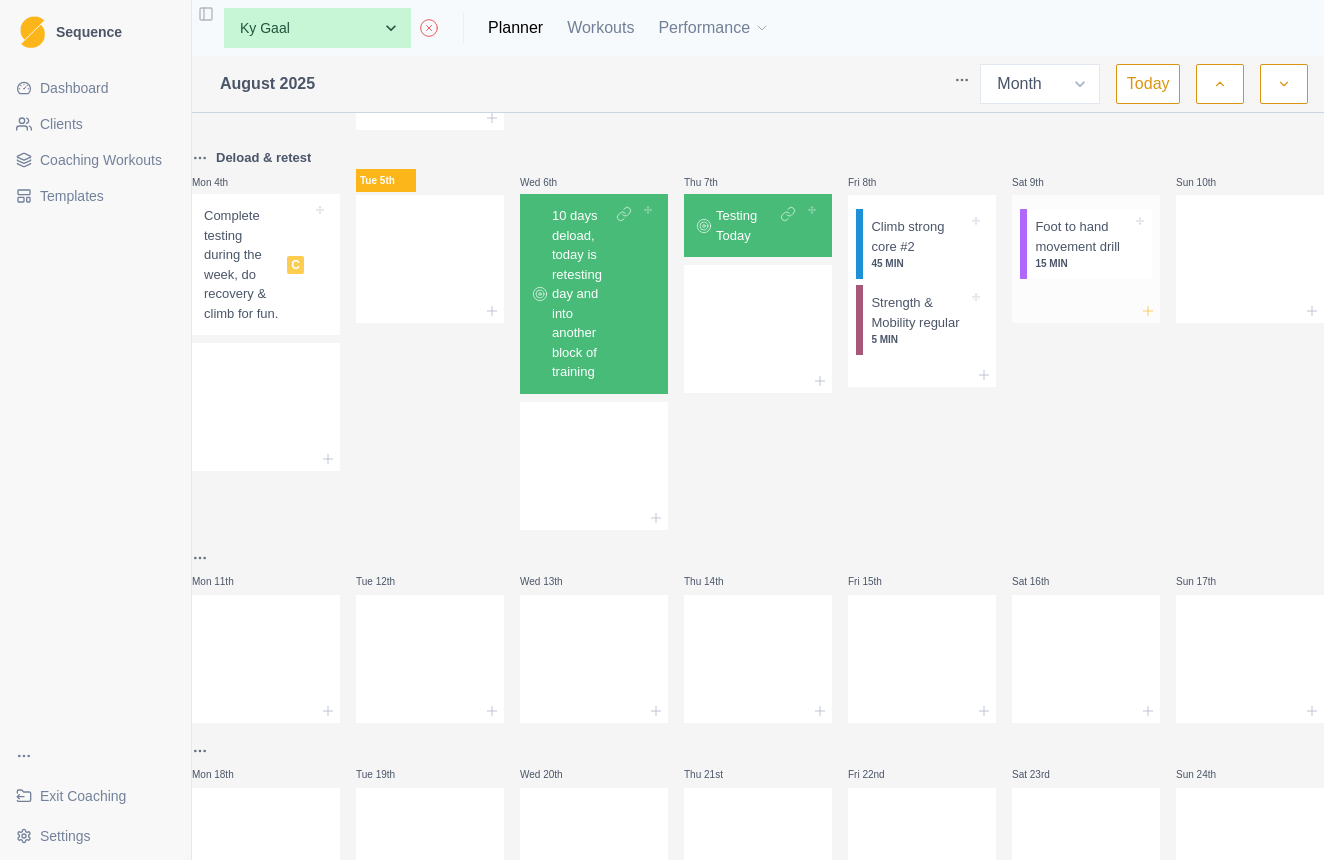 click 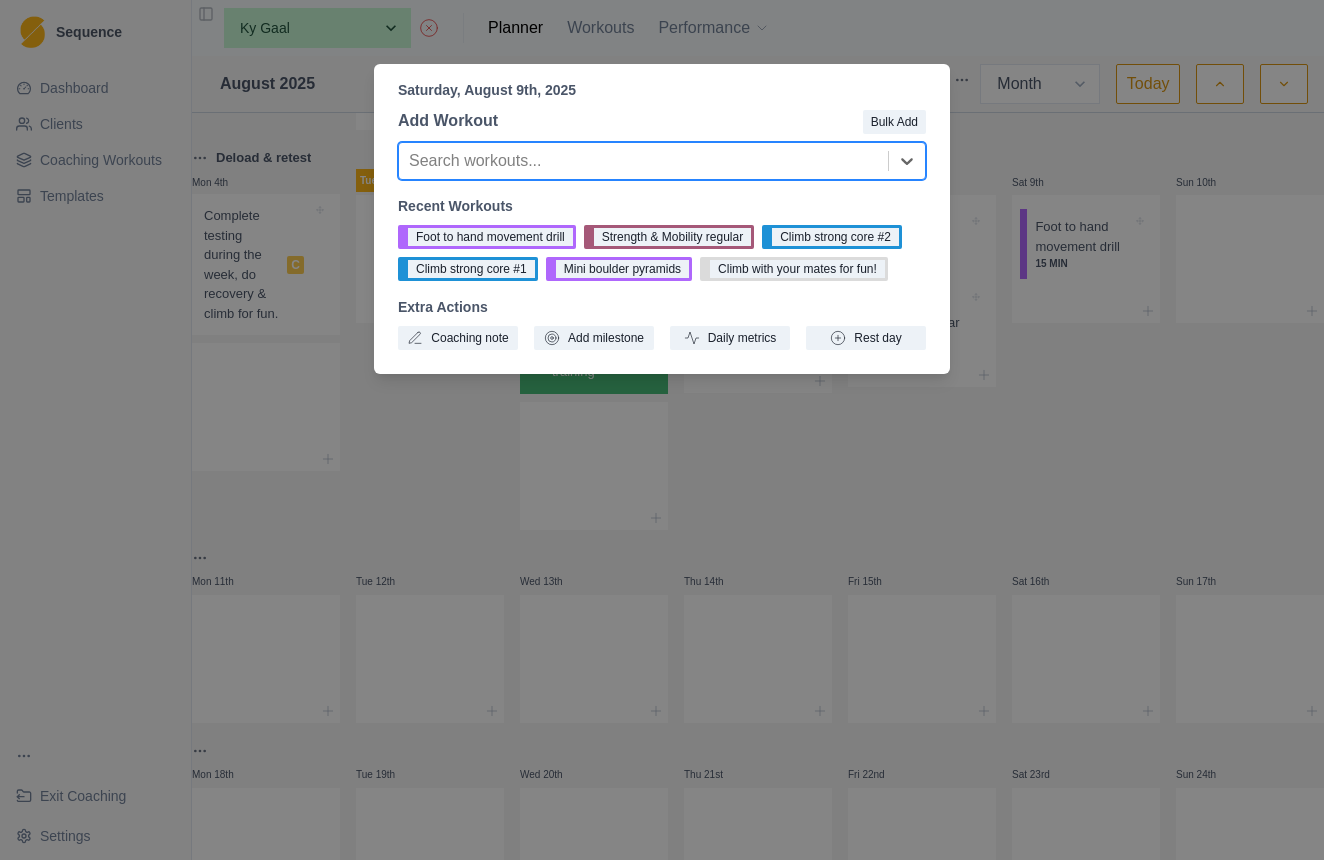 type on "f" 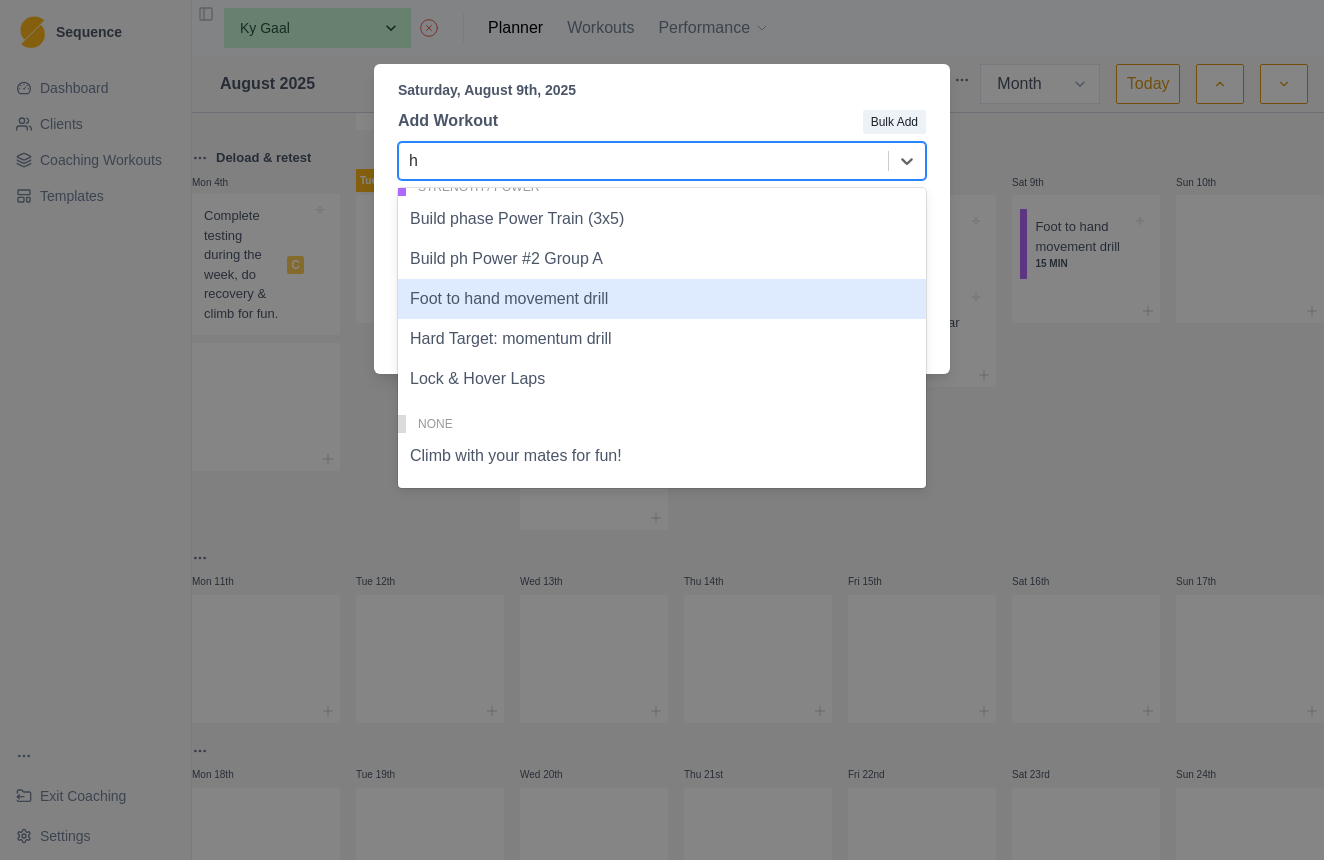 scroll, scrollTop: 256, scrollLeft: 0, axis: vertical 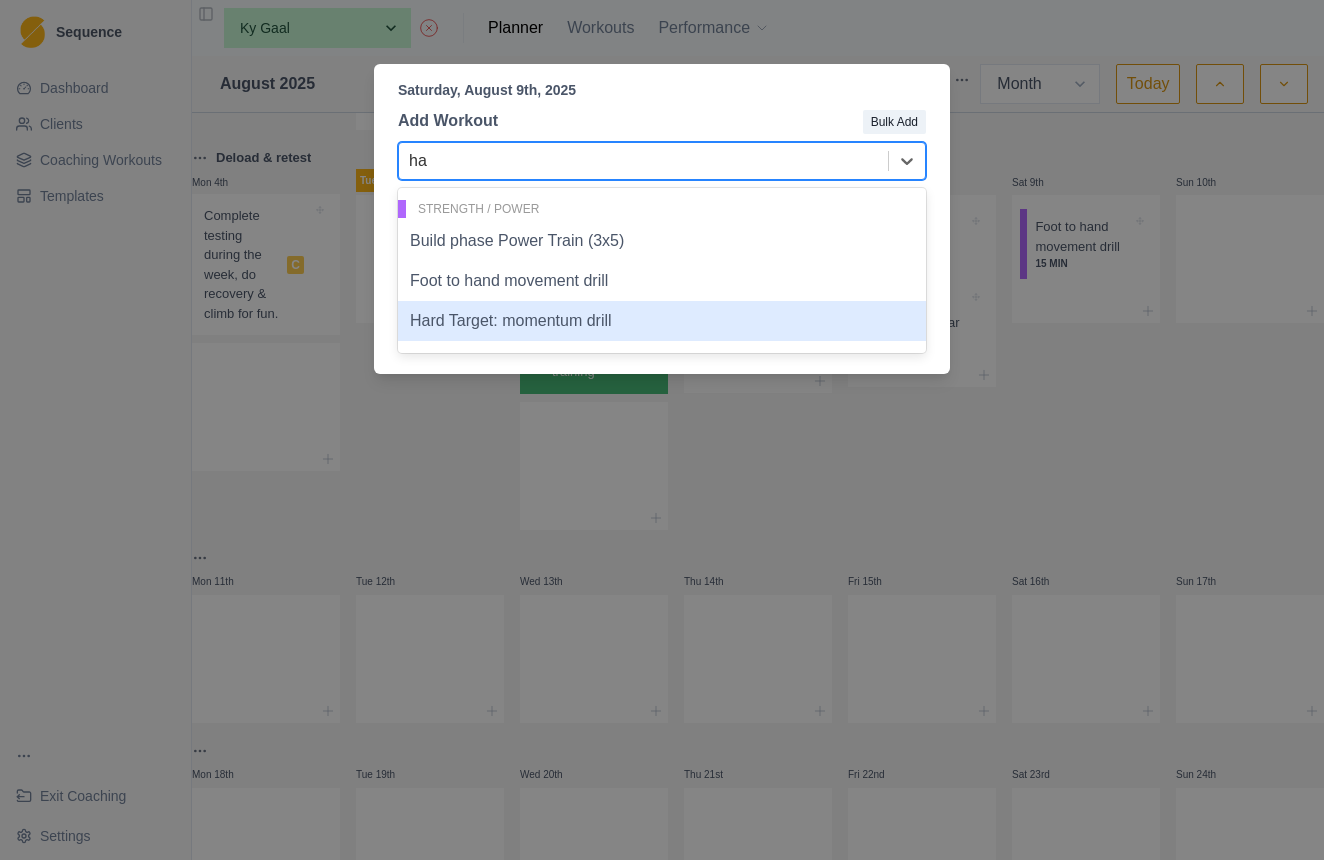 click on "Hard Target: momentum drill" at bounding box center (662, 321) 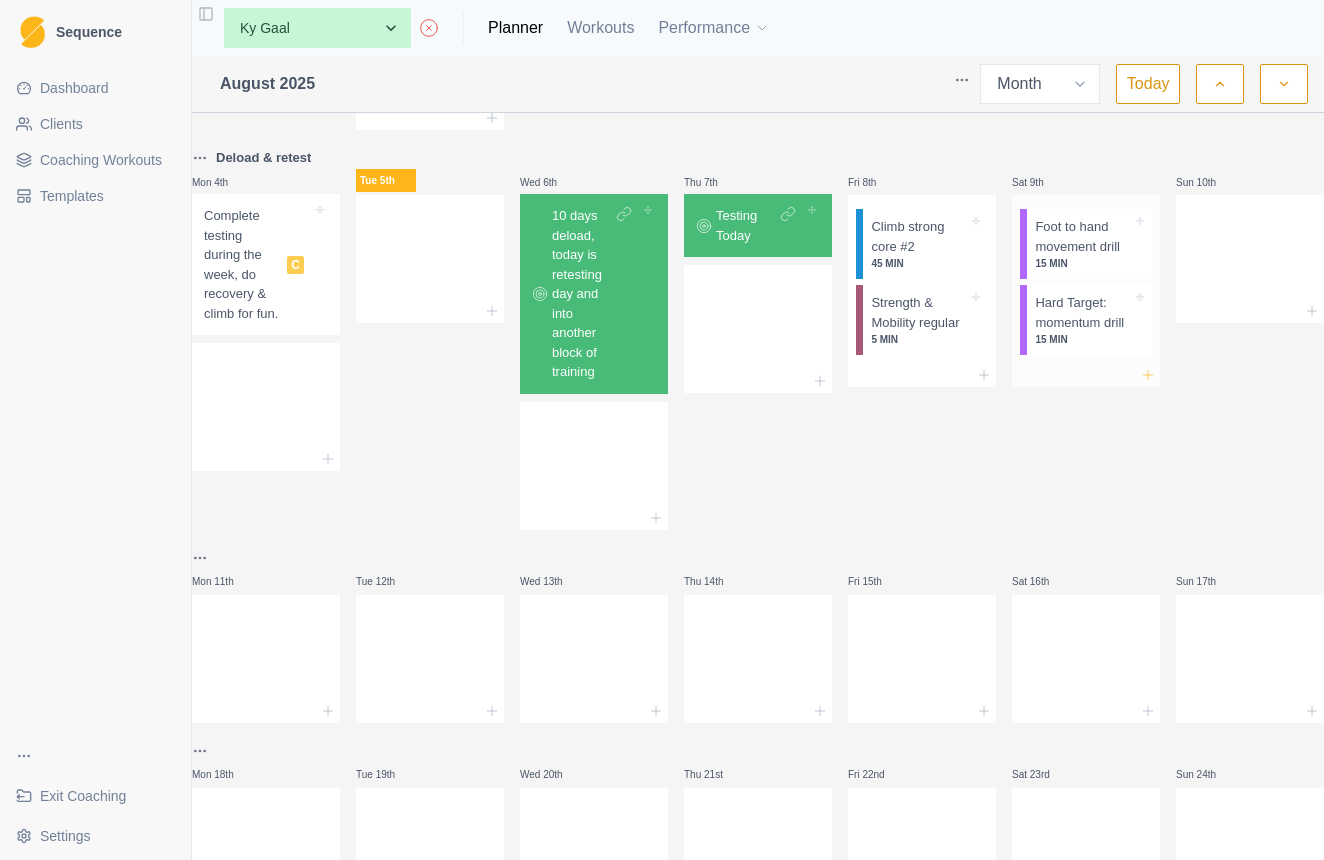 click 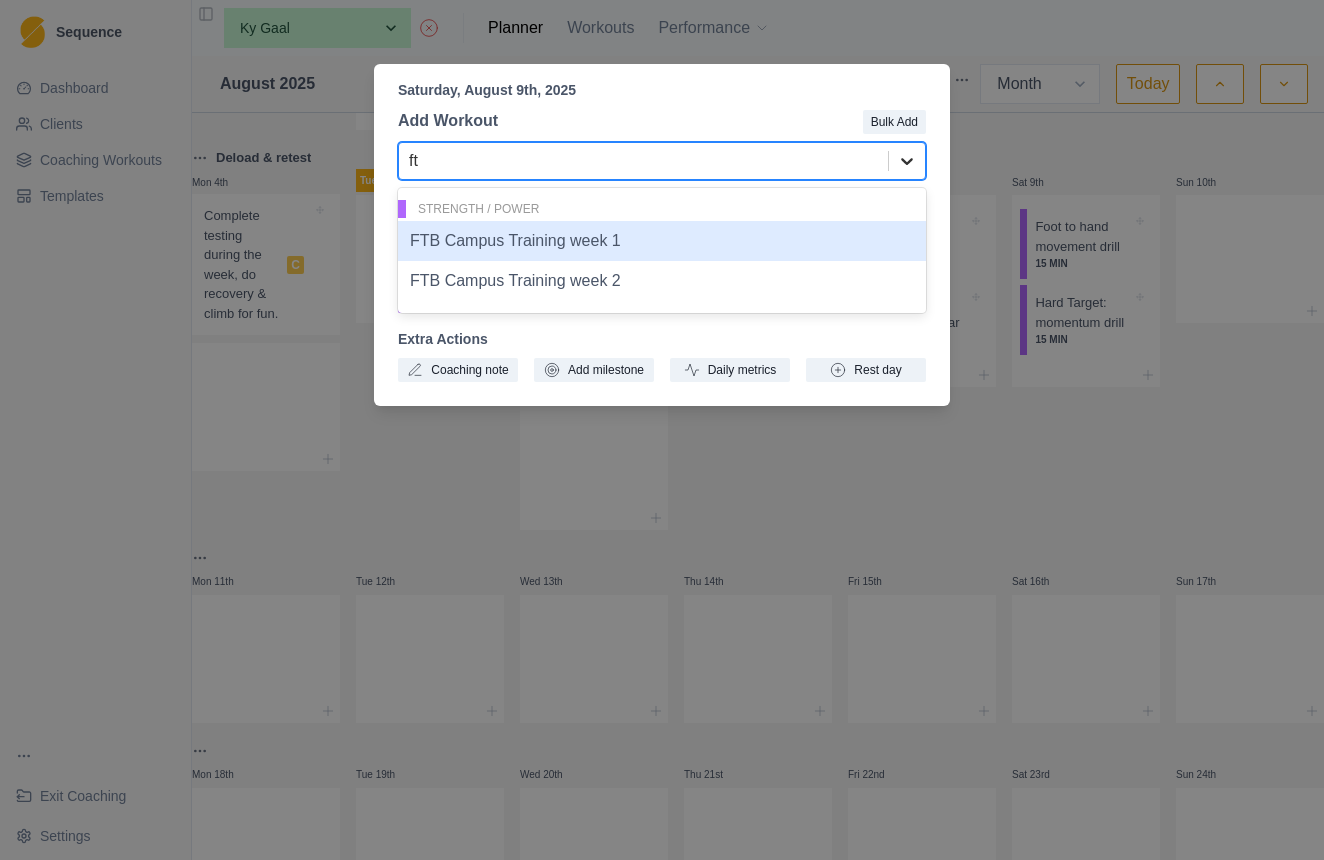 type on "f" 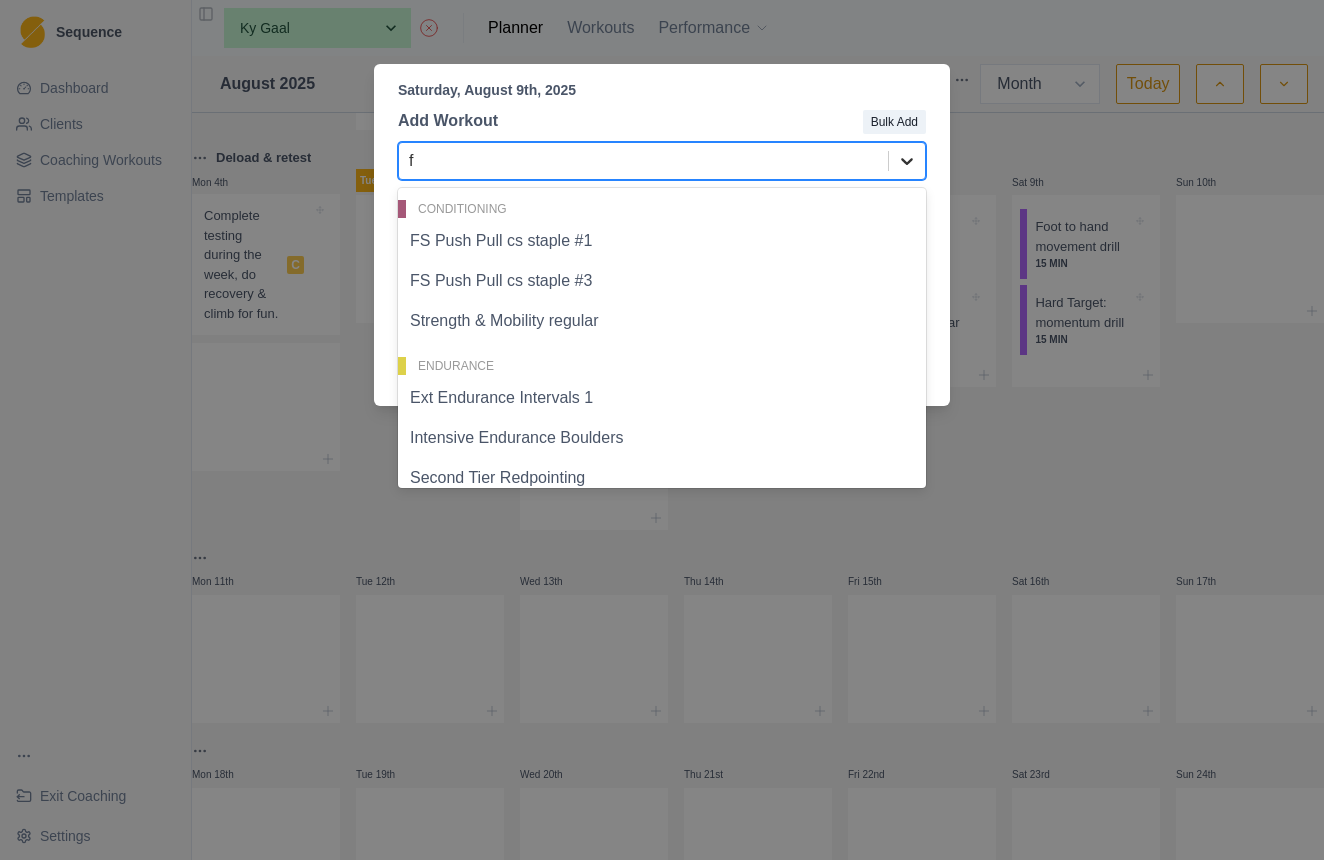 type 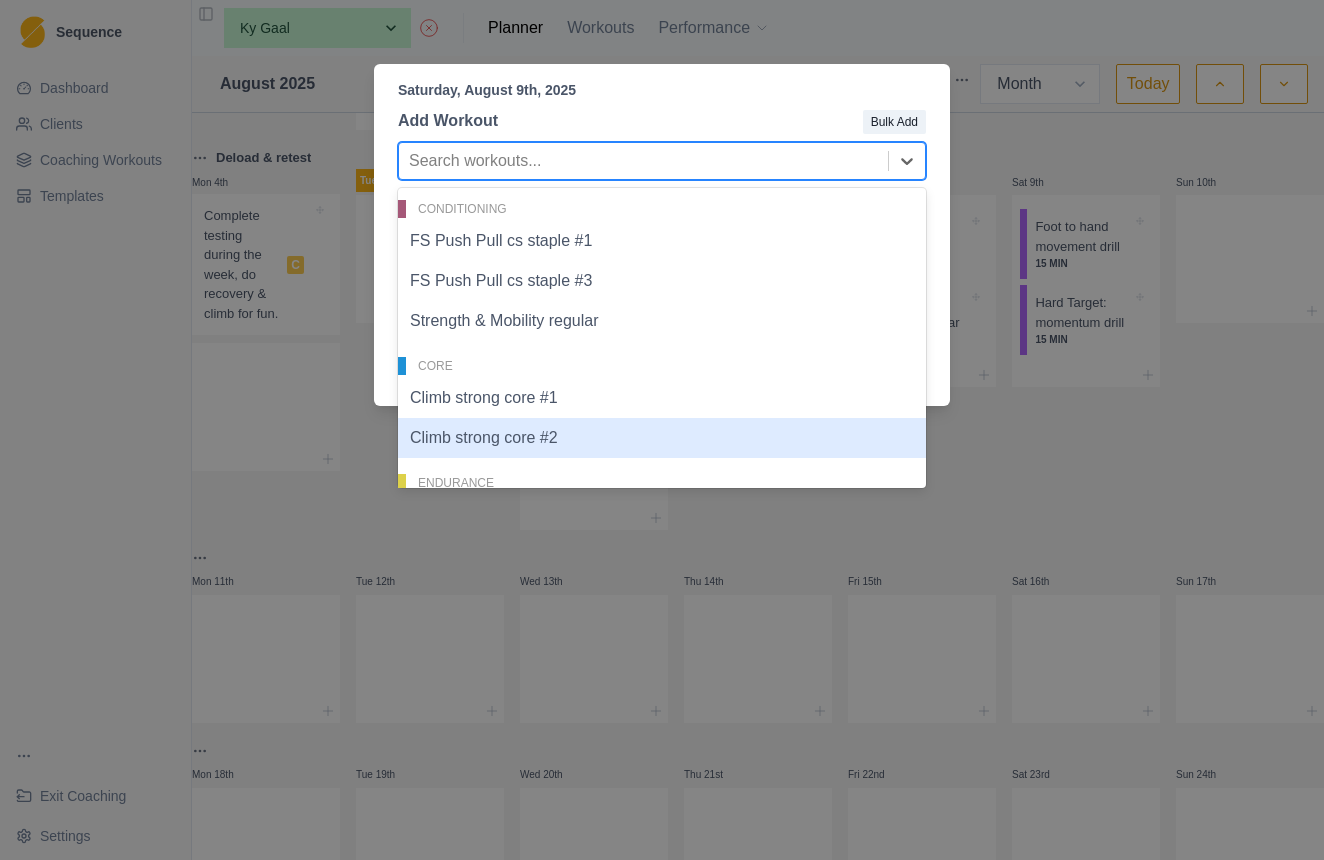click on "Saturday, August 9th, 2025 Add Workout Bulk Add Climb strong core #2, 5 of 26. 26 results available. Use Up and Down to choose options, press Enter to select the currently focused option, press Escape to exit the menu, press Tab to select the option and exit the menu. Search workouts... Conditioning FS Push Pull cs staple #1 FS Push Pull cs staple #3 Strength & Mobility regular Core Climb strong core #1 Climb strong core #2 Endurance Ext Endurance Intervals 1 Intensive Endurance Boulders Second Tier Redpointing Rehab Warm up & recovery stretching Strength / Power 1-2-3 capacity bouldering 4P's Upper Body Gym session Build phase Power Train (3x5) Build ph Power #2 Group A Earn your Turns Foot to hand movement drill FTB Campus Training week 1 FTB Campus Training week 2 Hard Target: momentum drill Limit Boulders Lock & Hover Laps Mini boulder pyramids Perfect Repeats Quicksend lead session Second Tier Bouldering Time Limit Boulders None Climb with your mates for fun! Recent Workouts Hard Target: momentum drill" at bounding box center (662, 430) 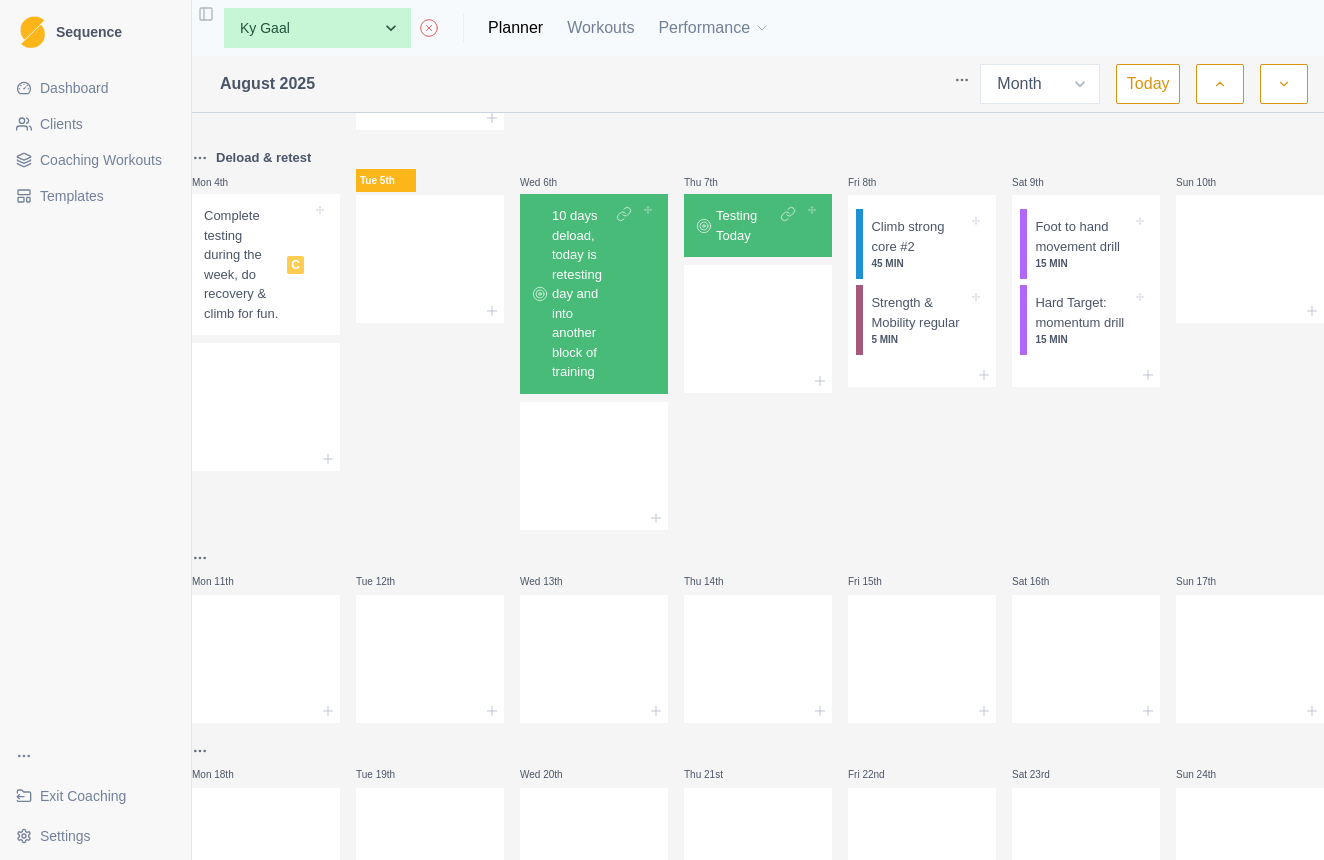click on "Coaching Workouts" at bounding box center (101, 160) 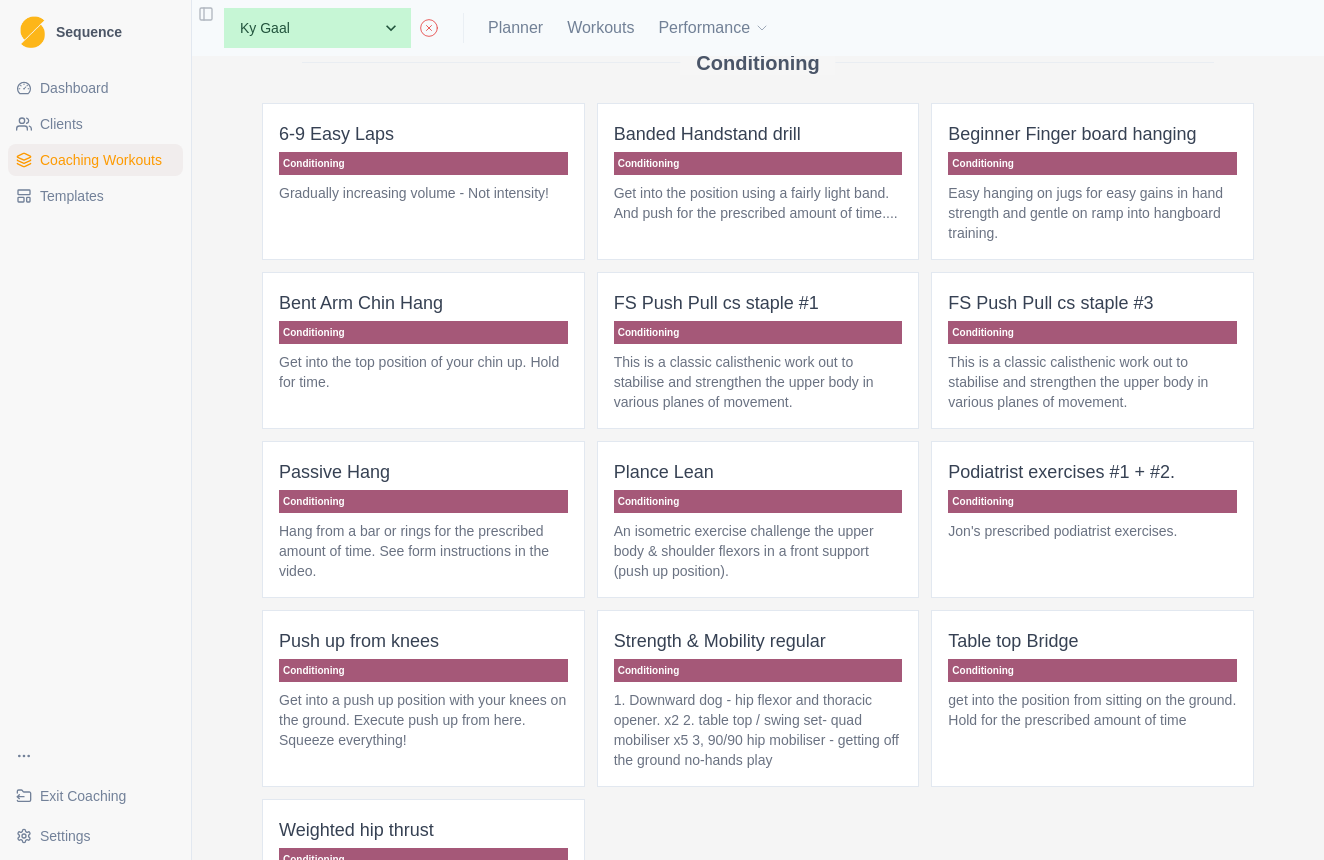 scroll, scrollTop: 0, scrollLeft: 0, axis: both 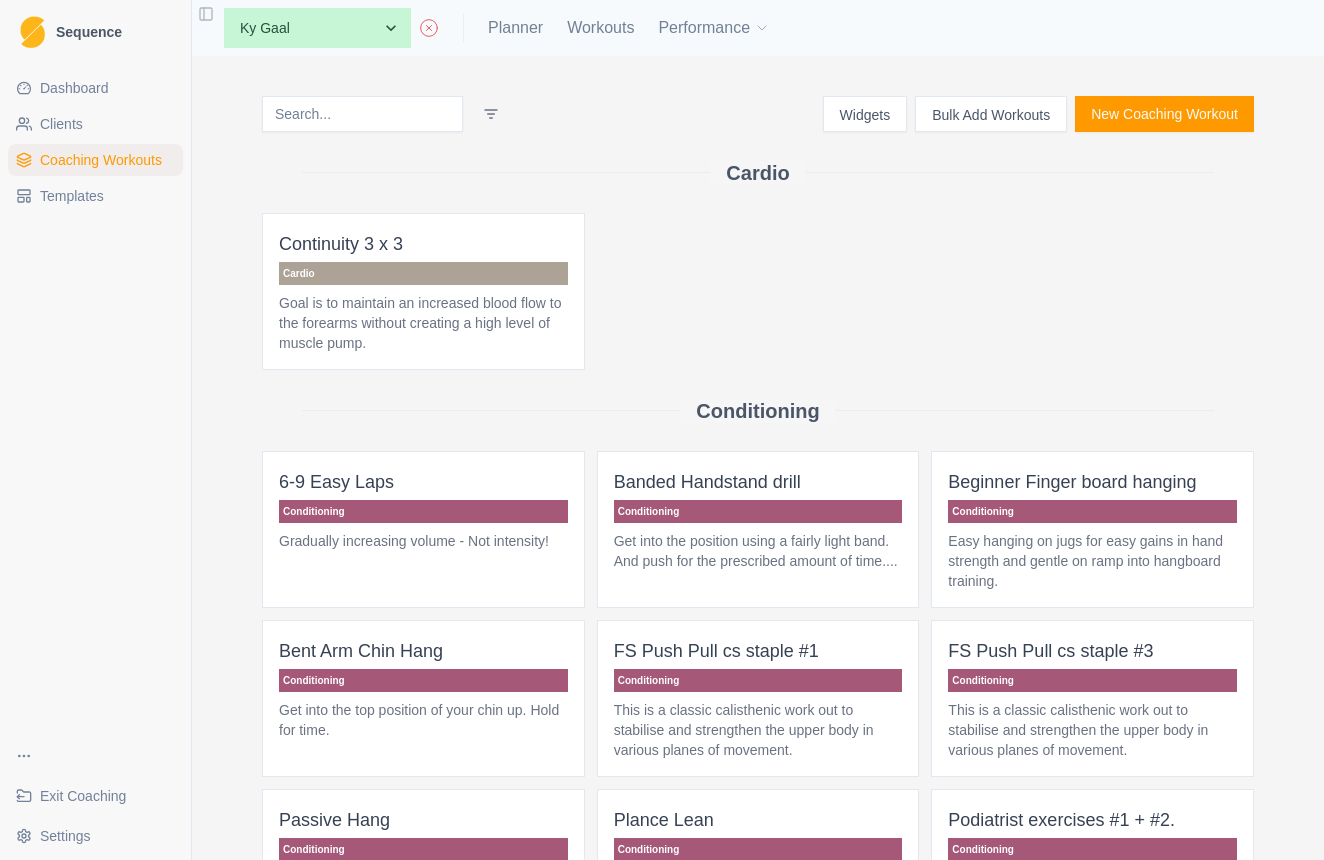 click at bounding box center (362, 114) 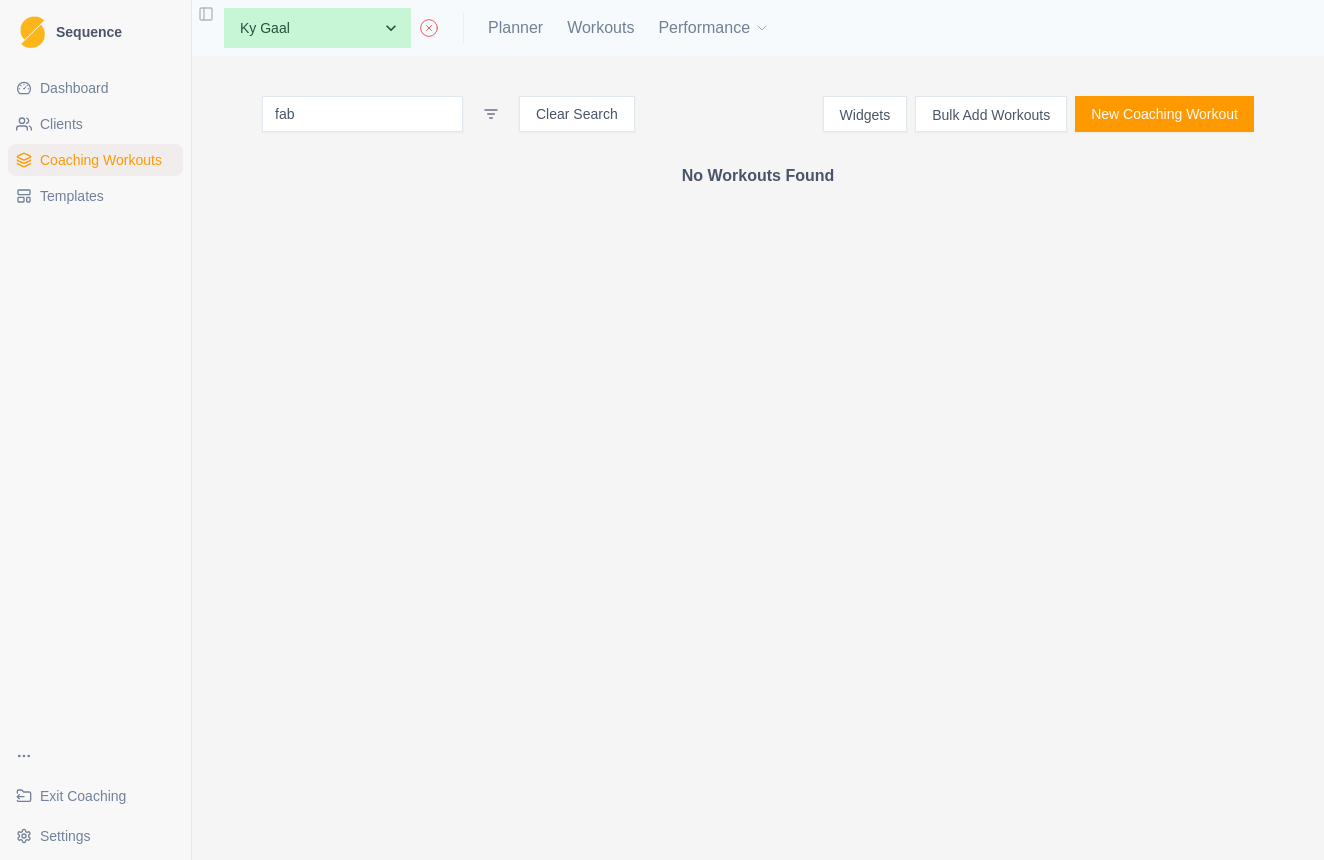 scroll, scrollTop: 0, scrollLeft: 0, axis: both 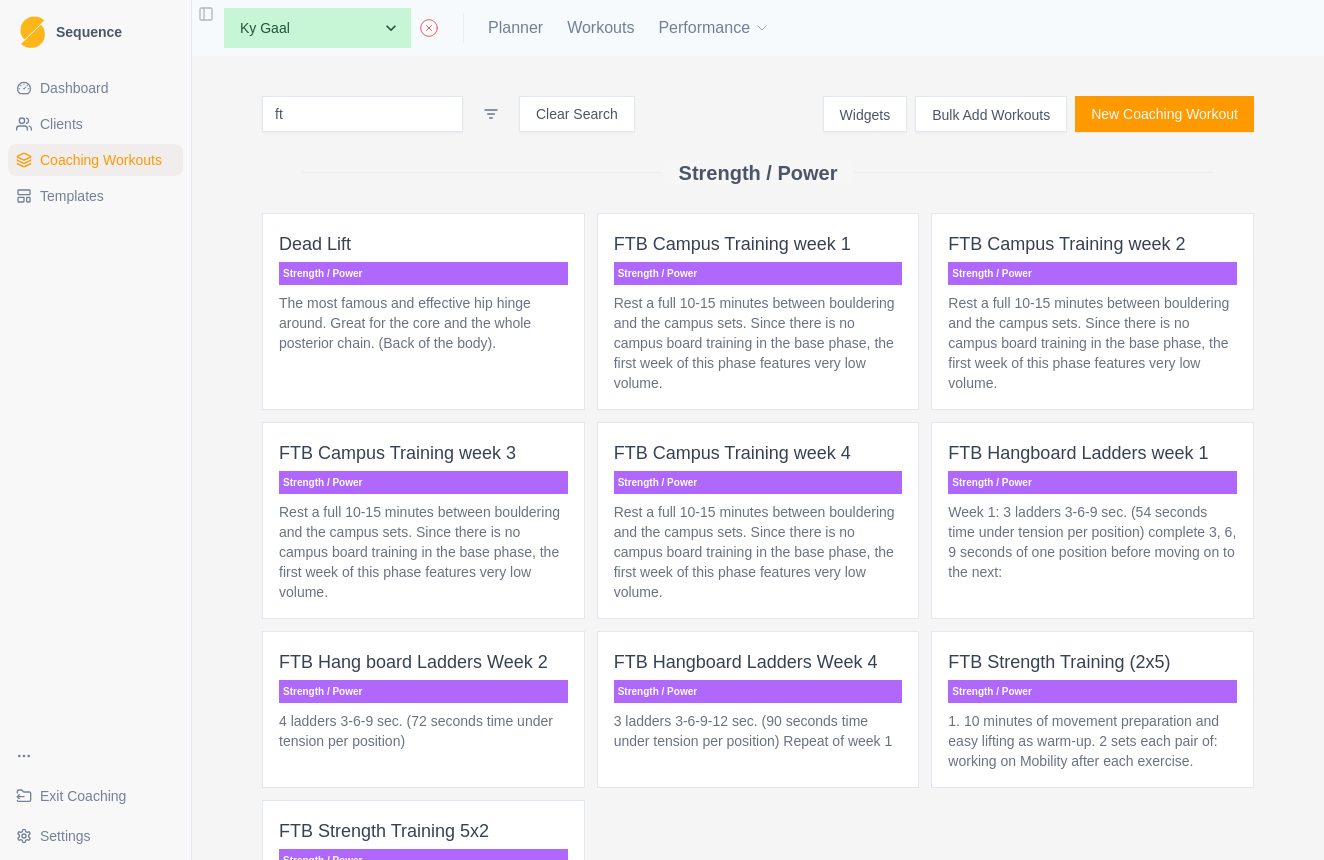 type on "ftb" 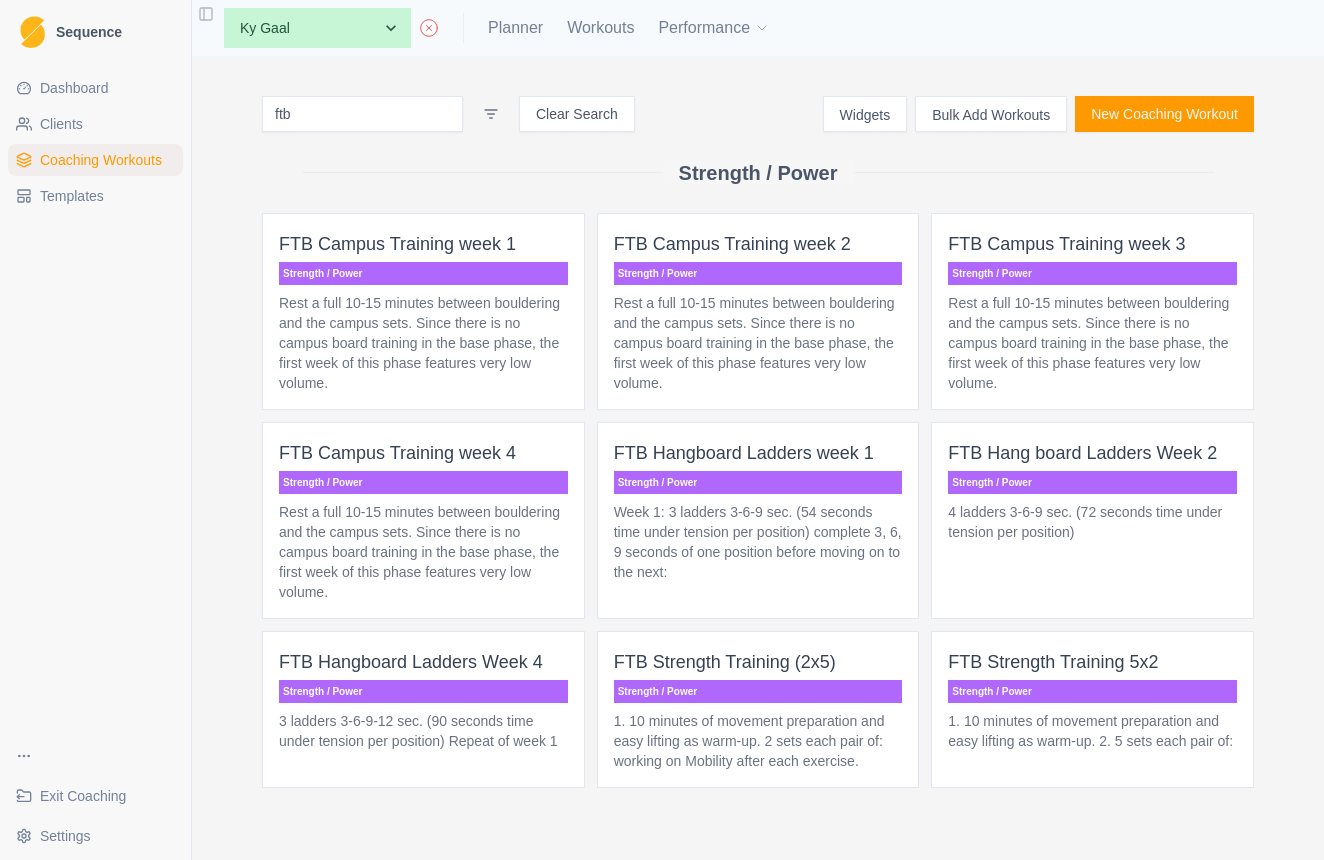 click on "Rest a full 10-15 minutes between bouldering and the campus sets. Since there is no campus board training in the base phase, the first week of this phase features very low volume." at bounding box center [1092, 343] 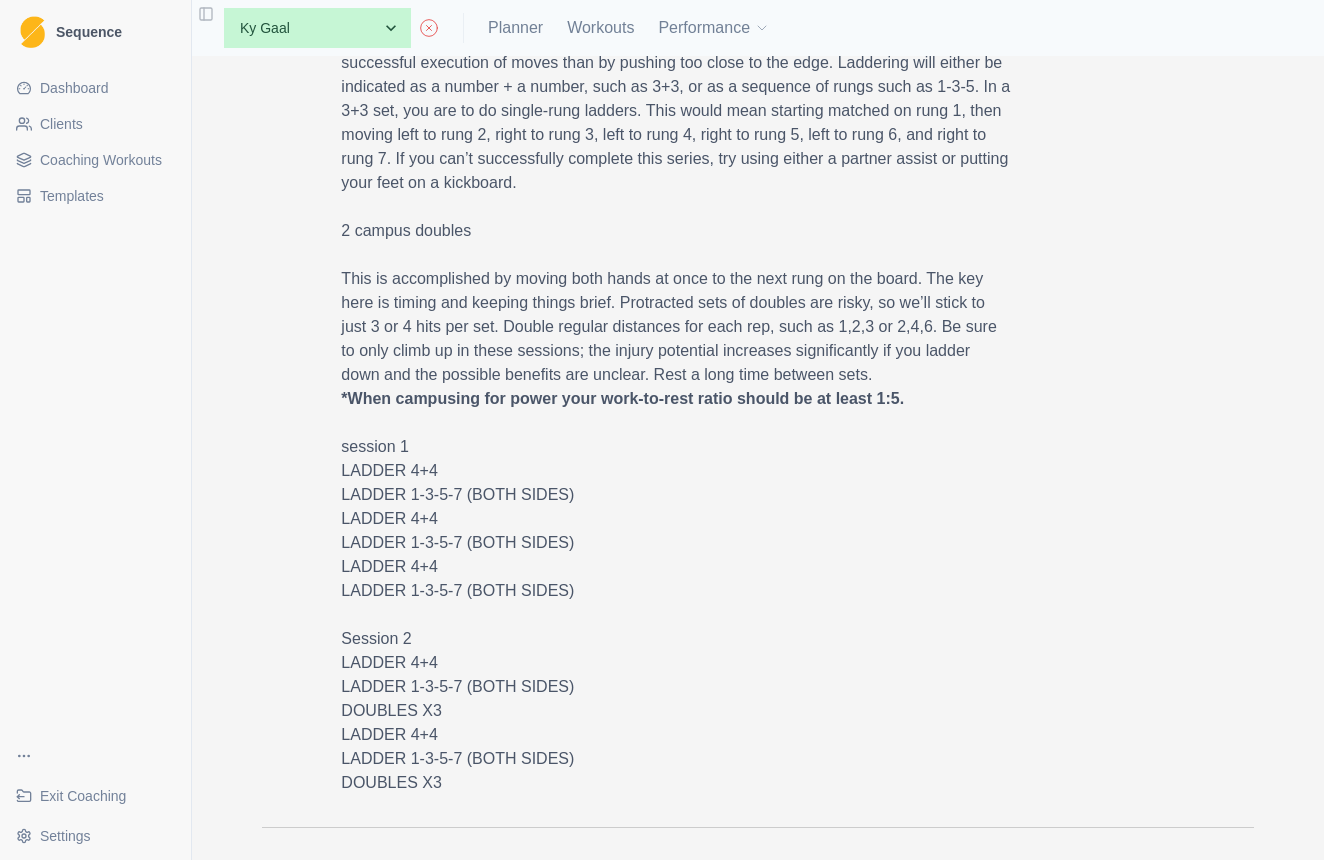 scroll, scrollTop: 531, scrollLeft: 0, axis: vertical 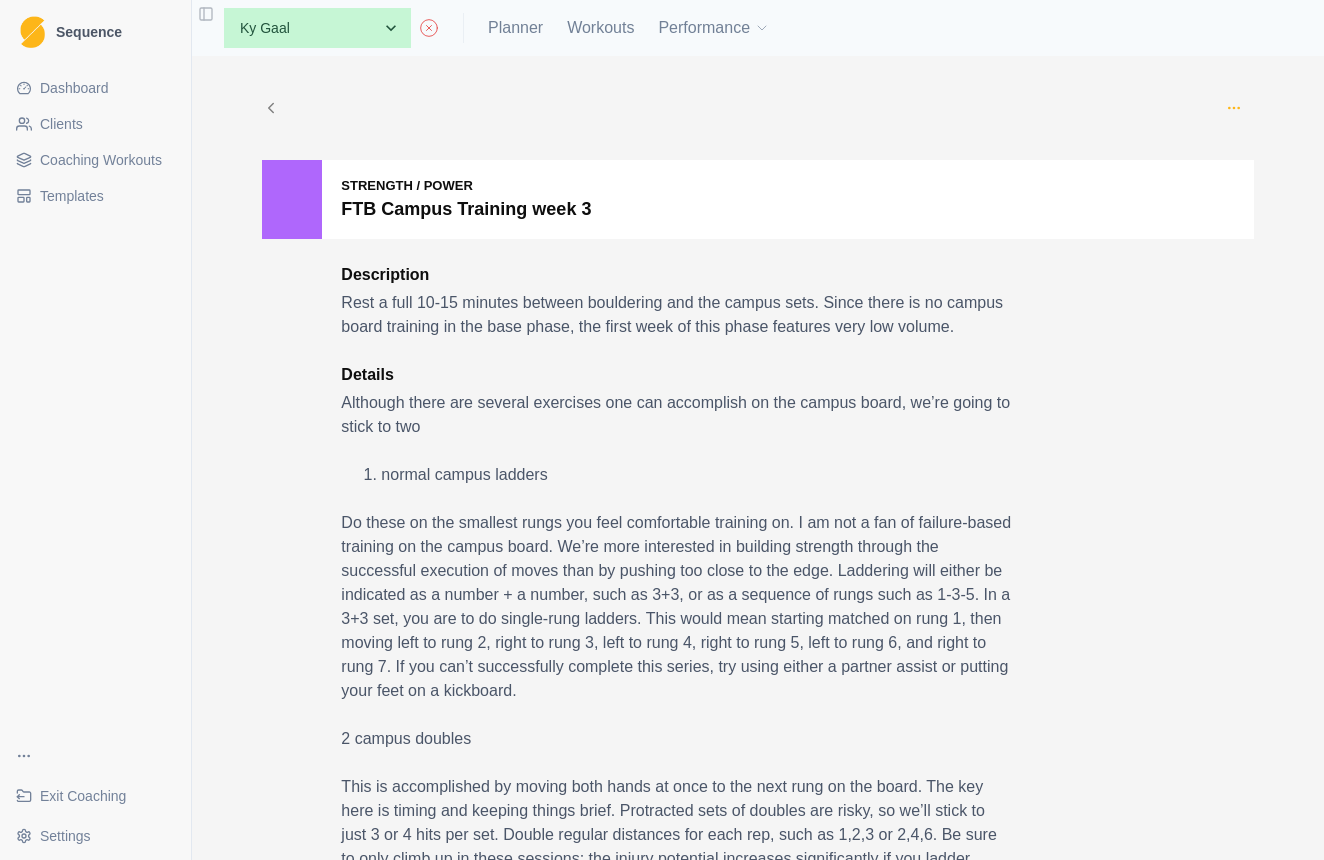 click 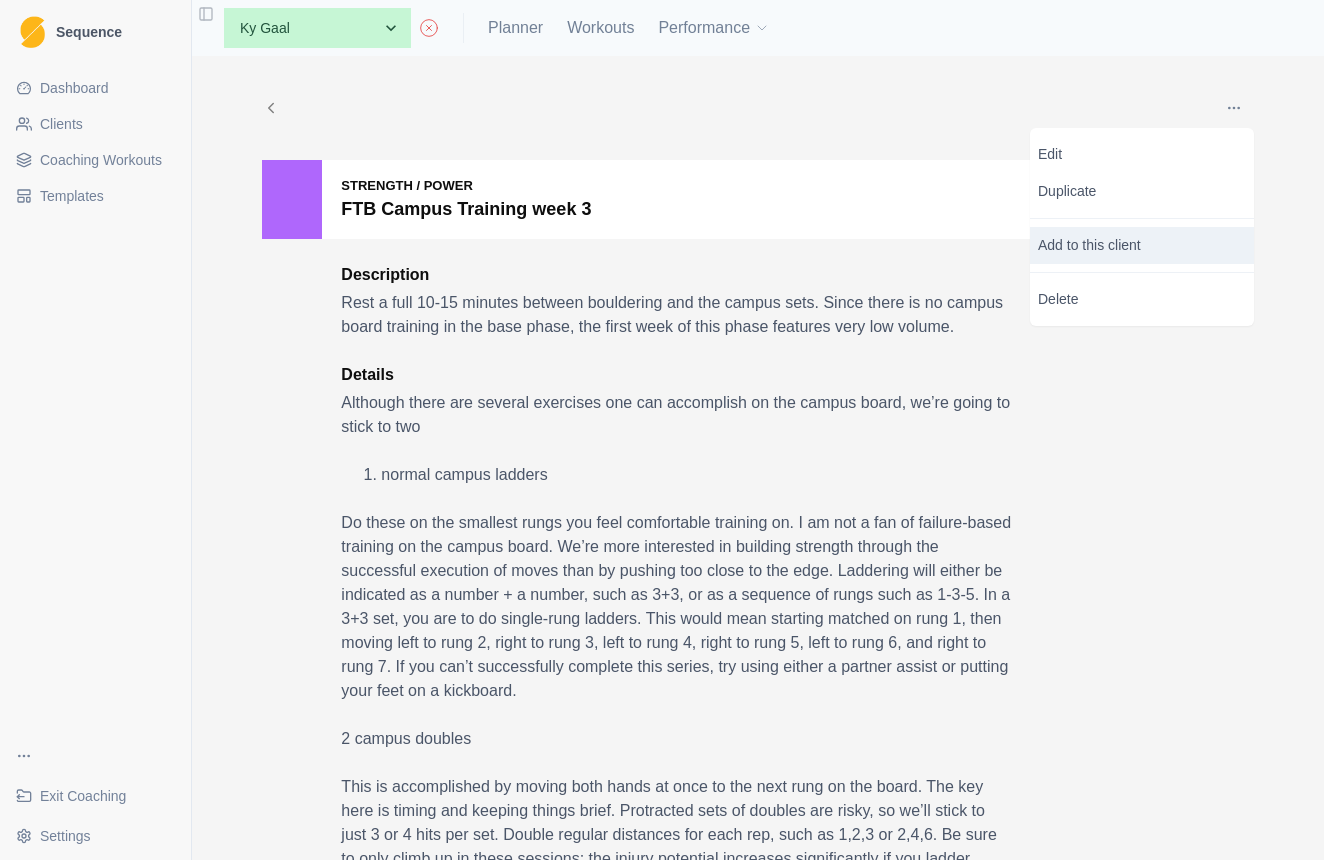 click on "Add to this client" at bounding box center (1142, 245) 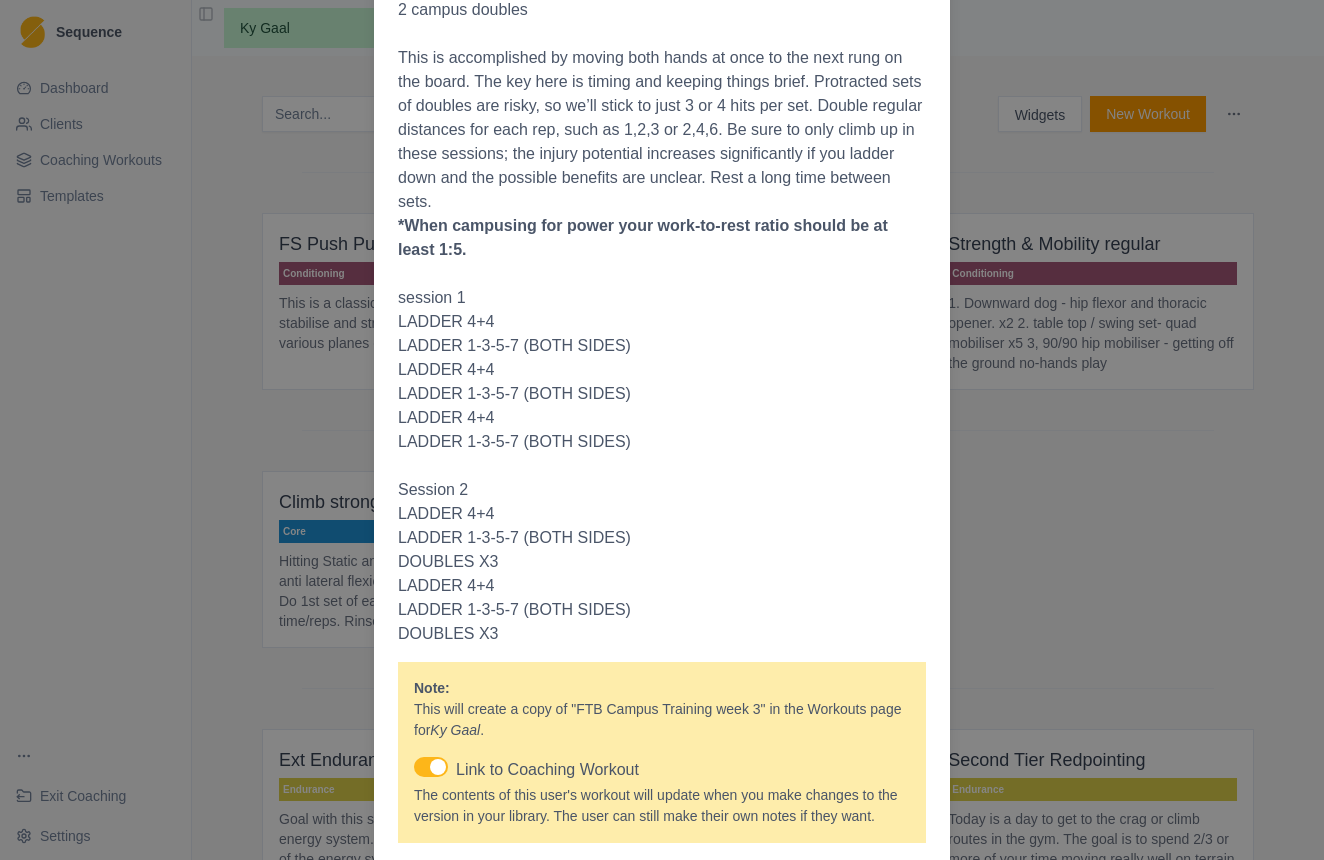 scroll, scrollTop: 791, scrollLeft: 0, axis: vertical 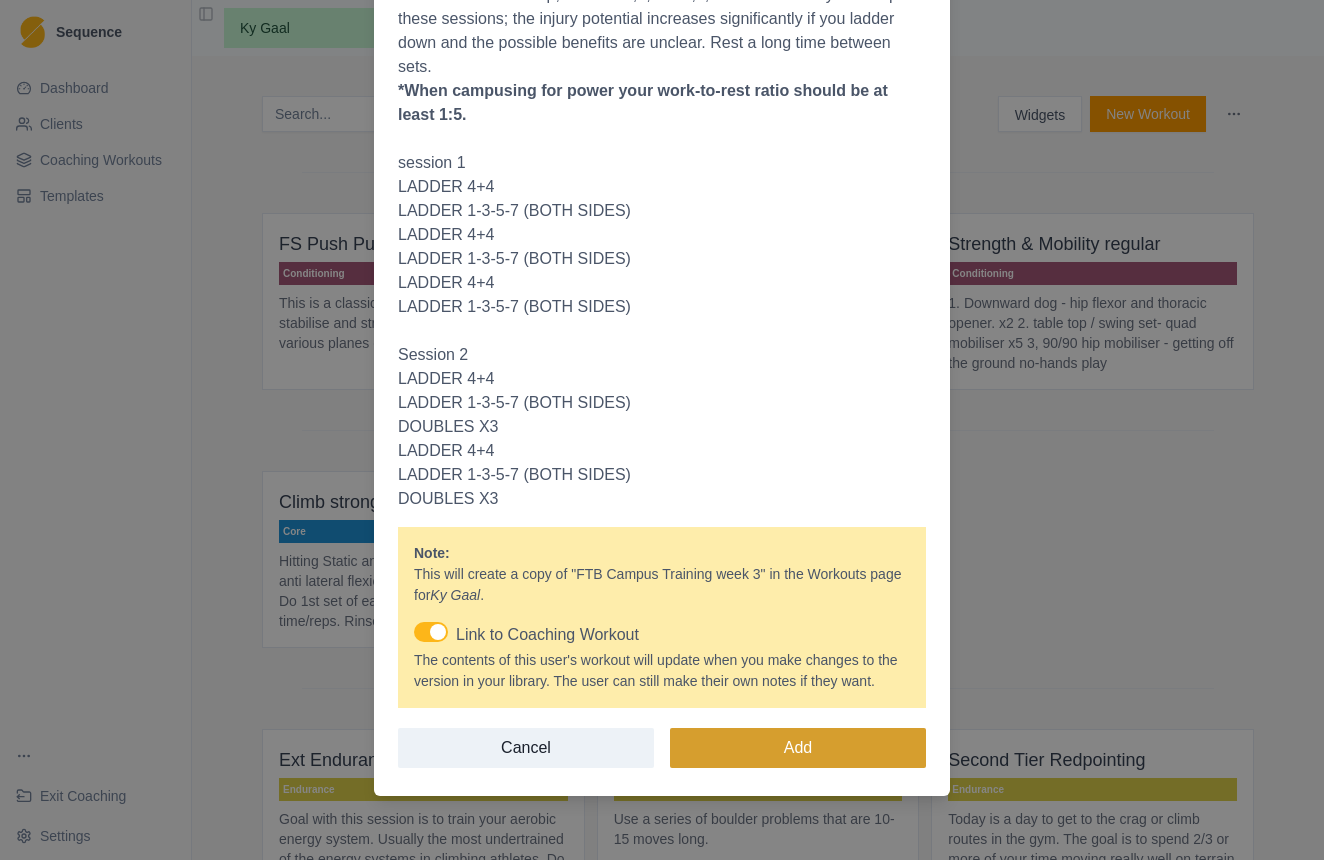 click on "Add" at bounding box center [798, 748] 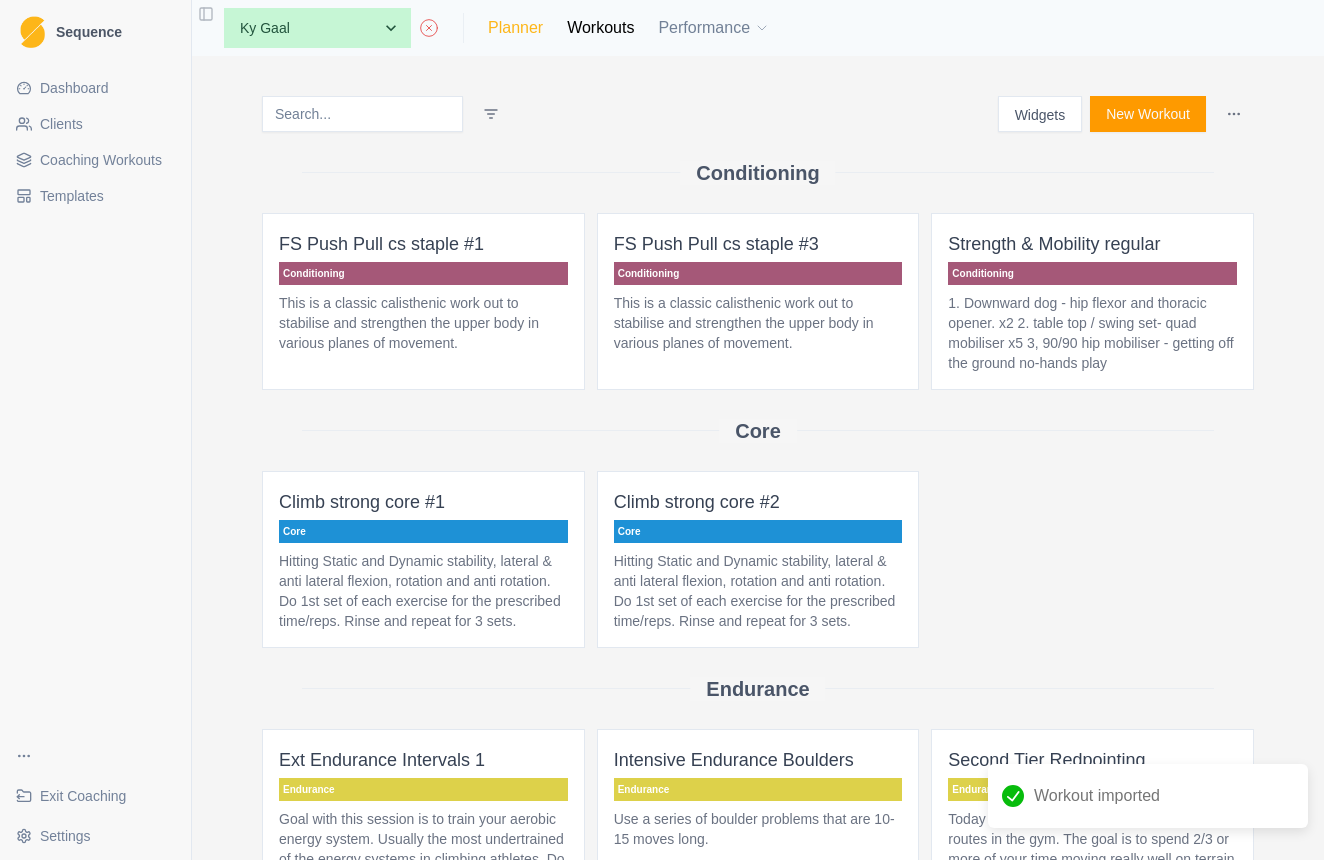 click on "Planner" at bounding box center (515, 28) 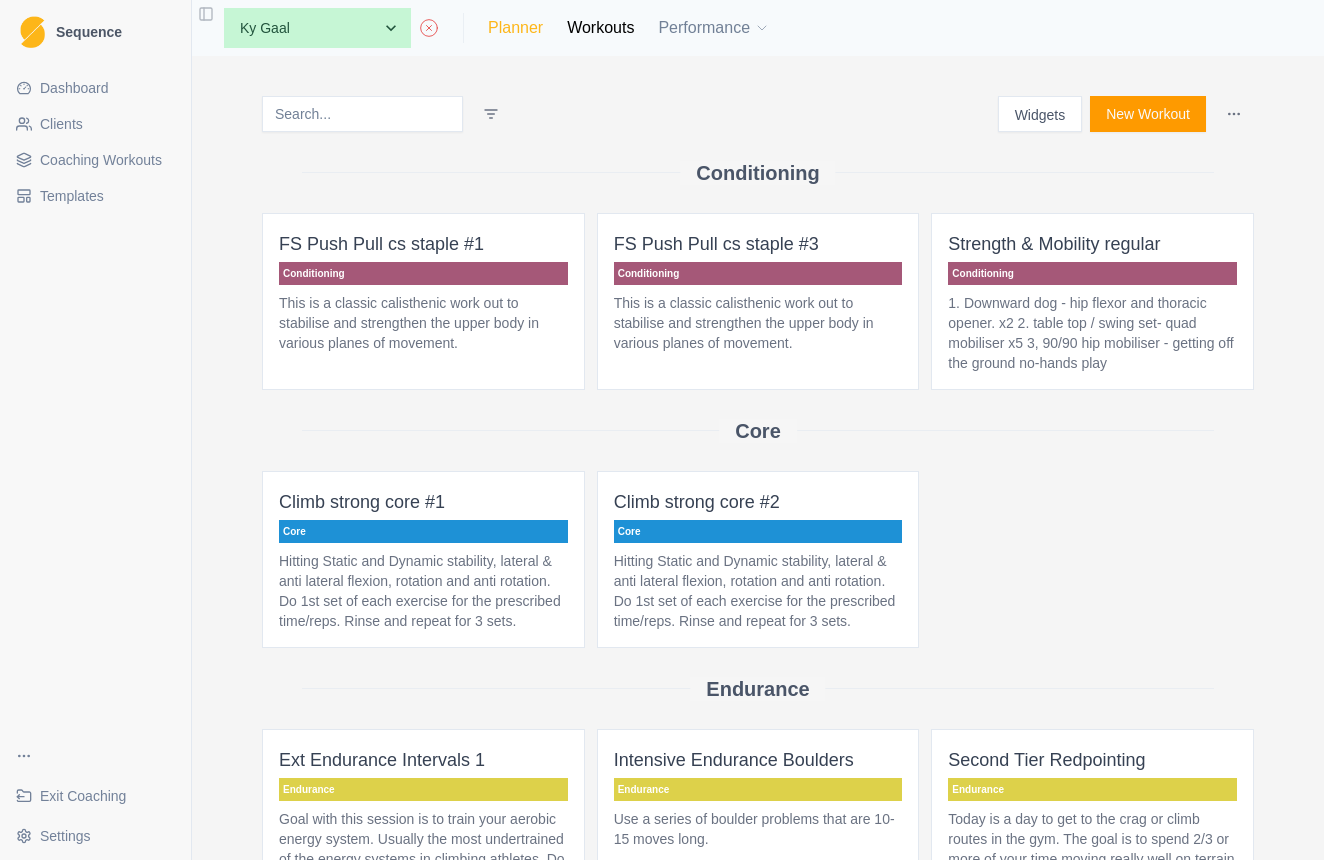 select on "month" 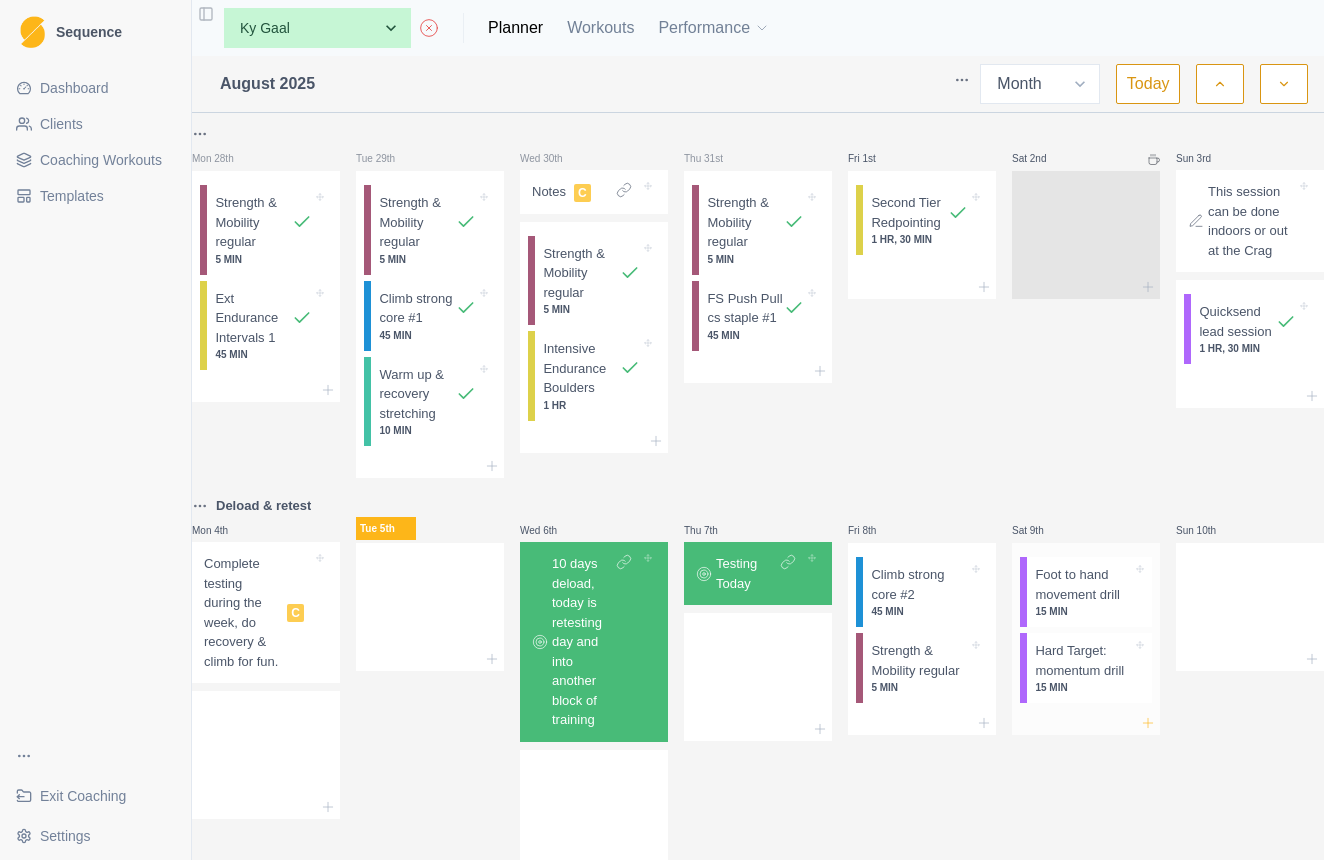 click 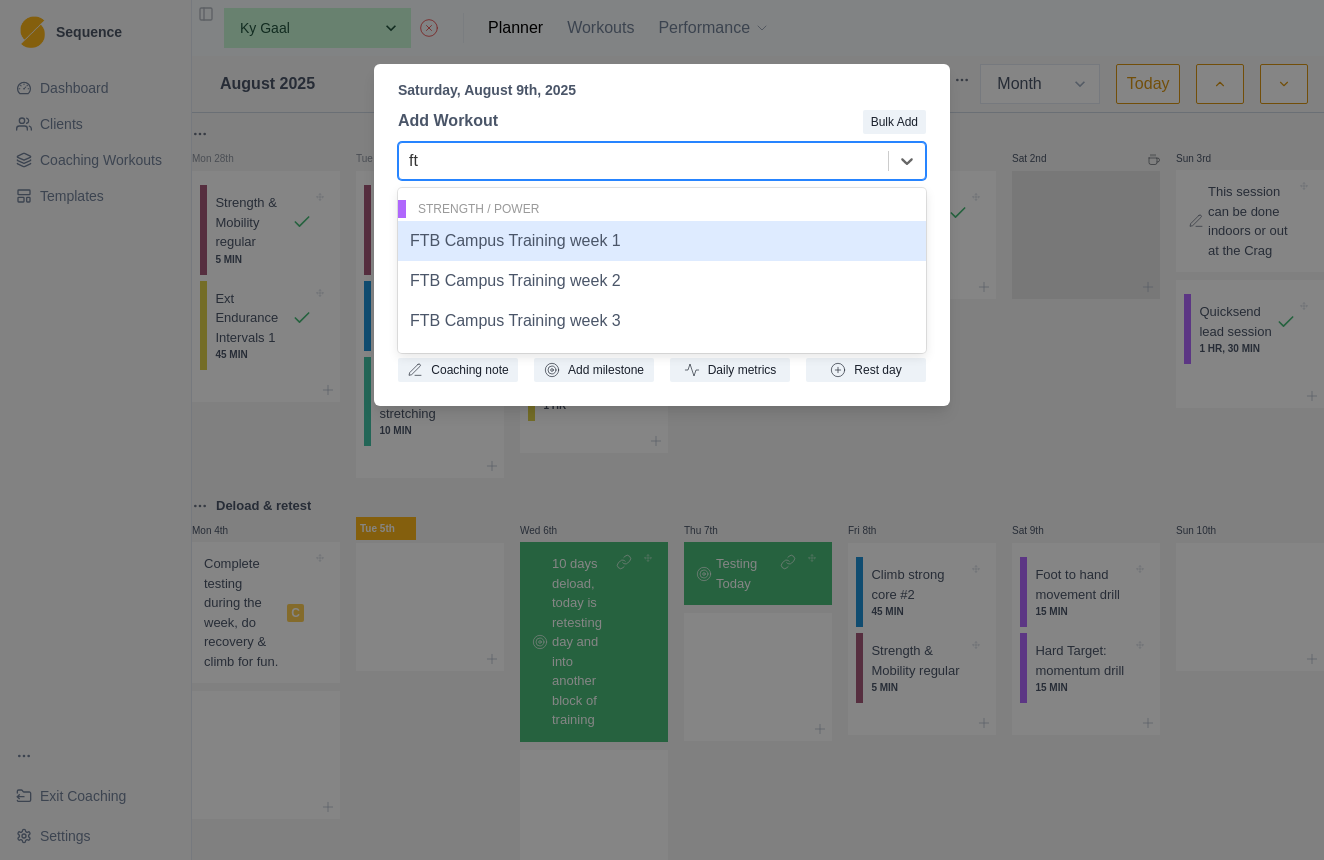 type on "ftb" 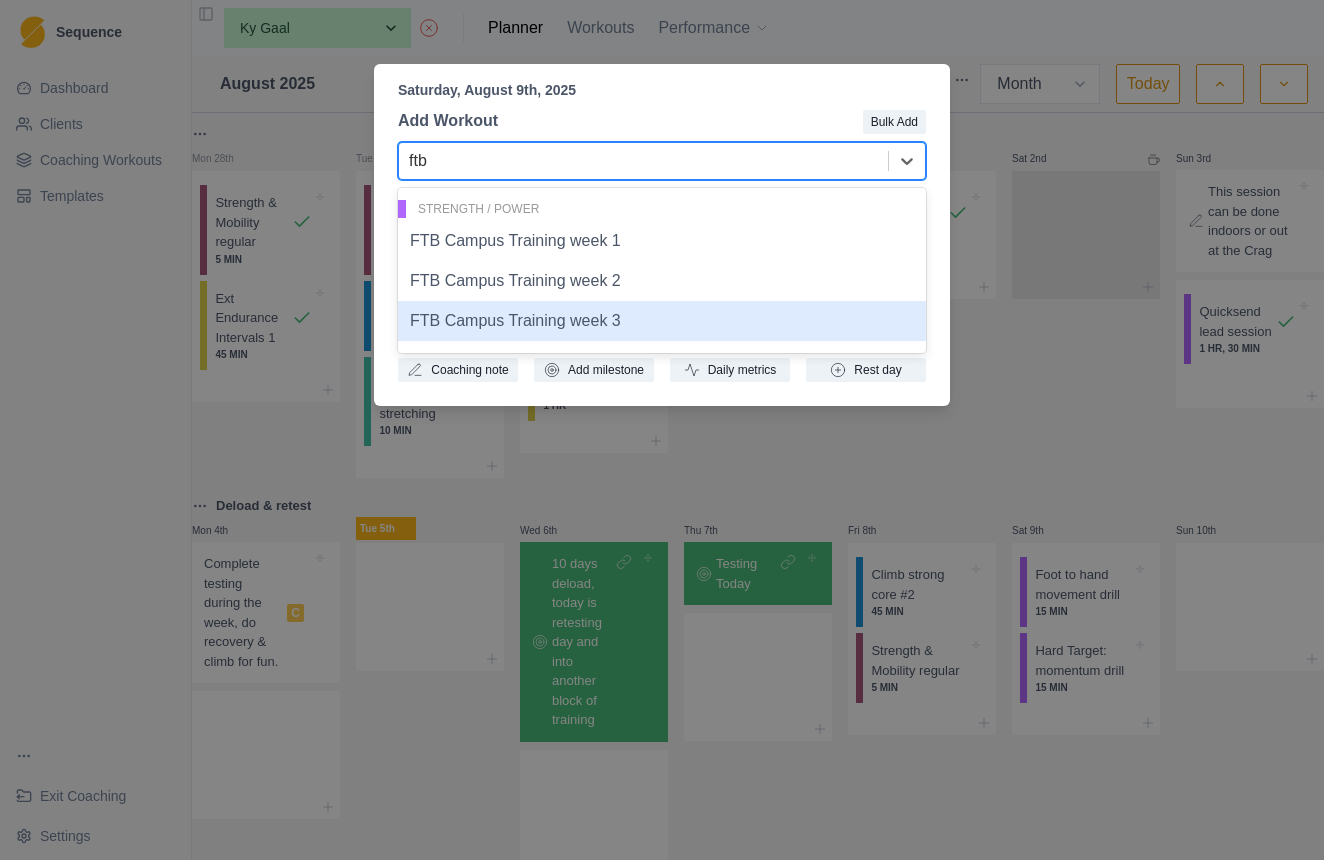 click on "FTB Campus Training week 3" at bounding box center [662, 321] 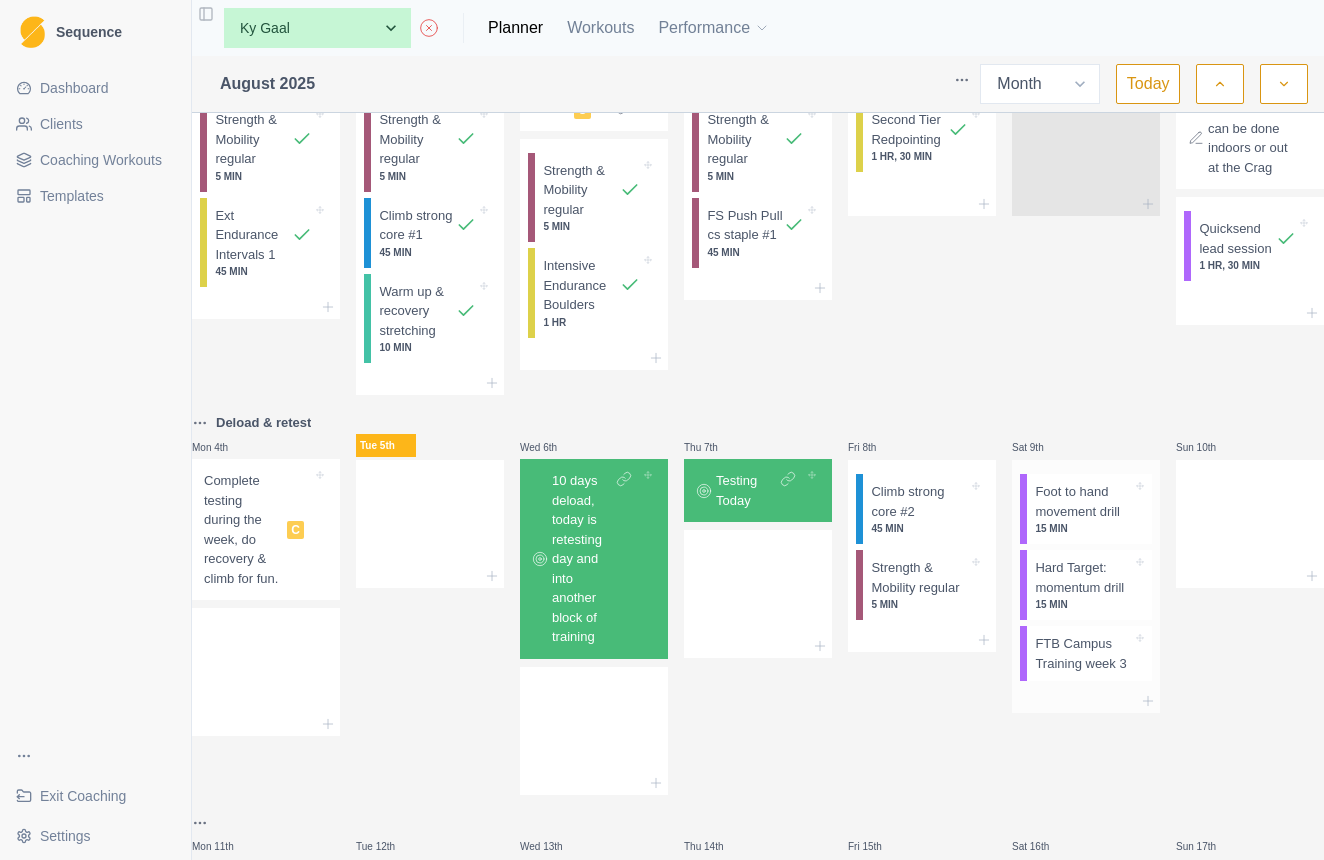 scroll, scrollTop: 85, scrollLeft: 0, axis: vertical 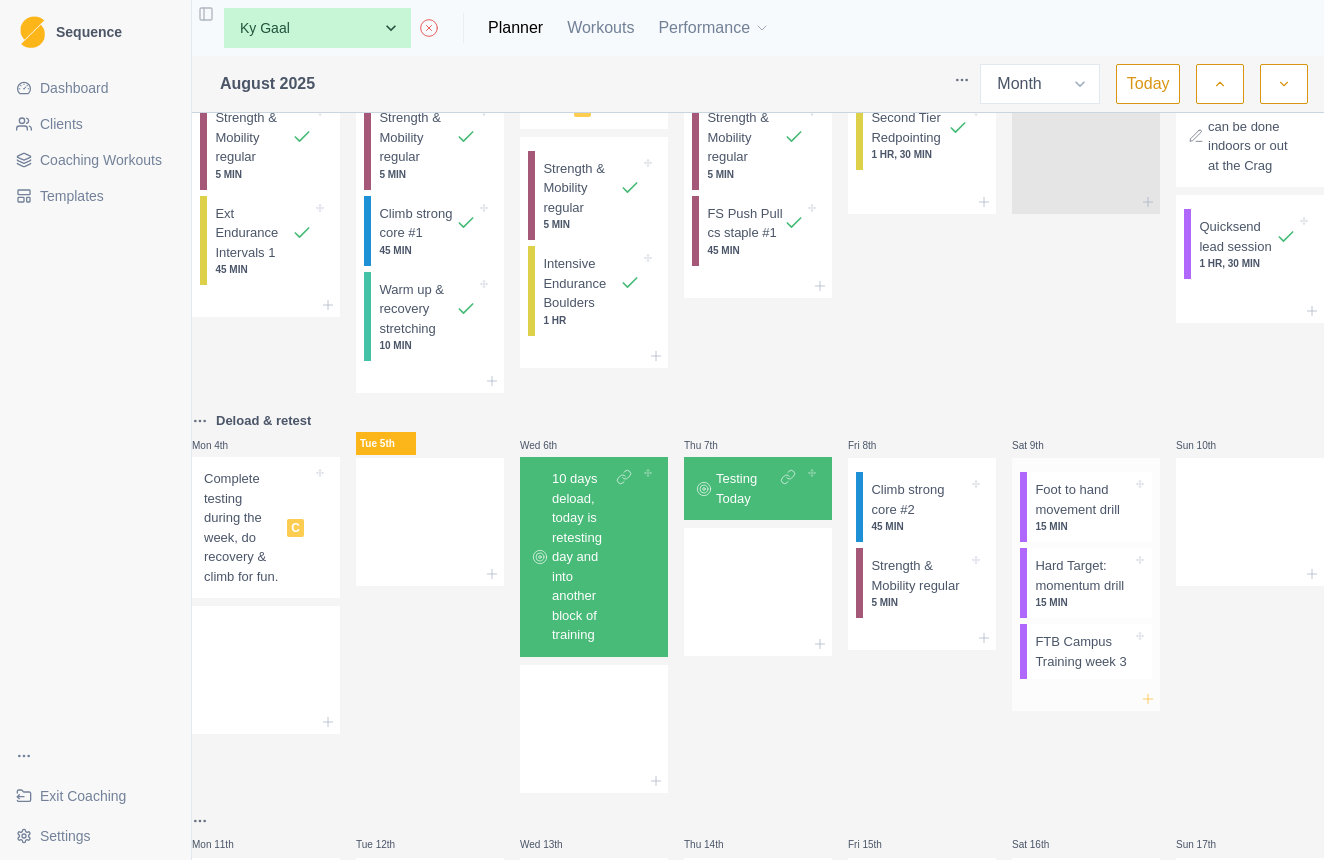 click 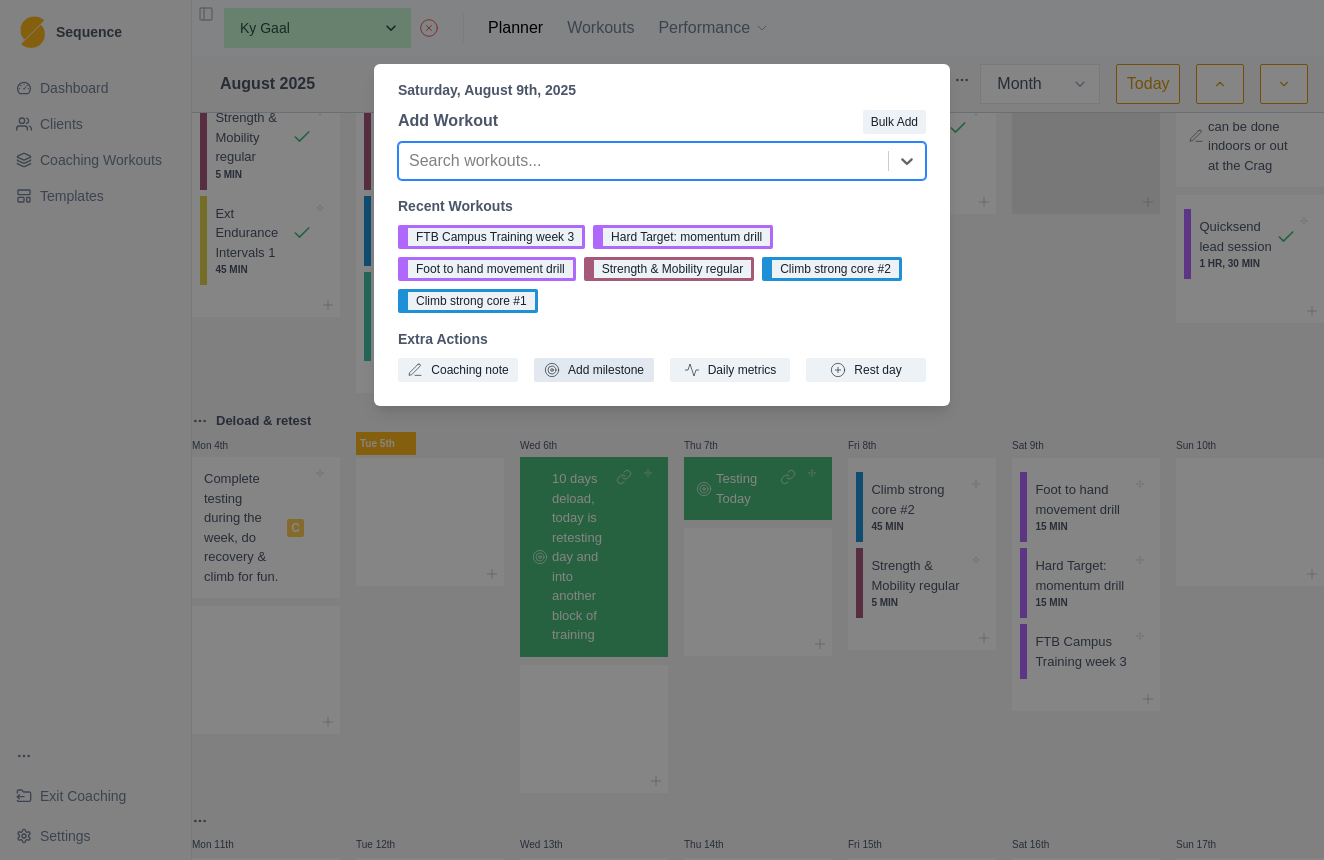 click on "Add milestone" at bounding box center (594, 370) 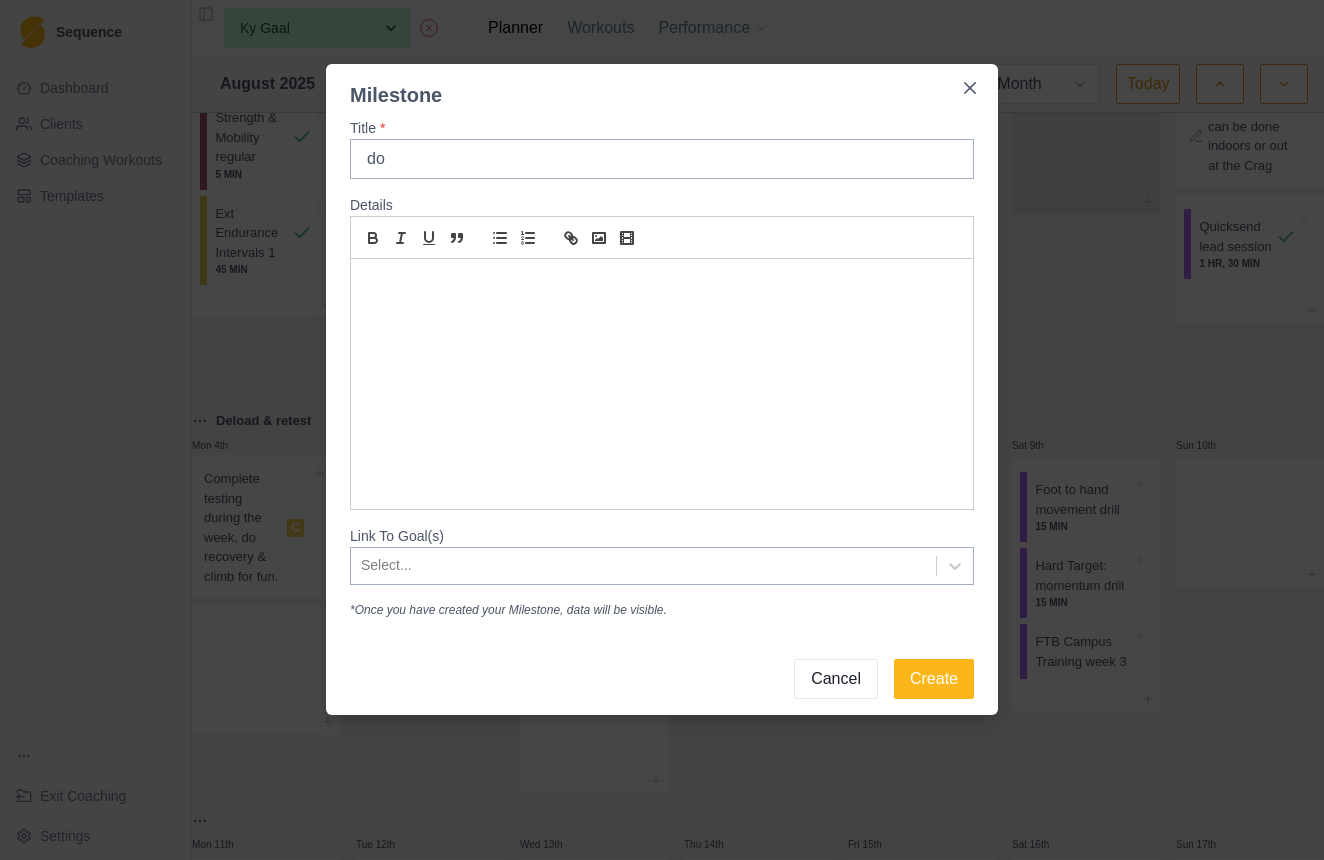 type on "d" 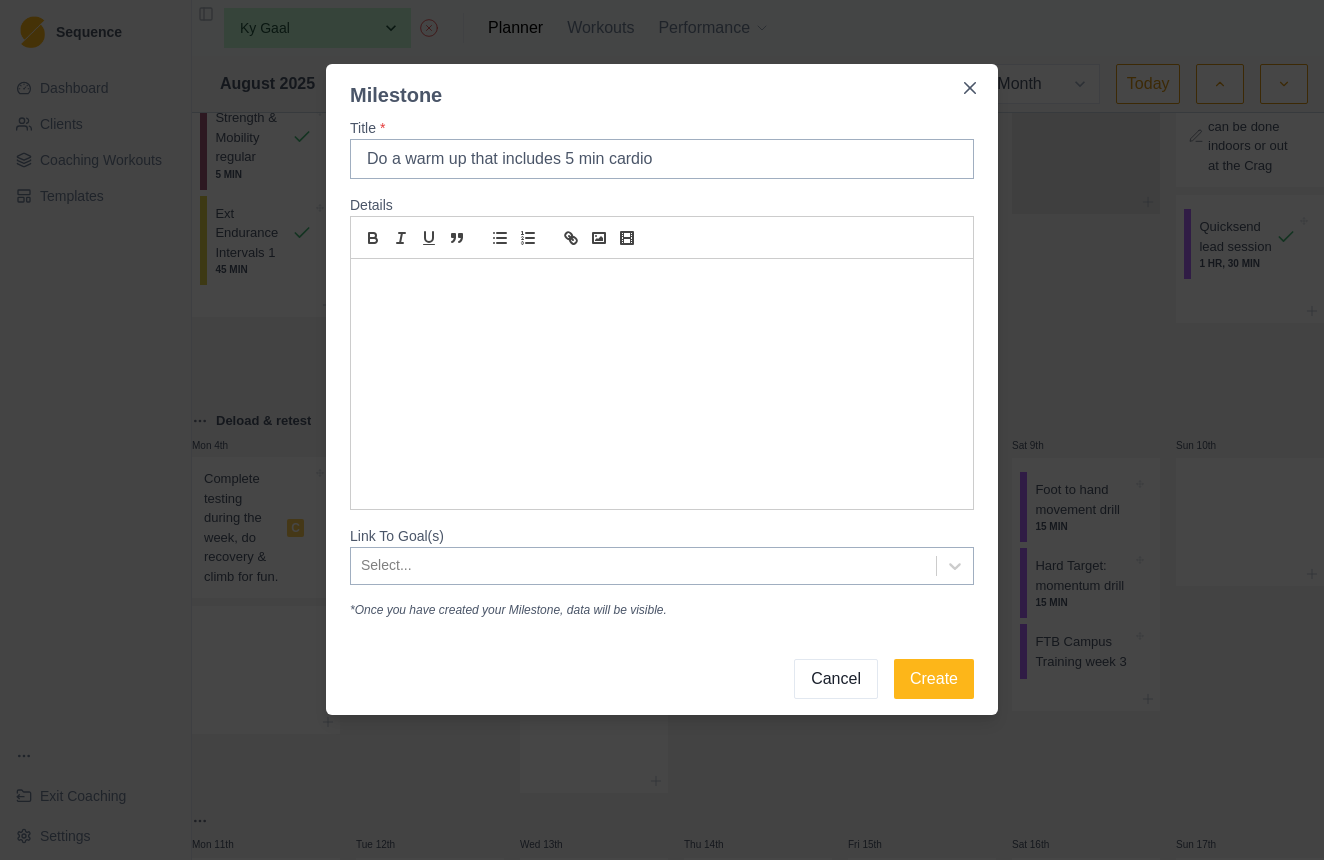 type on "Do a warm up that includes 5 min cardio" 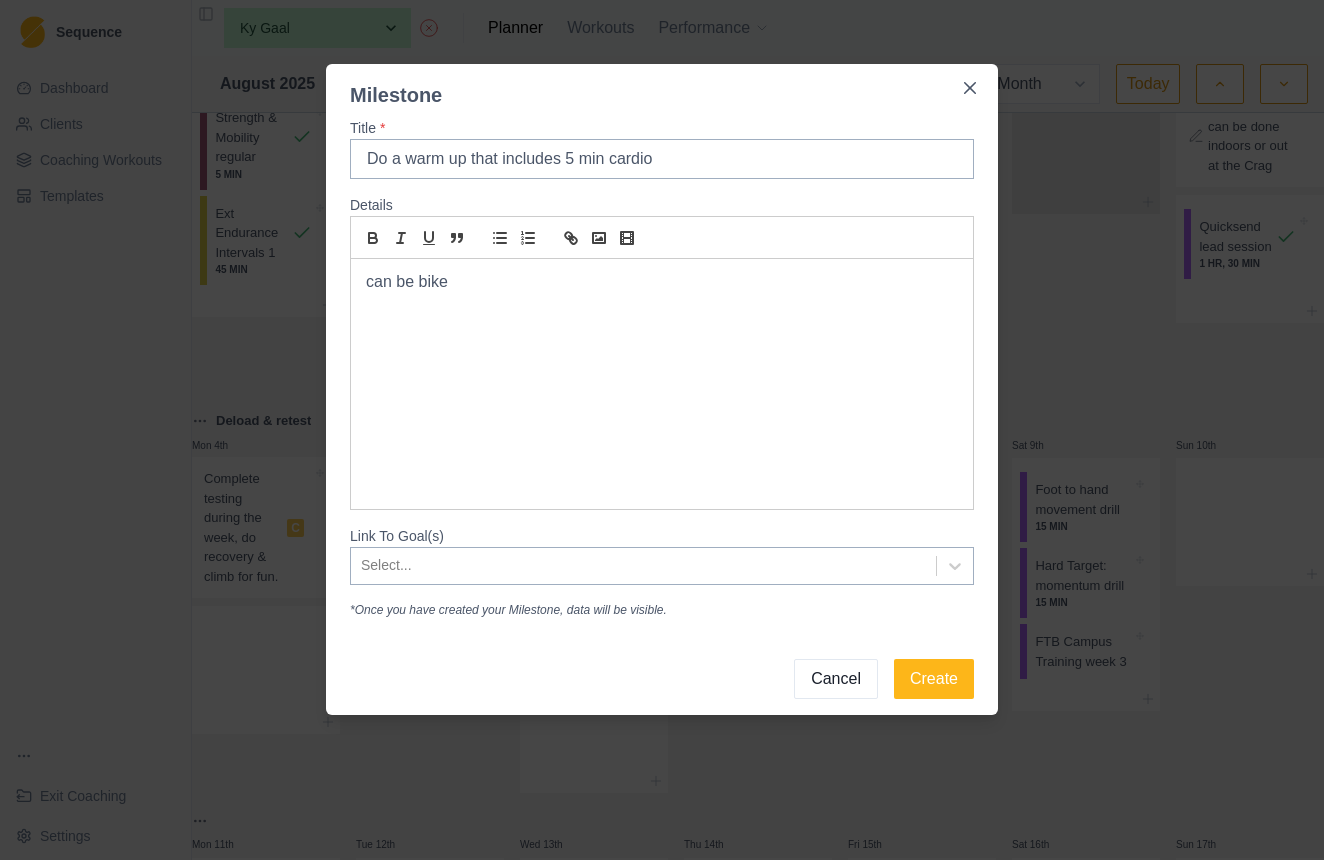 click on "can be bike" at bounding box center [662, 282] 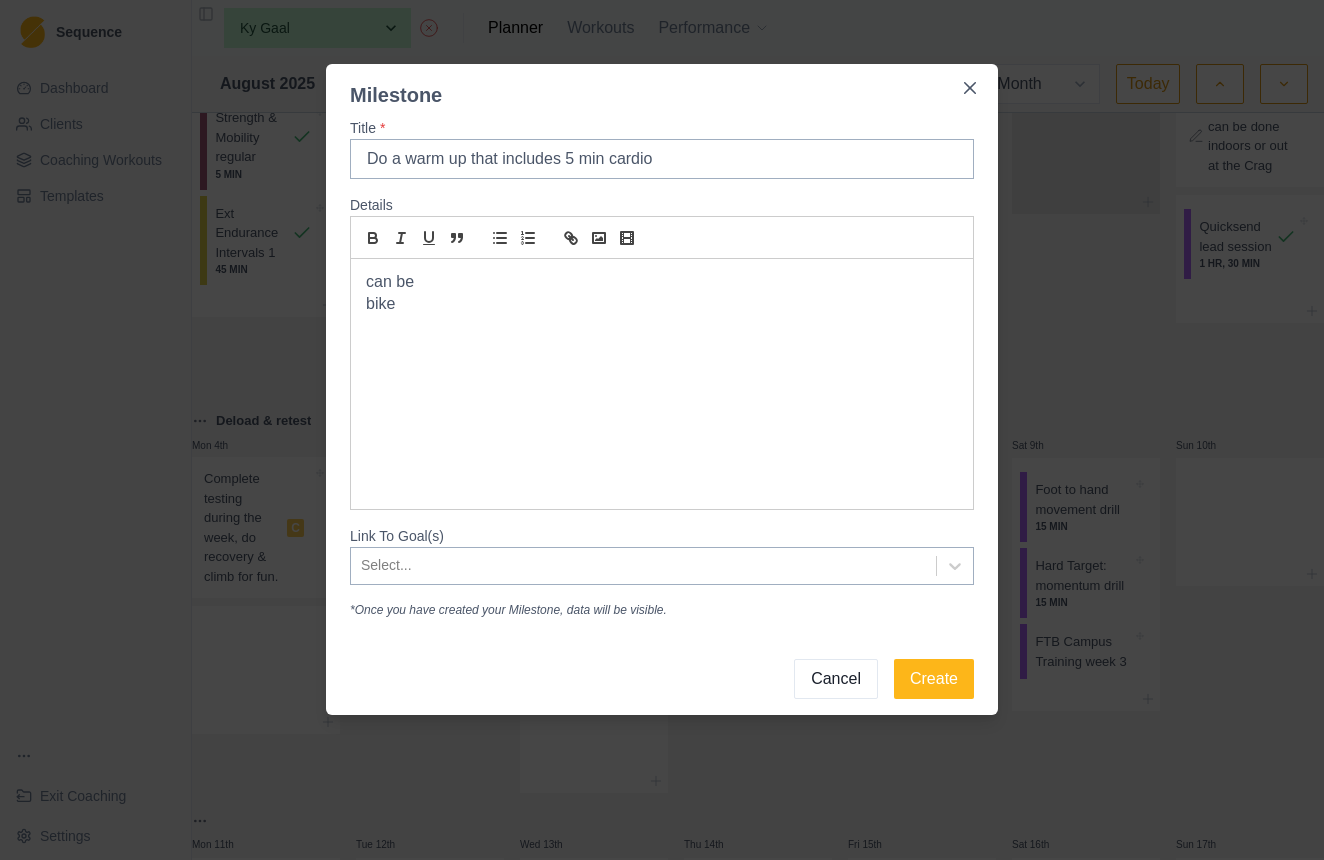 click on "bike" at bounding box center [662, 304] 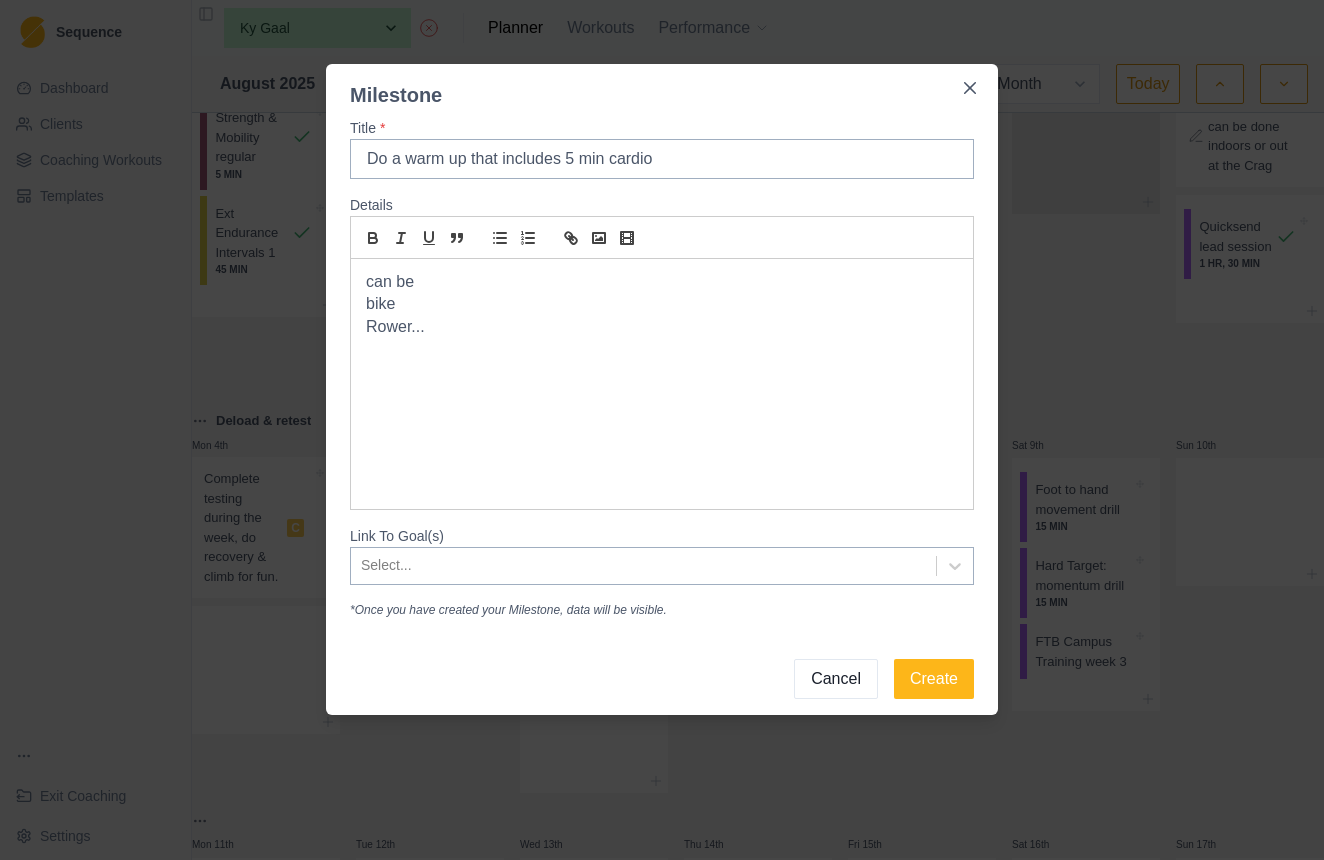 click on "bike" at bounding box center [662, 304] 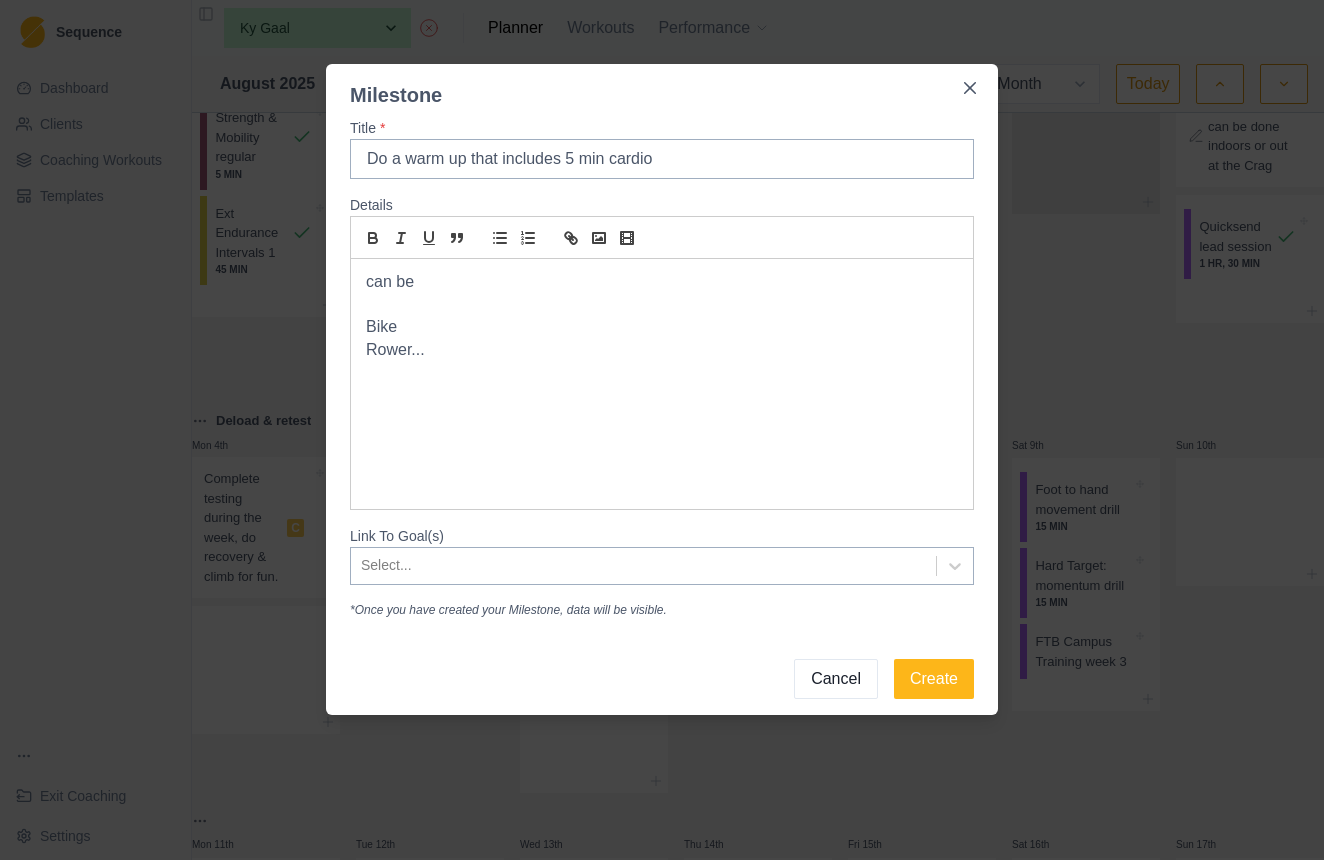 click on "can be Bike Rower..." at bounding box center (662, 384) 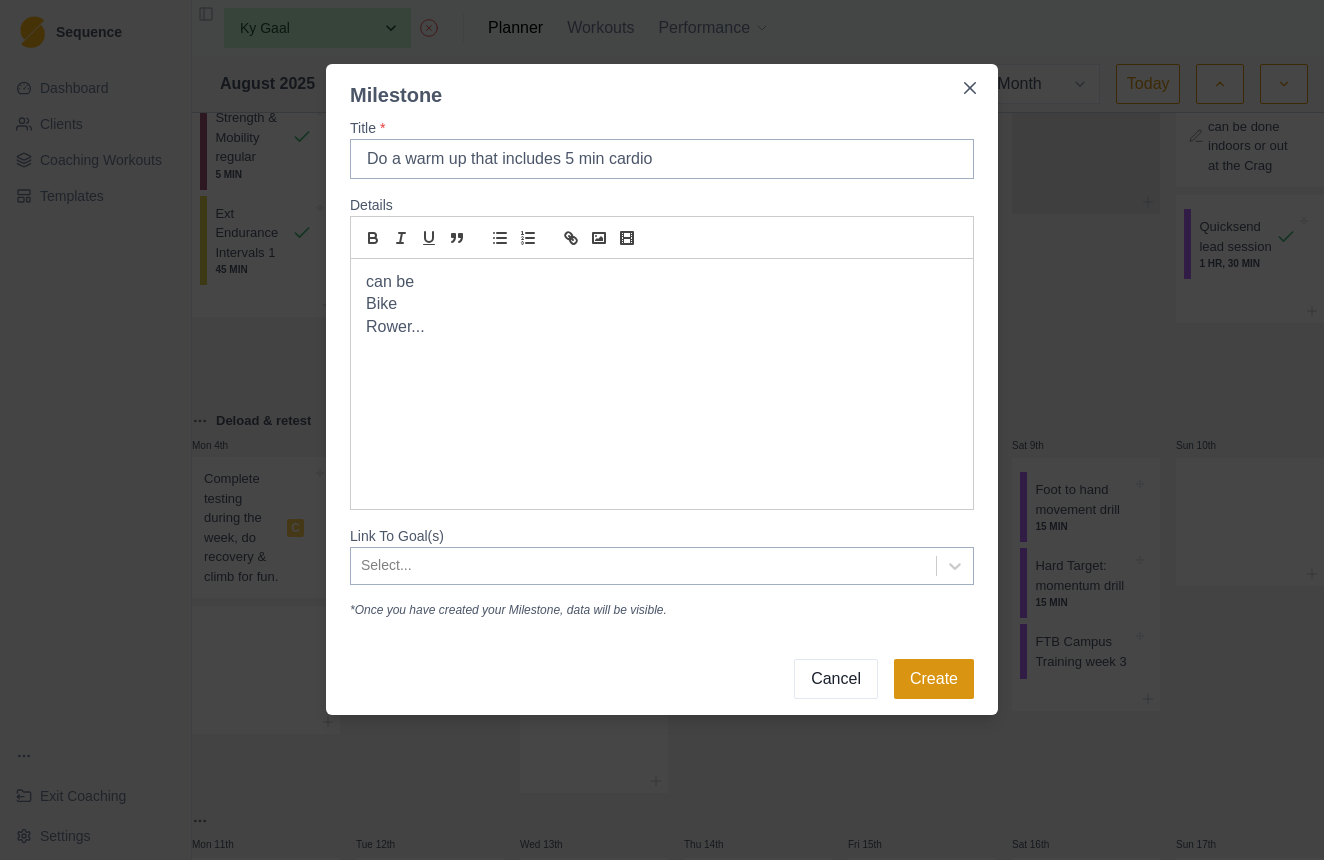 click on "Create" at bounding box center (934, 679) 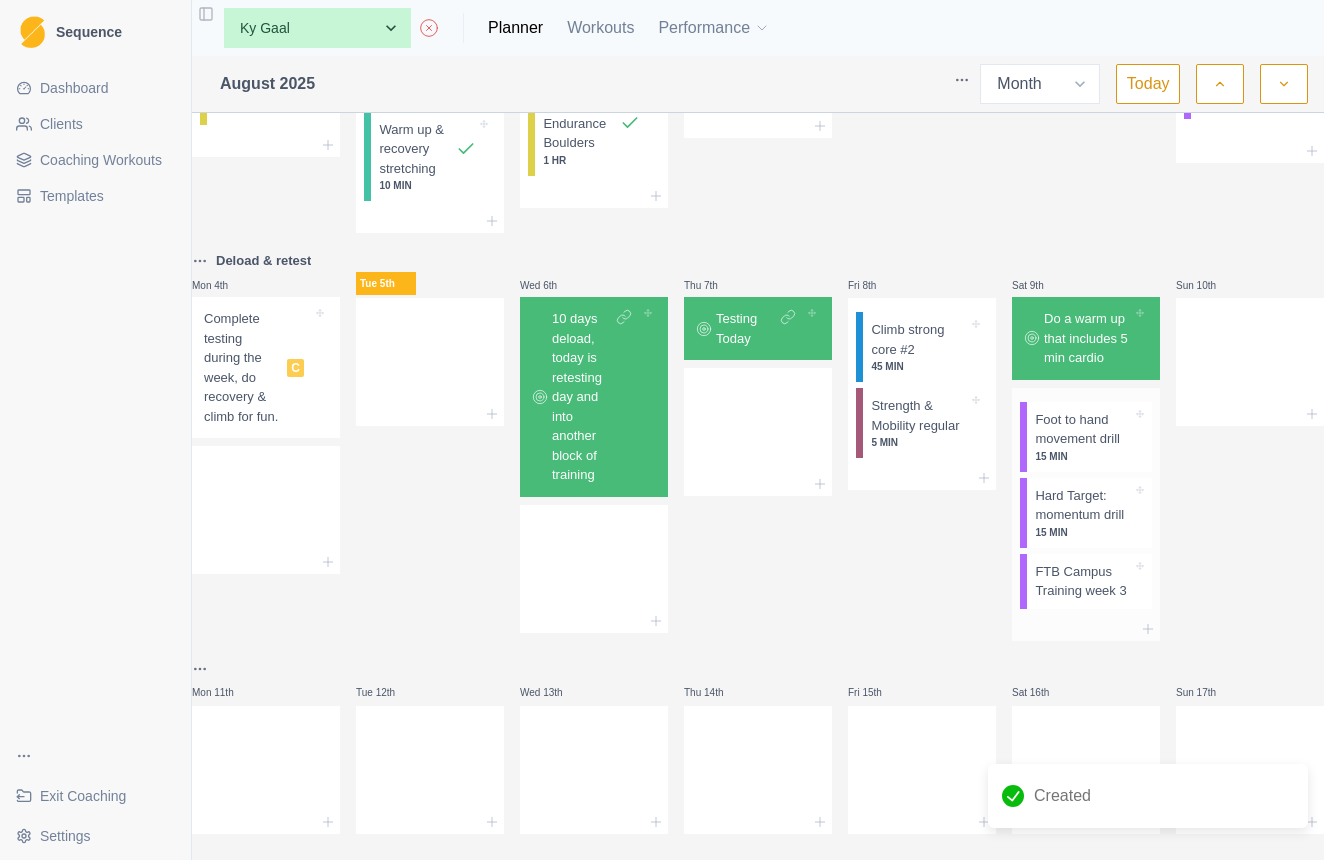 scroll, scrollTop: 363, scrollLeft: 0, axis: vertical 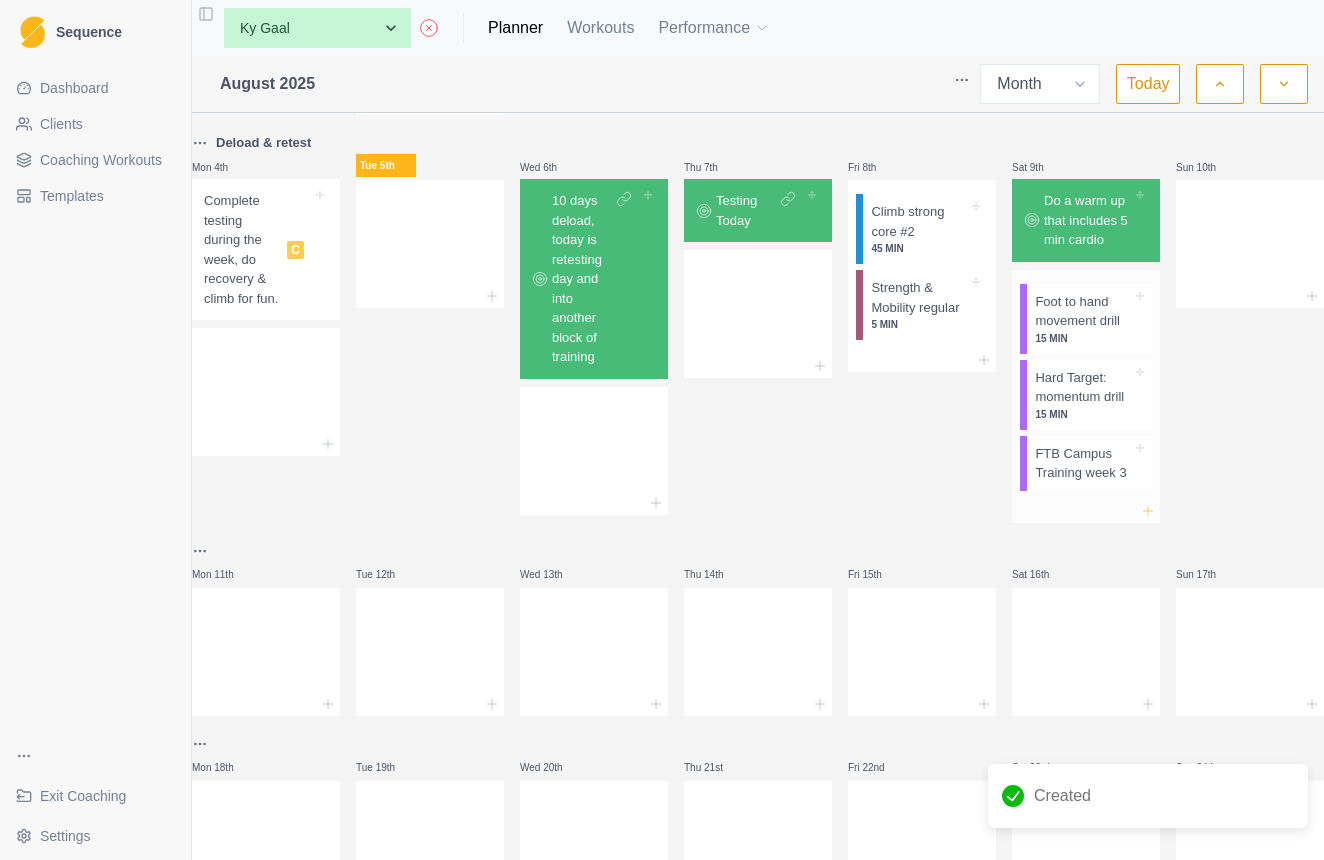click 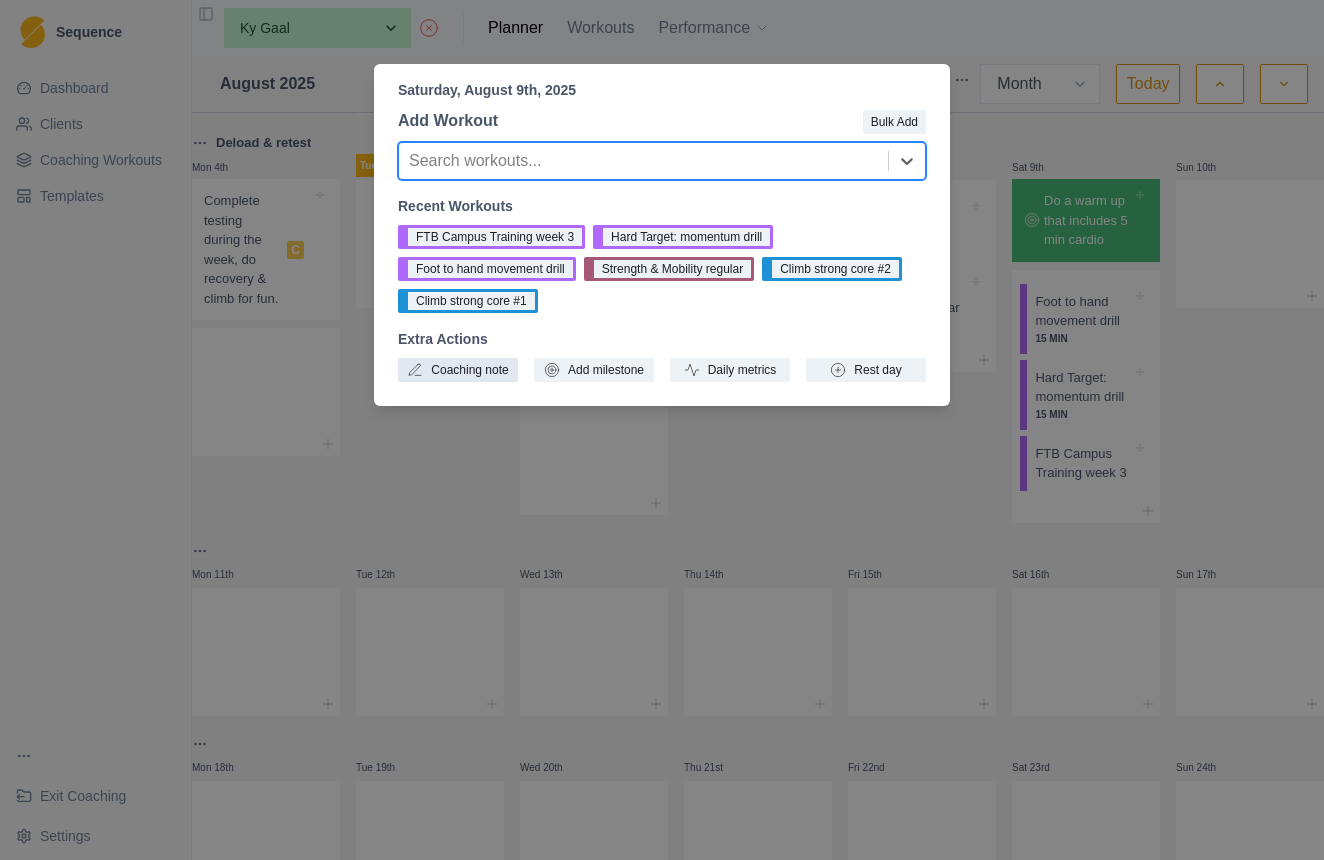 click on "Coaching note" at bounding box center [458, 370] 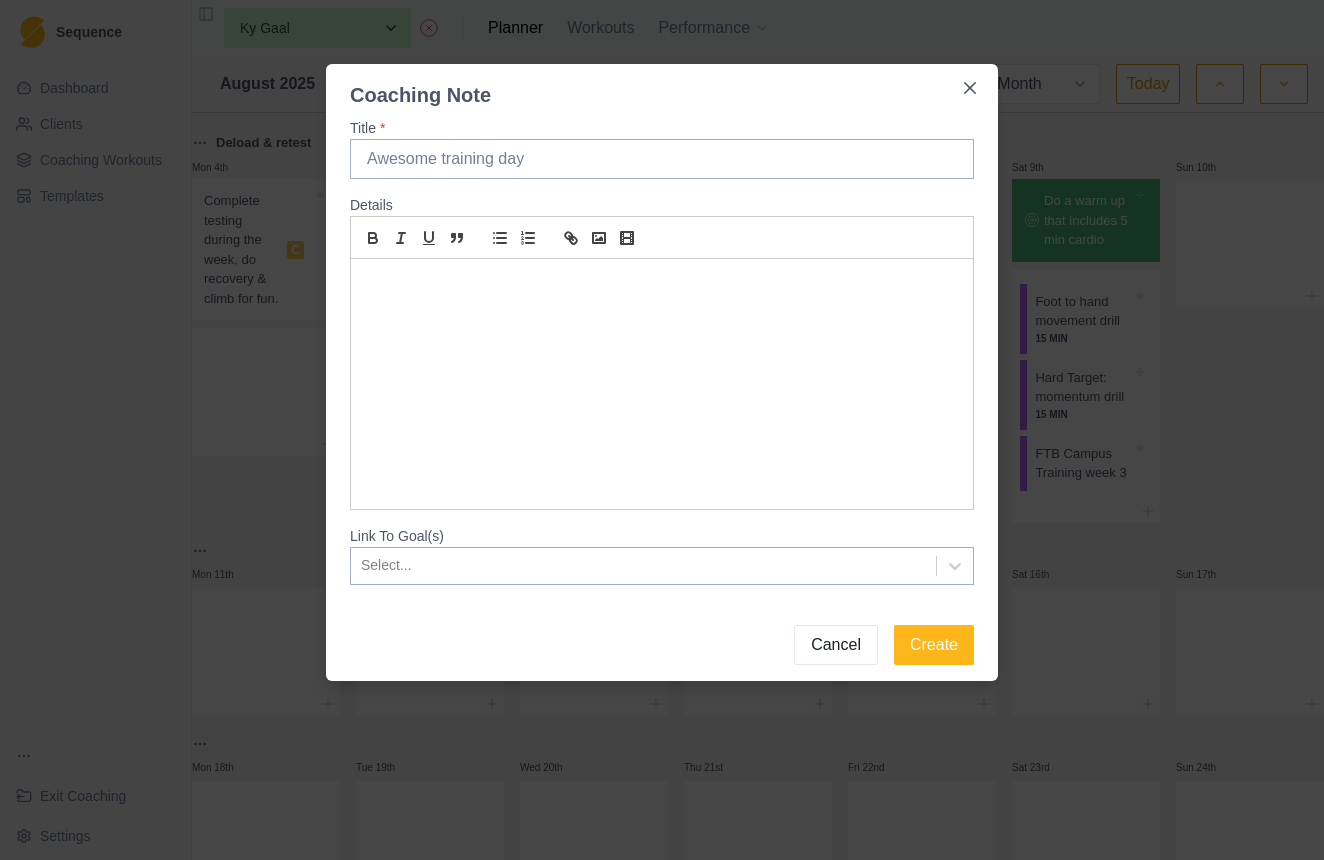 click at bounding box center (662, 282) 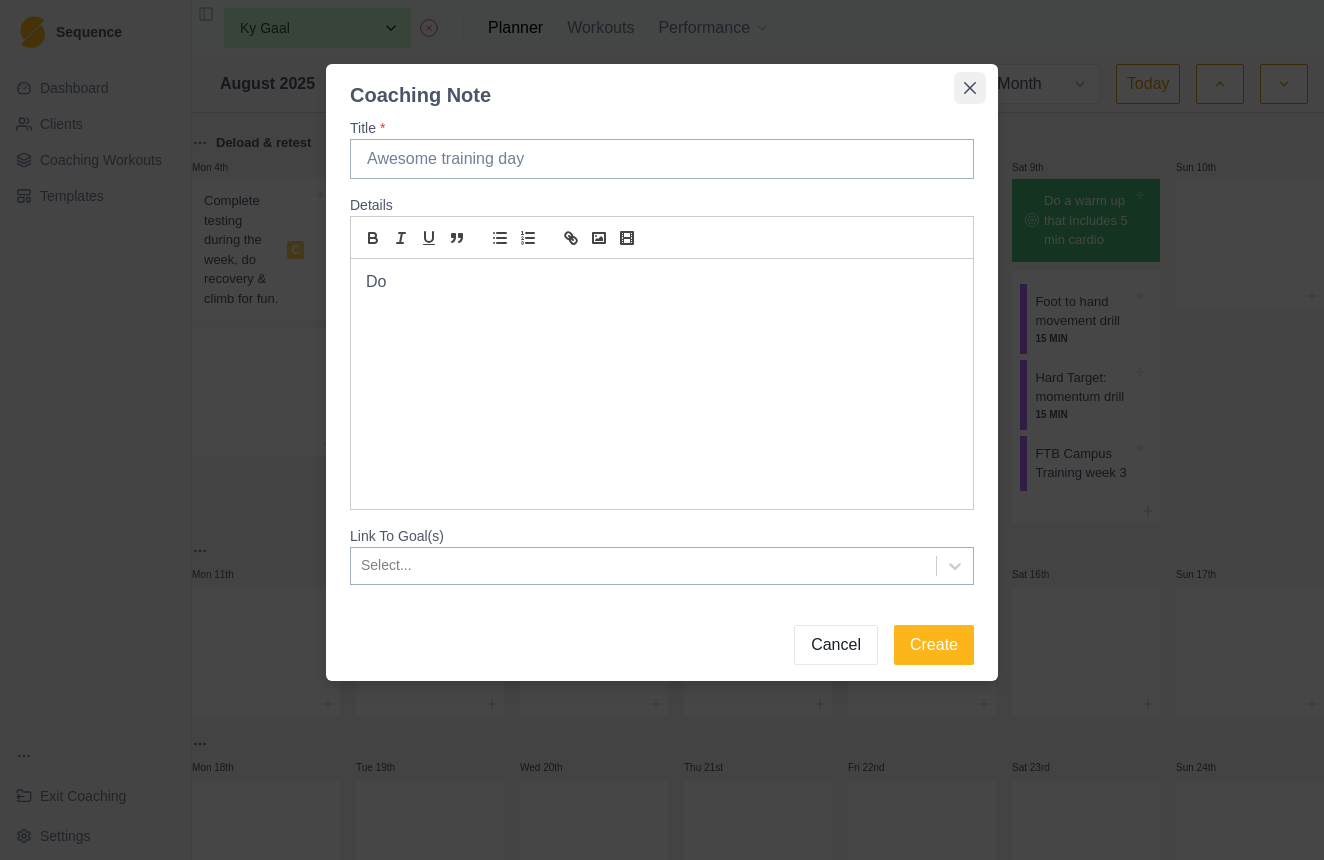 click 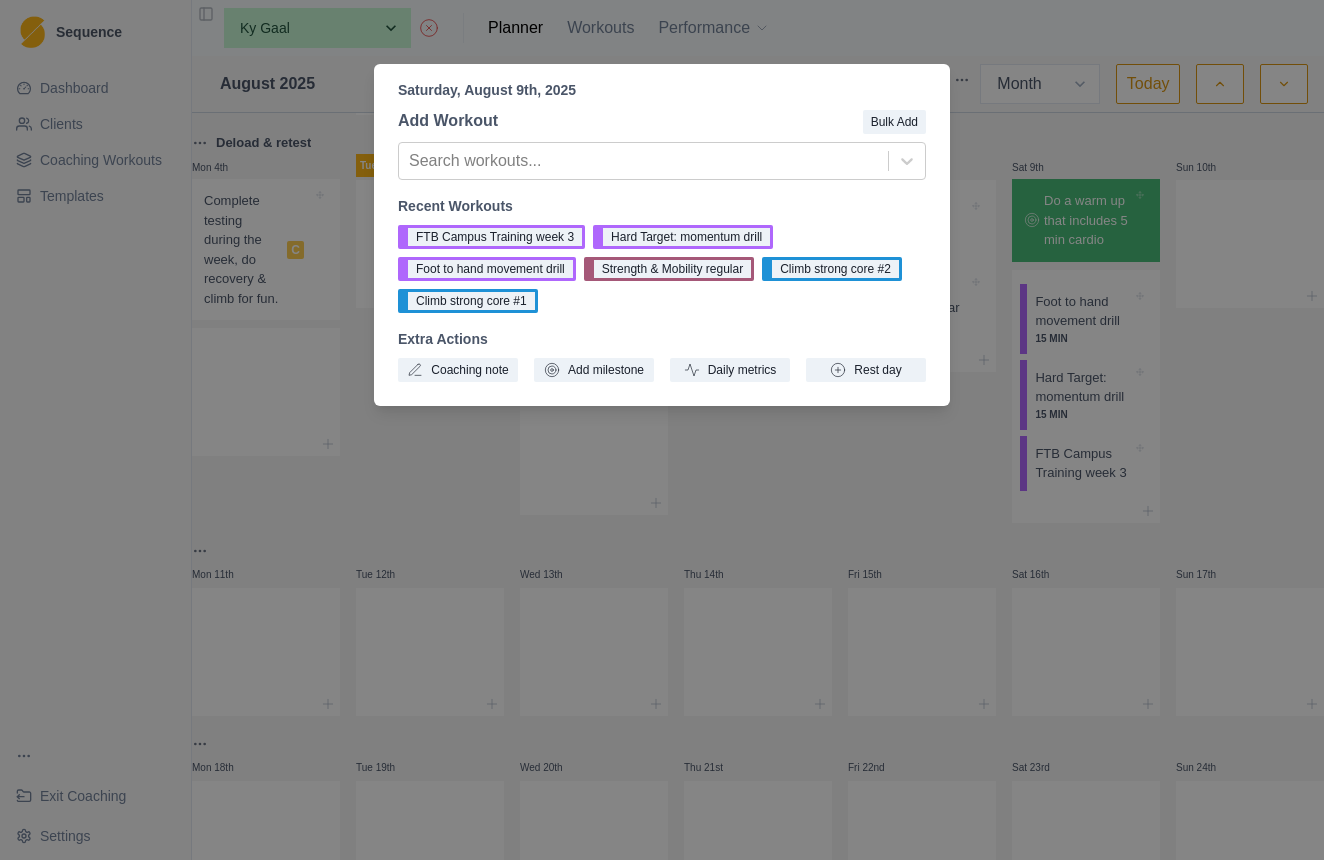 click on "Saturday, August 9th, 2025 Add Workout Bulk Add Search workouts... Recent Workouts FTB Campus Training week 3 Hard Target: momentum drill Foot to hand movement drill Strength & Mobility regular Climb strong core #2 Climb strong core #1 Extra Actions Coaching note Add milestone Daily metrics Rest day" at bounding box center [662, 430] 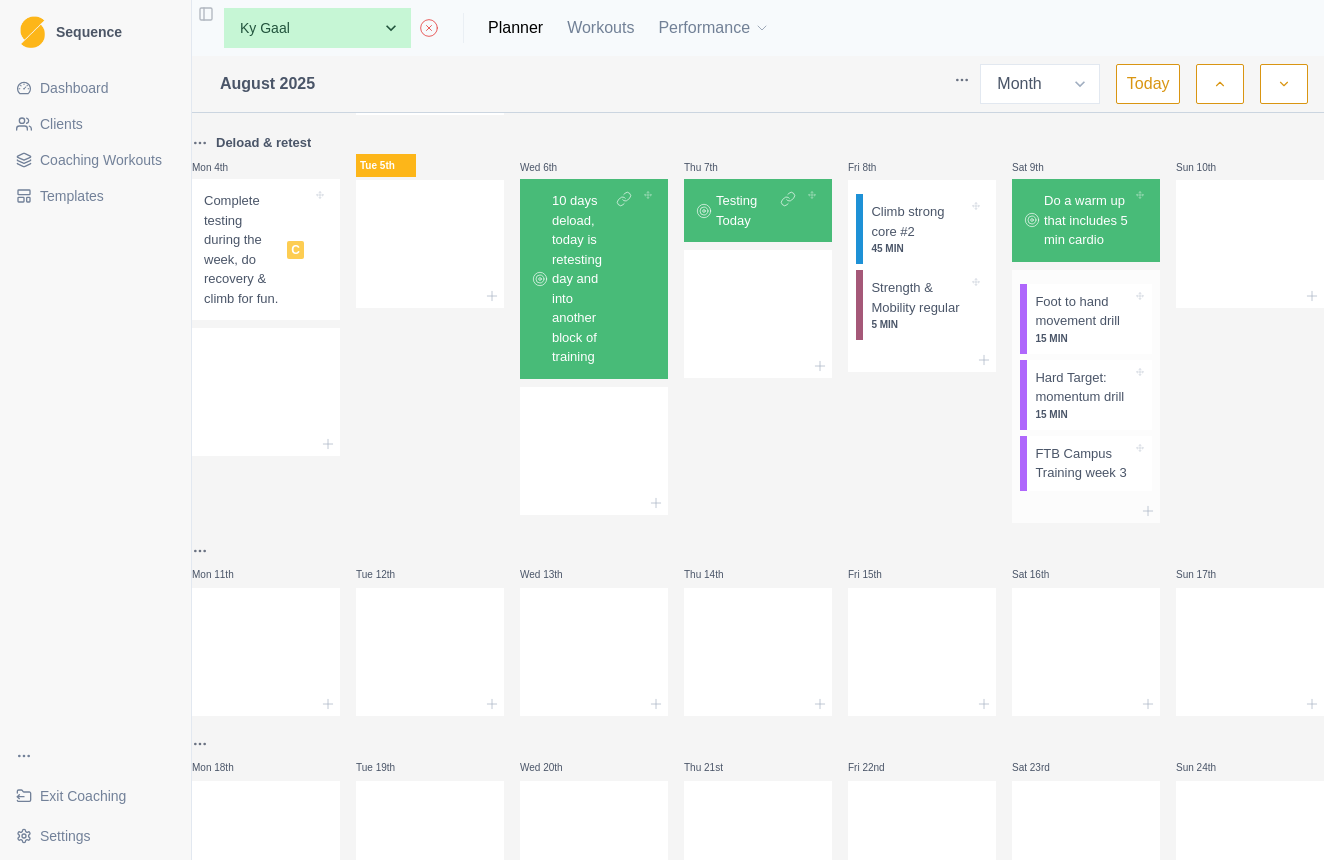 click on "FTB Campus Training week 3" at bounding box center (1083, 463) 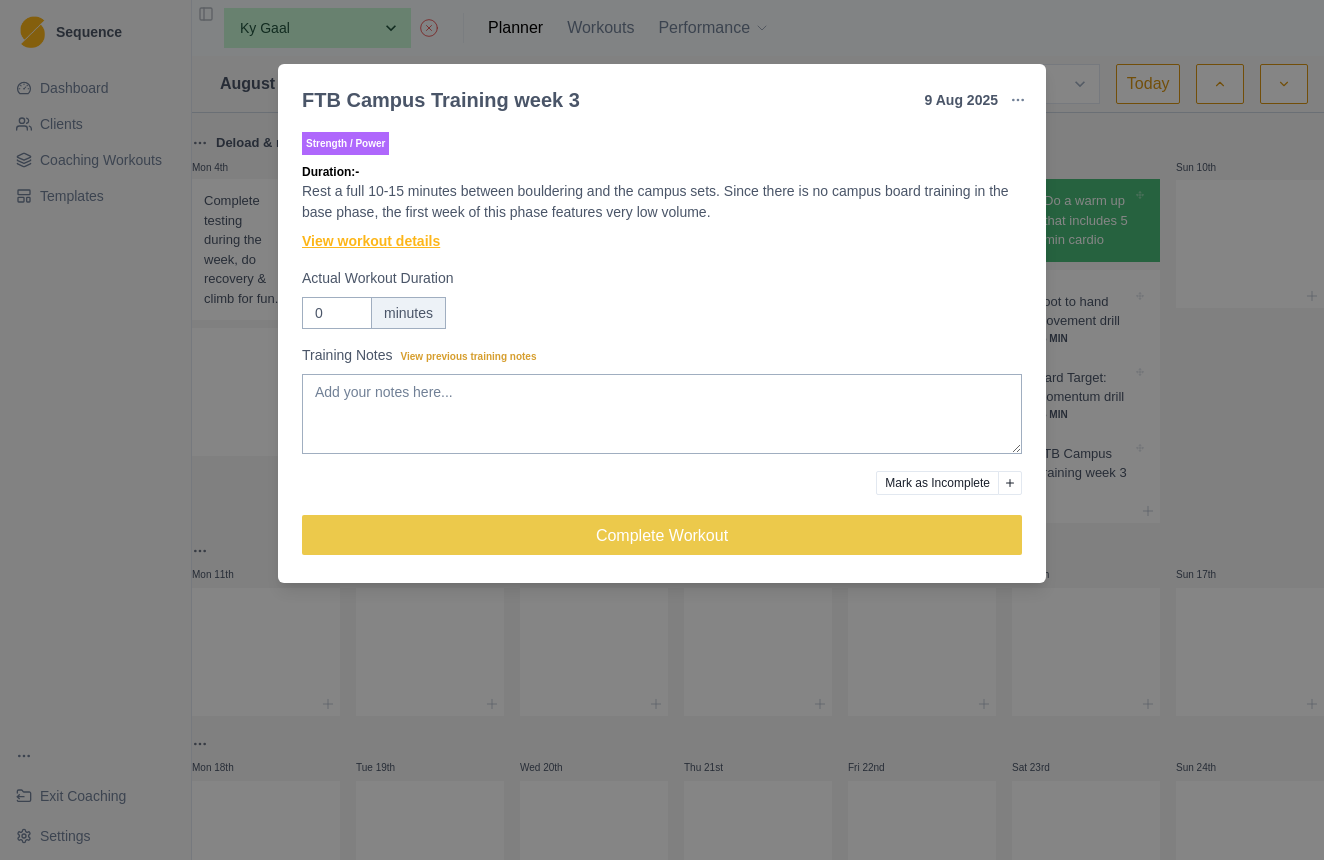 click on "View workout details" at bounding box center (371, 241) 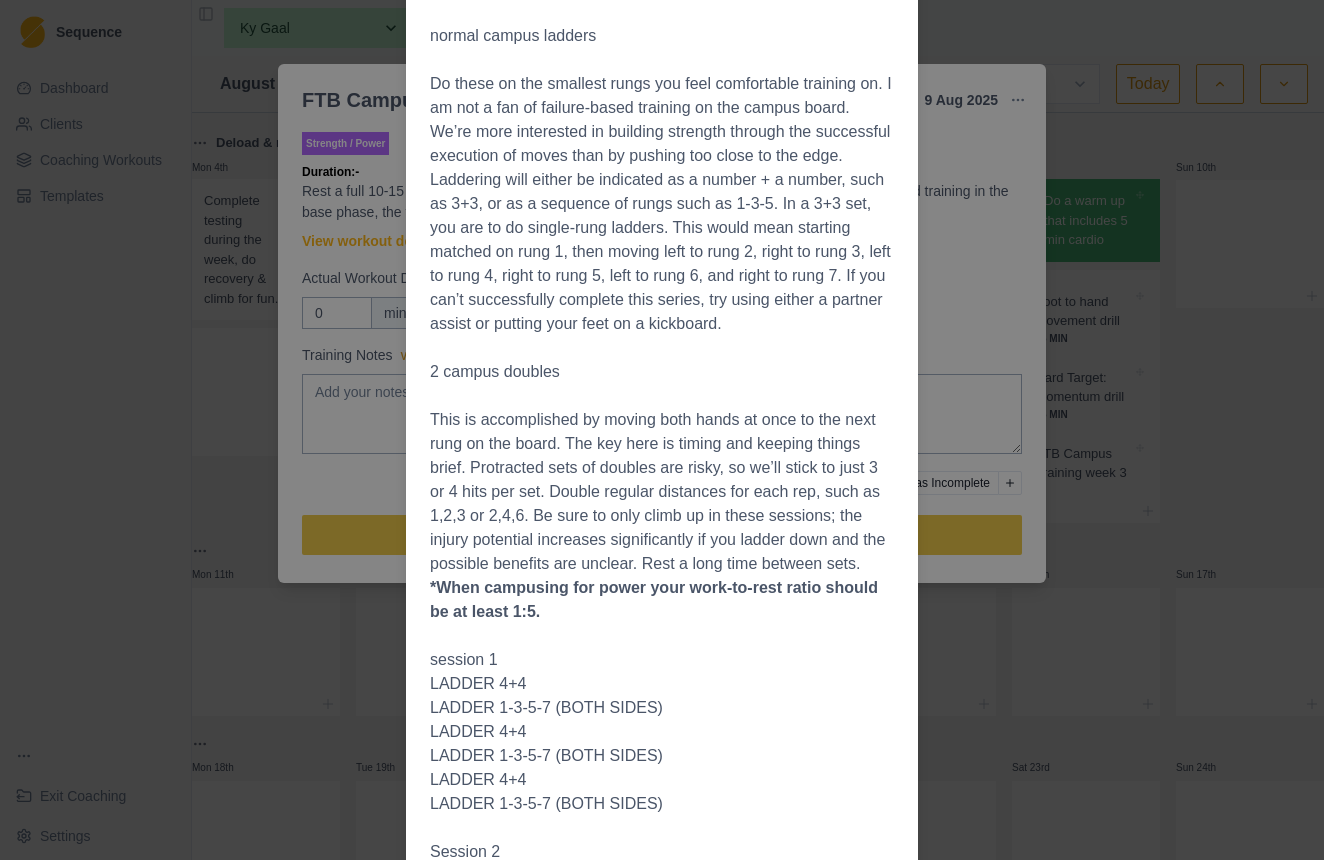 scroll, scrollTop: 426, scrollLeft: 0, axis: vertical 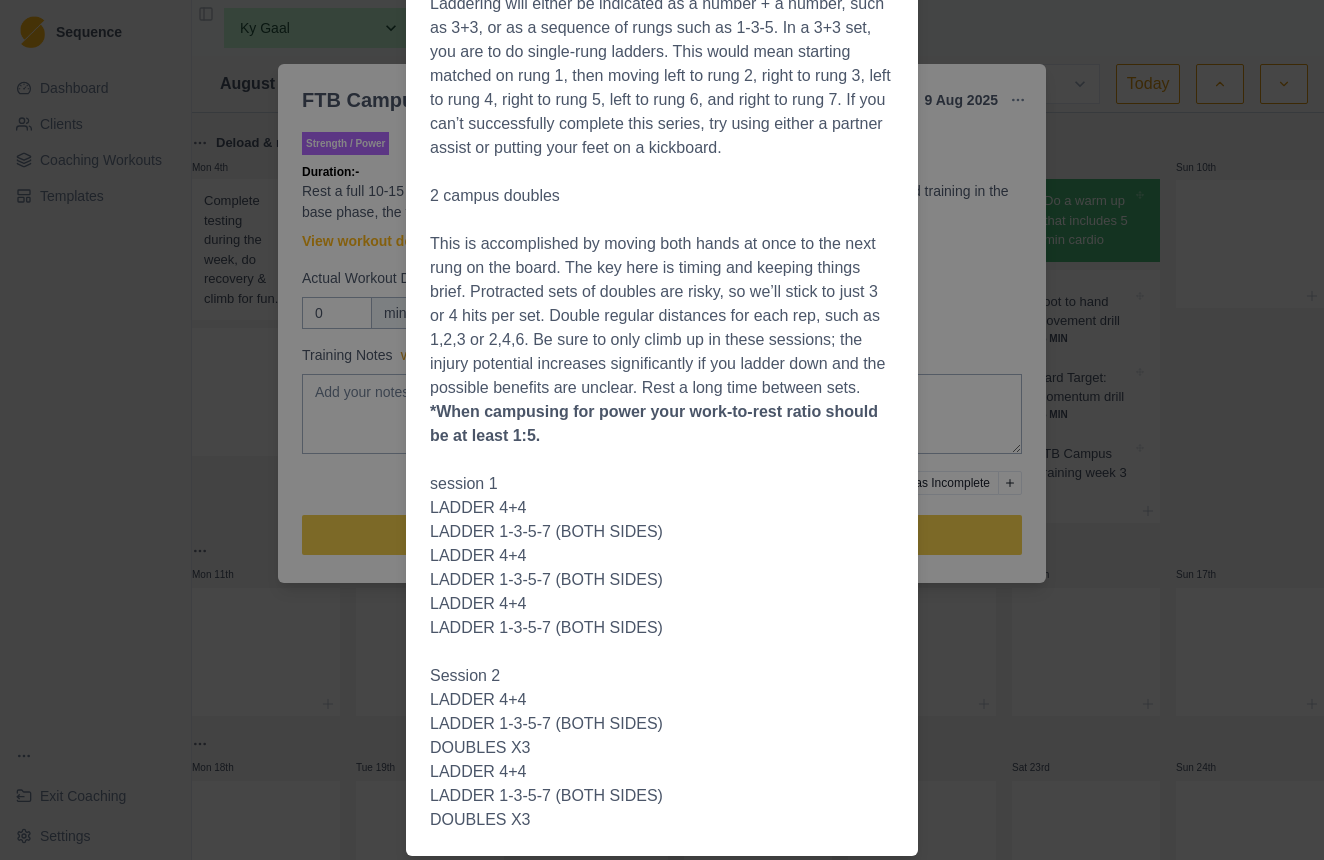click on "Workout Details Although there are several exercises one can accomplish on the campus board, we’re going to stick to two normal campus ladders Do these on the smallest rungs you feel comfortable training on. I am not a fan of failure-based training on the campus board. We’re more interested in building strength through the successful execution of moves than by pushing too close to the edge. Laddering will either be indicated as a number + a number, such as 3+3, or as a sequence of rungs such as 1-3-5. In a 3+3 set, you are to do single-rung ladders. This would mean starting matched on rung 1, then moving left to rung 2, right to rung 3, left to rung 4, right to rung 5, left to rung 6, and right to rung 7. If you can’t successfully complete this series, try using either a partner assist or putting your feet on a kickboard. 2 campus doubles *When campusing for power your work-to-rest ratio should be at least 1:5. session 1 ﻿LADDER 4+4 LADDER 1-3-5-7 (BOTH SIDES) LADDER 4+4 LADDER 1-3-5-7 (BOTH SIDES)" at bounding box center [662, 430] 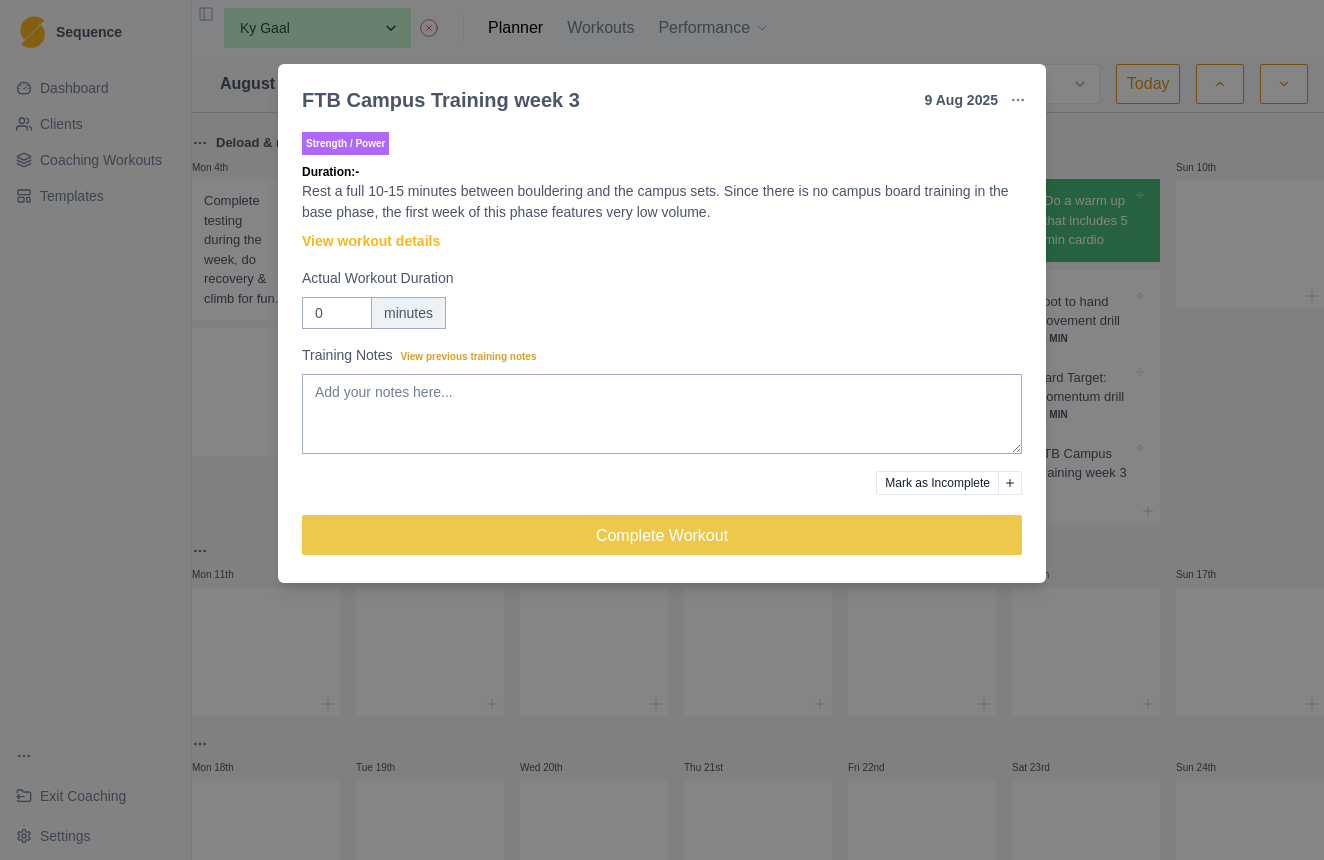 click on "FTB Campus Training week 3 9 Aug 2025 Link To Goal View Workout Metrics Edit Original Workout Reschedule Workout Remove From Schedule Strength / Power Duration: - Rest a full 10-15 minutes between bouldering and the campus sets. Since there is no campus board training in the base phase, the first week of this phase features very low volume. View workout details Actual Workout Duration 0 minutes Training Notes View previous training notes Mark as Incomplete Complete Workout" at bounding box center (662, 430) 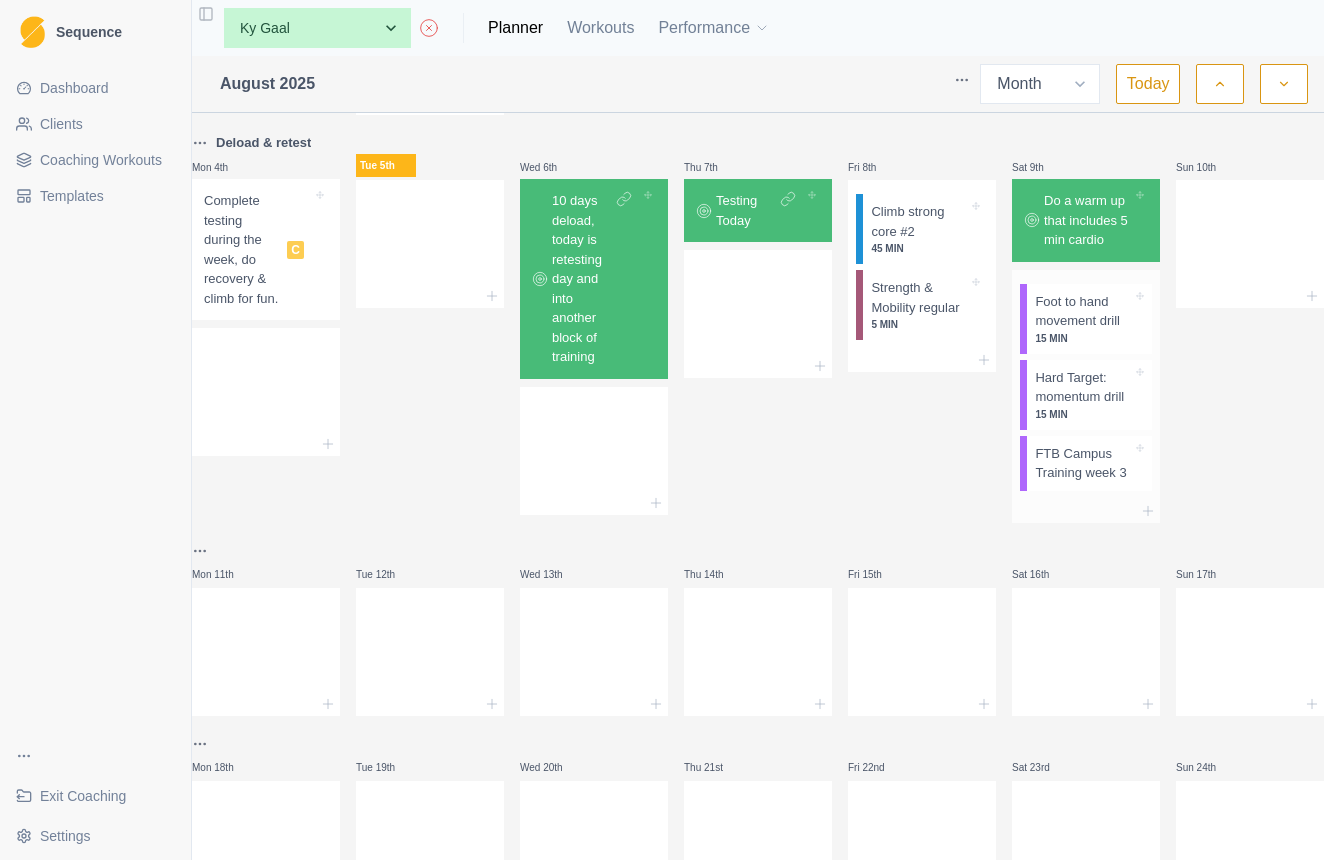 click on "Foot to hand movement drill" at bounding box center (1083, 311) 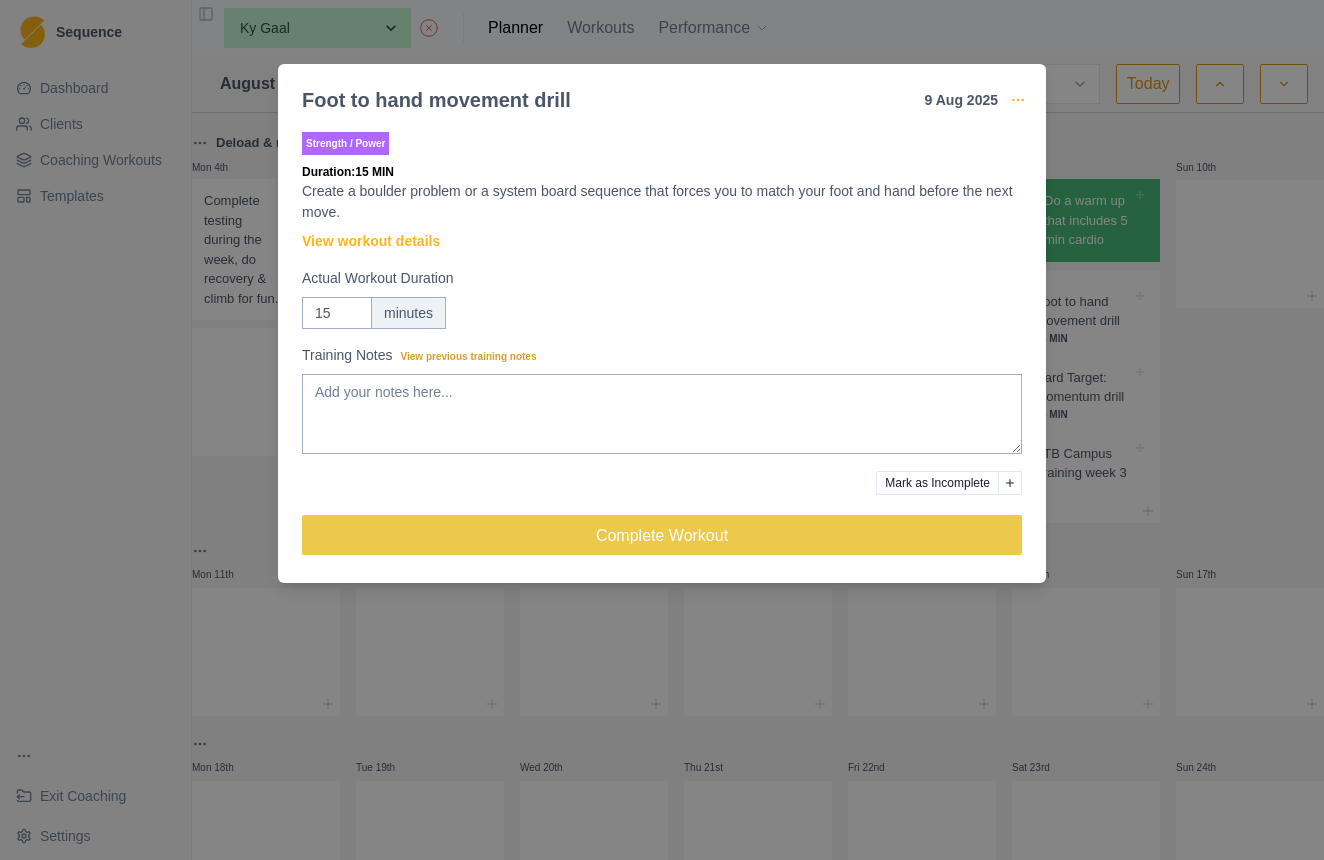click 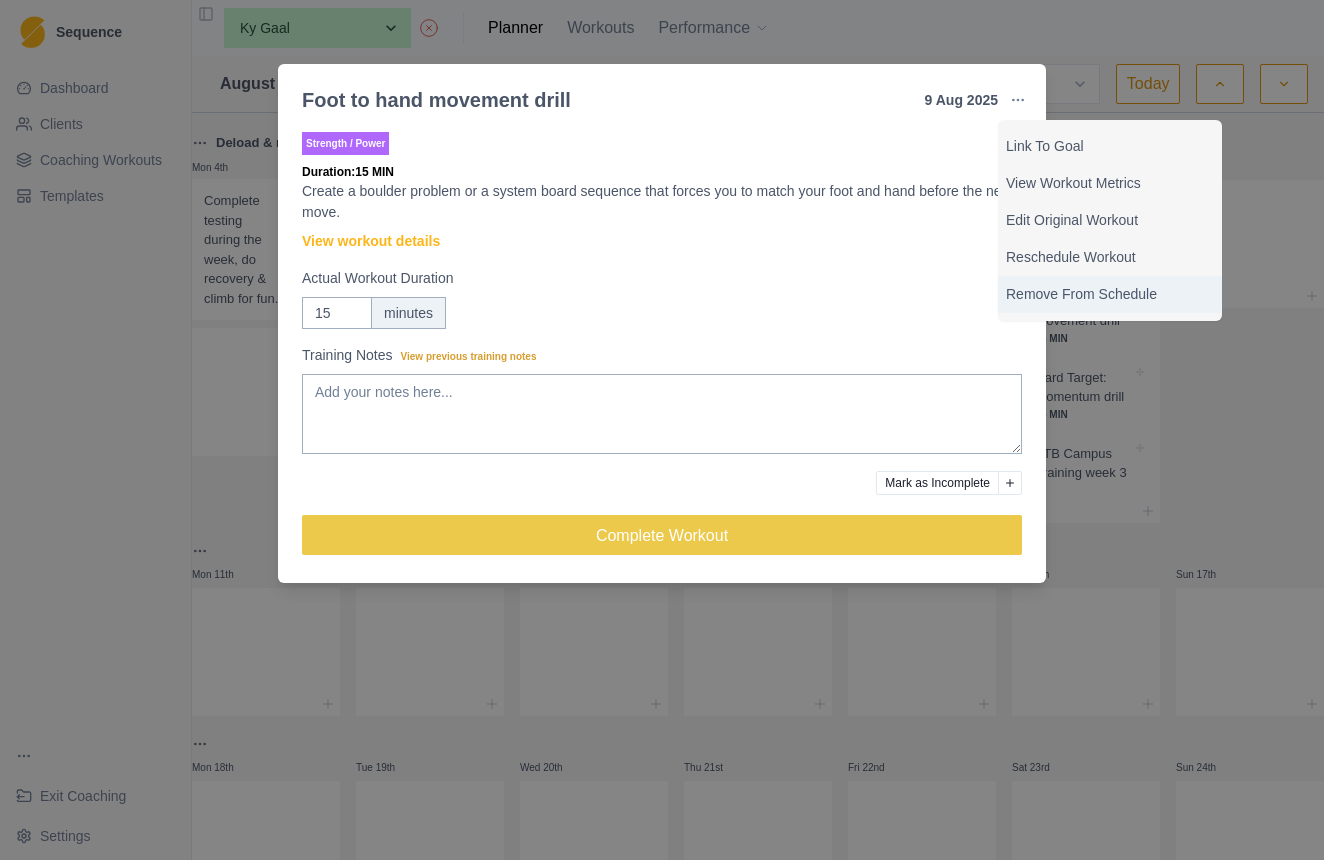 click on "Remove From Schedule" at bounding box center (1110, 294) 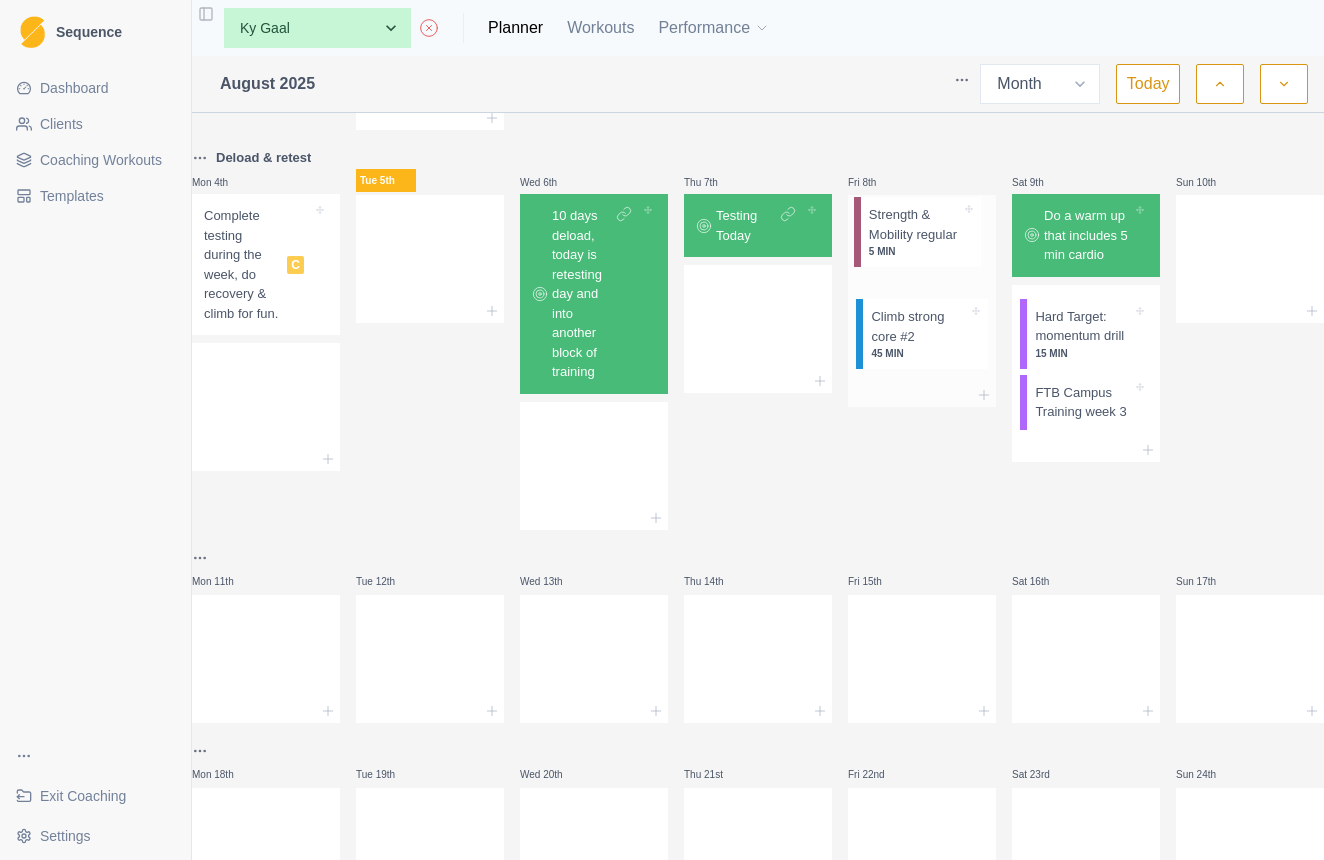 drag, startPoint x: 927, startPoint y: 350, endPoint x: 927, endPoint y: 249, distance: 101 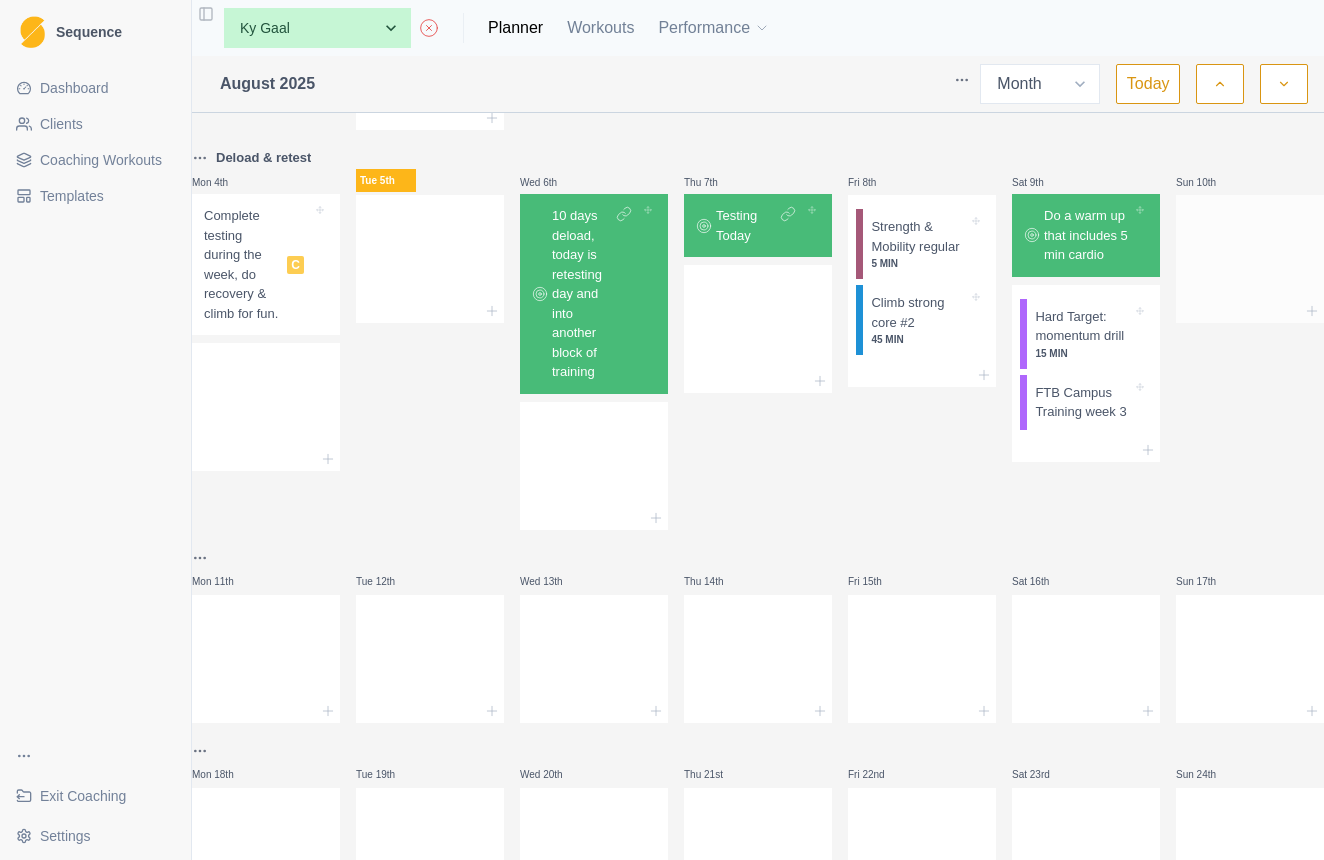 click at bounding box center (1250, 311) 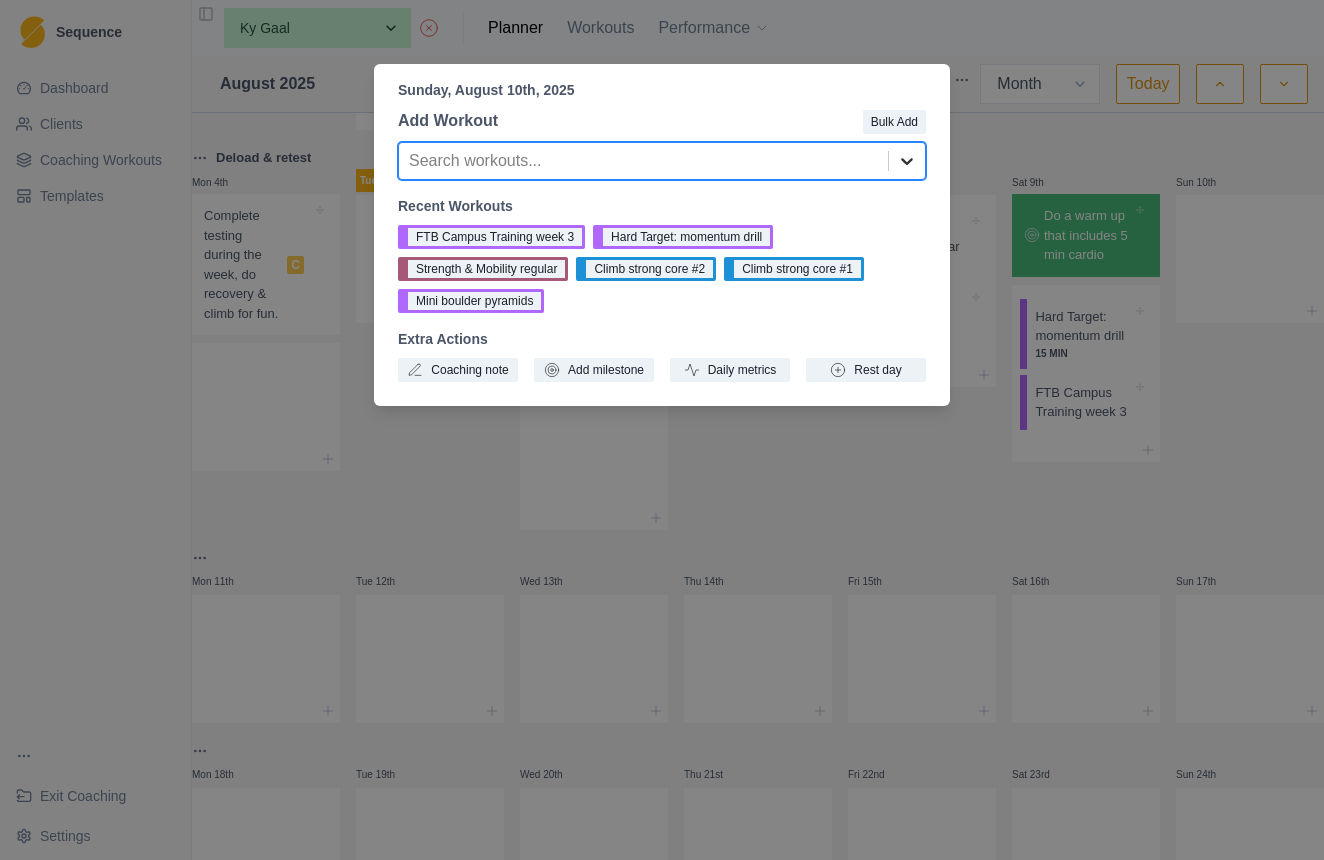 click 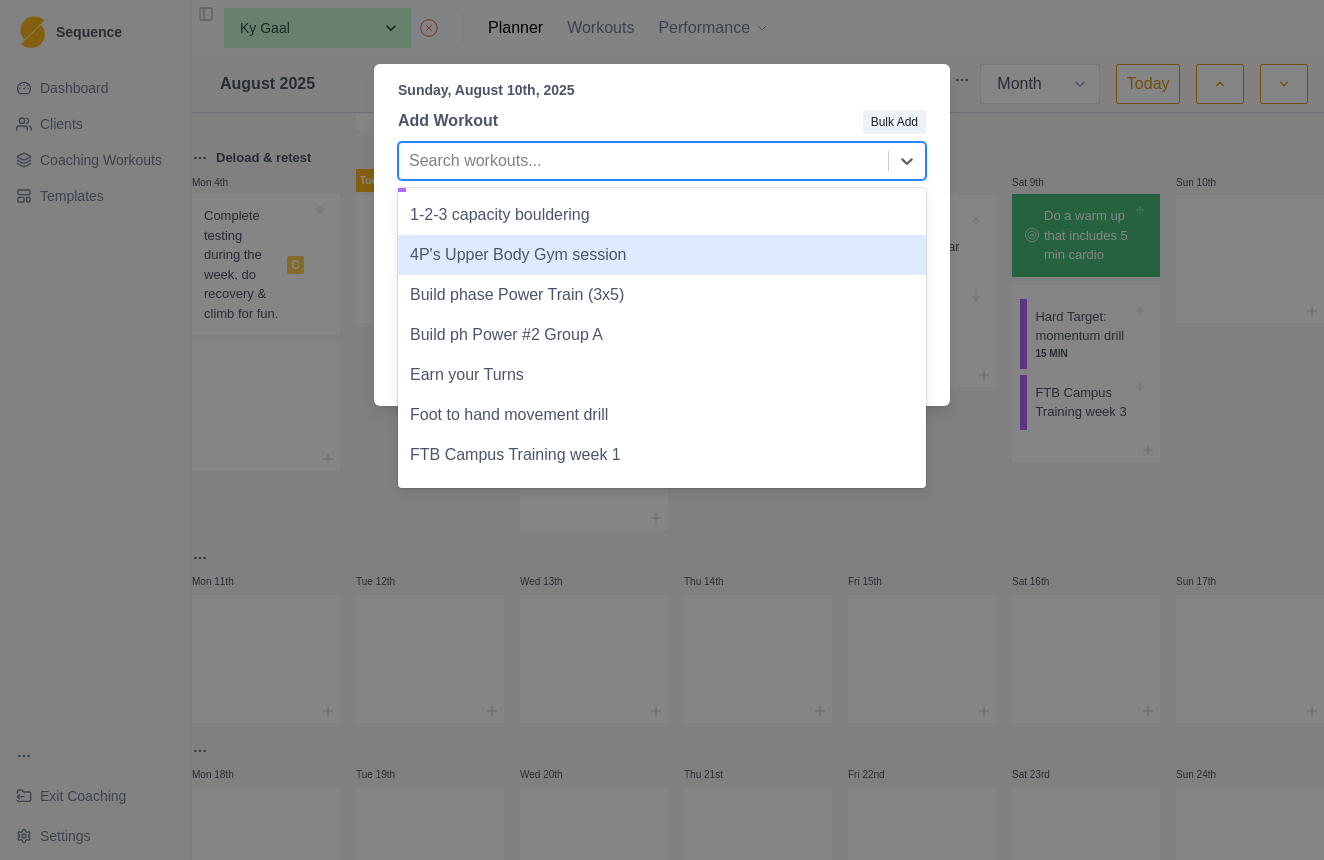 scroll, scrollTop: 536, scrollLeft: 0, axis: vertical 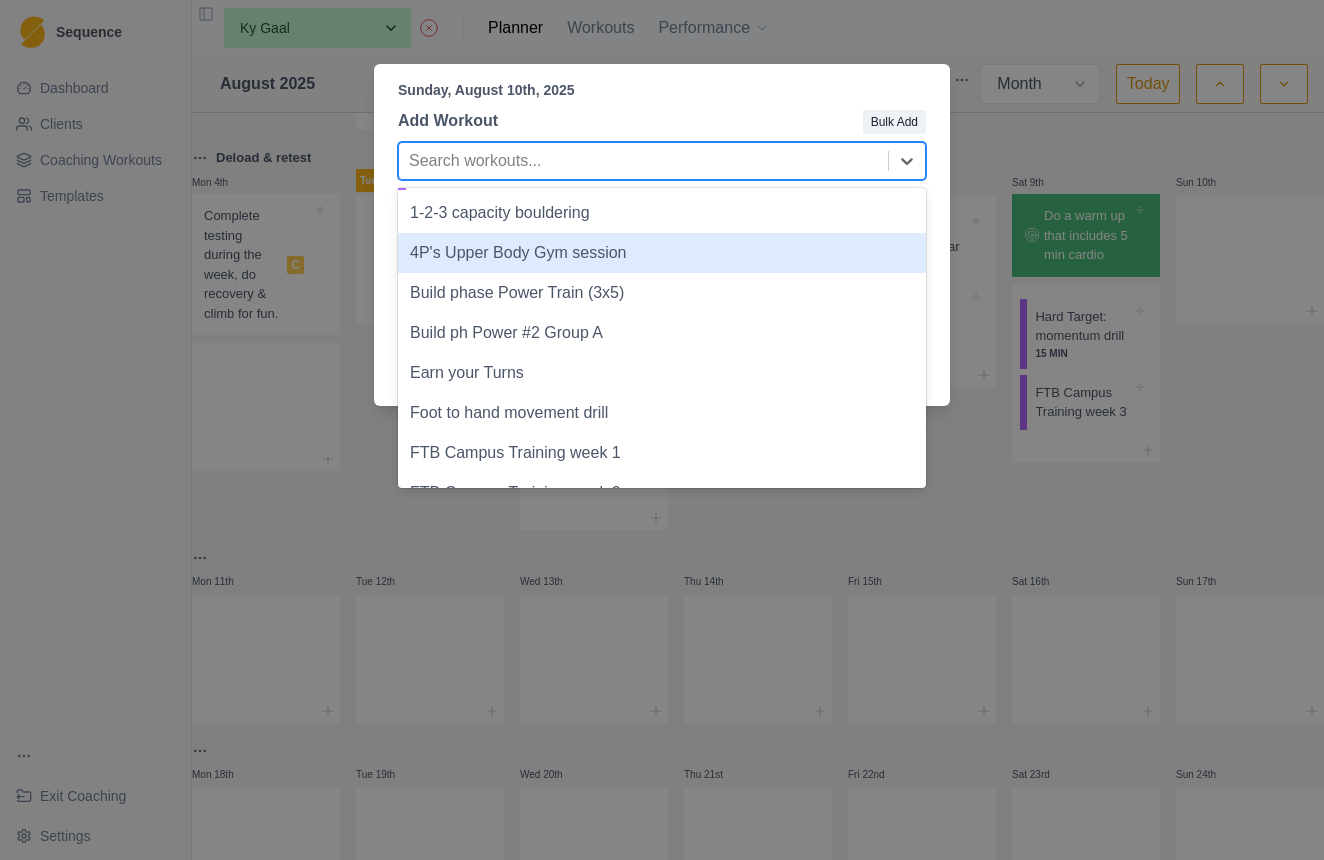 click on "4P's Upper Body Gym session" at bounding box center [662, 253] 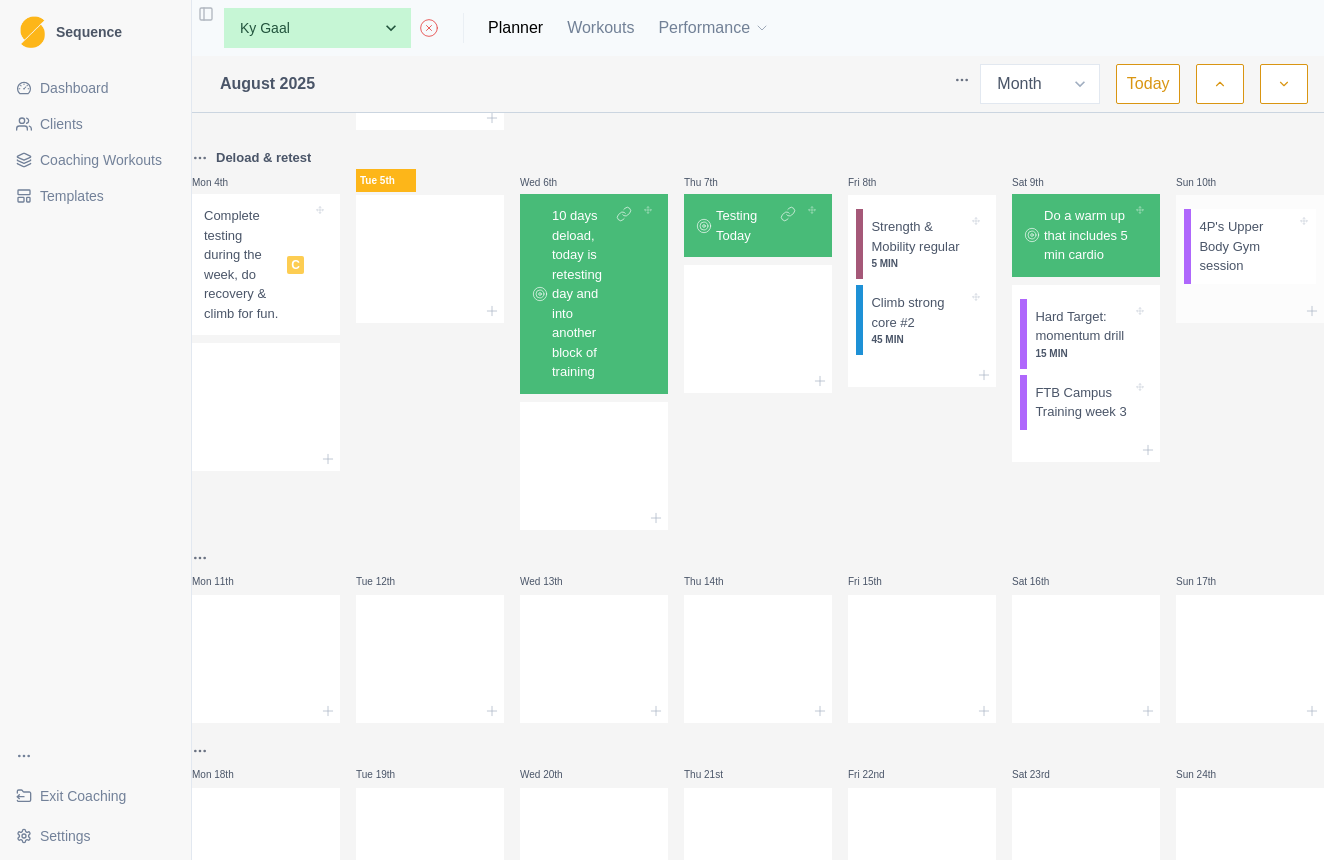click on "4P's Upper Body Gym session" at bounding box center (1247, 246) 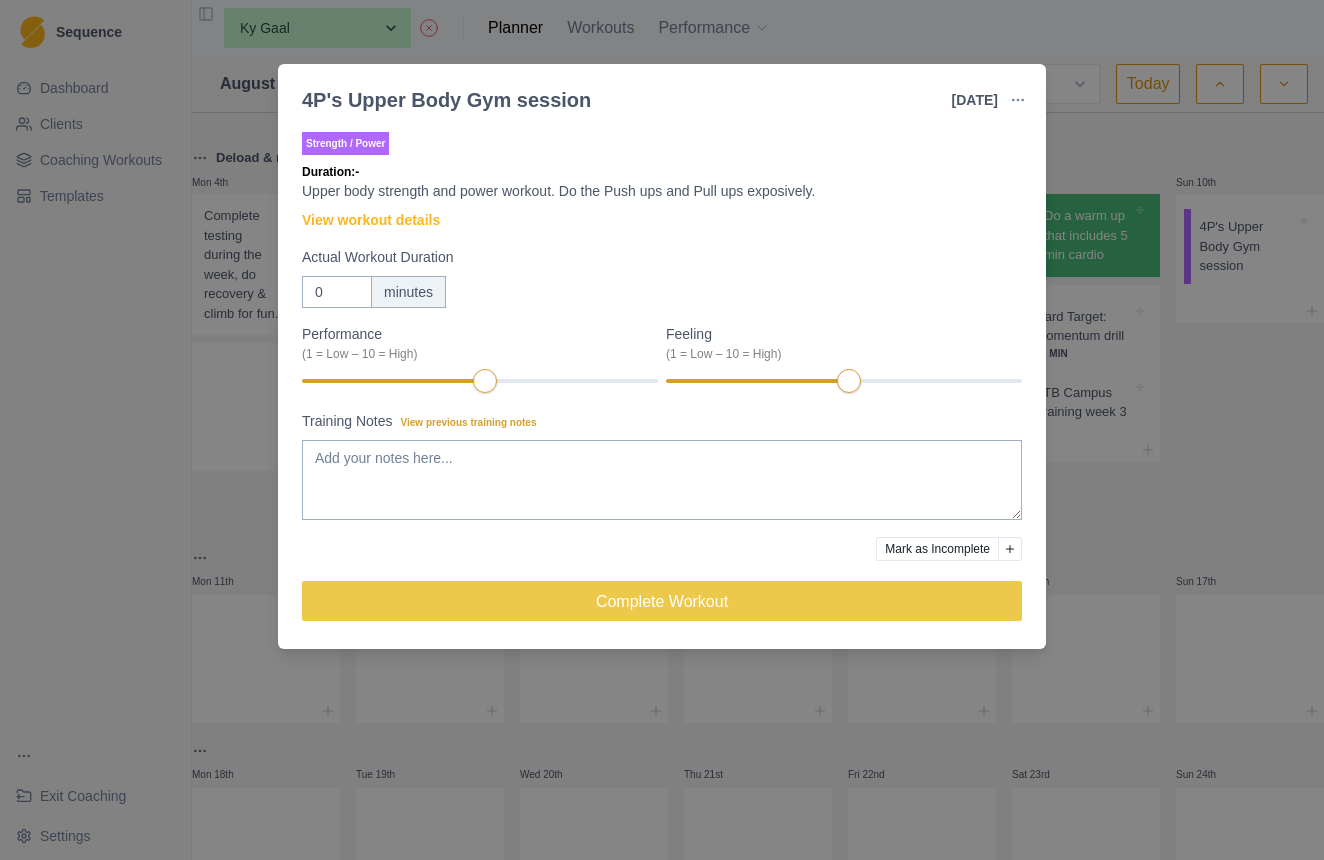 click on "4P's Upper Body Gym session 10 Aug 2025 Link To Goal View Workout Metrics Edit Original Workout Reschedule Workout Remove From Schedule Strength / Power Duration: - Upper body strength and power workout. Do the Push ups and Pull ups exposively. View workout details Actual Workout Duration 0 minutes Performance (1 = Low – 10 = High) Feeling (1 = Low – 10 = High) Training Notes View previous training notes Mark as Incomplete Complete Workout" at bounding box center [662, 430] 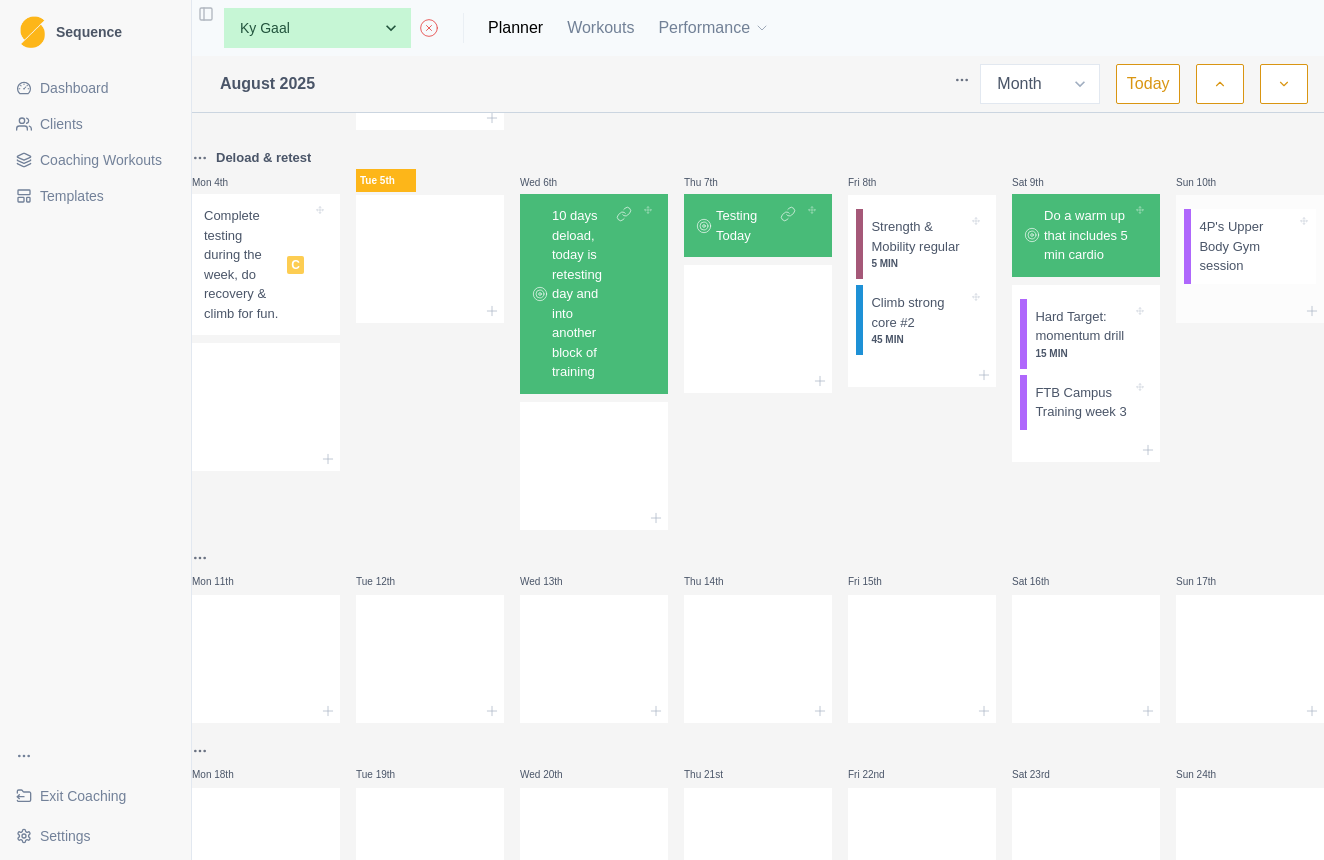 click on "4P's Upper Body Gym session" at bounding box center [1247, 246] 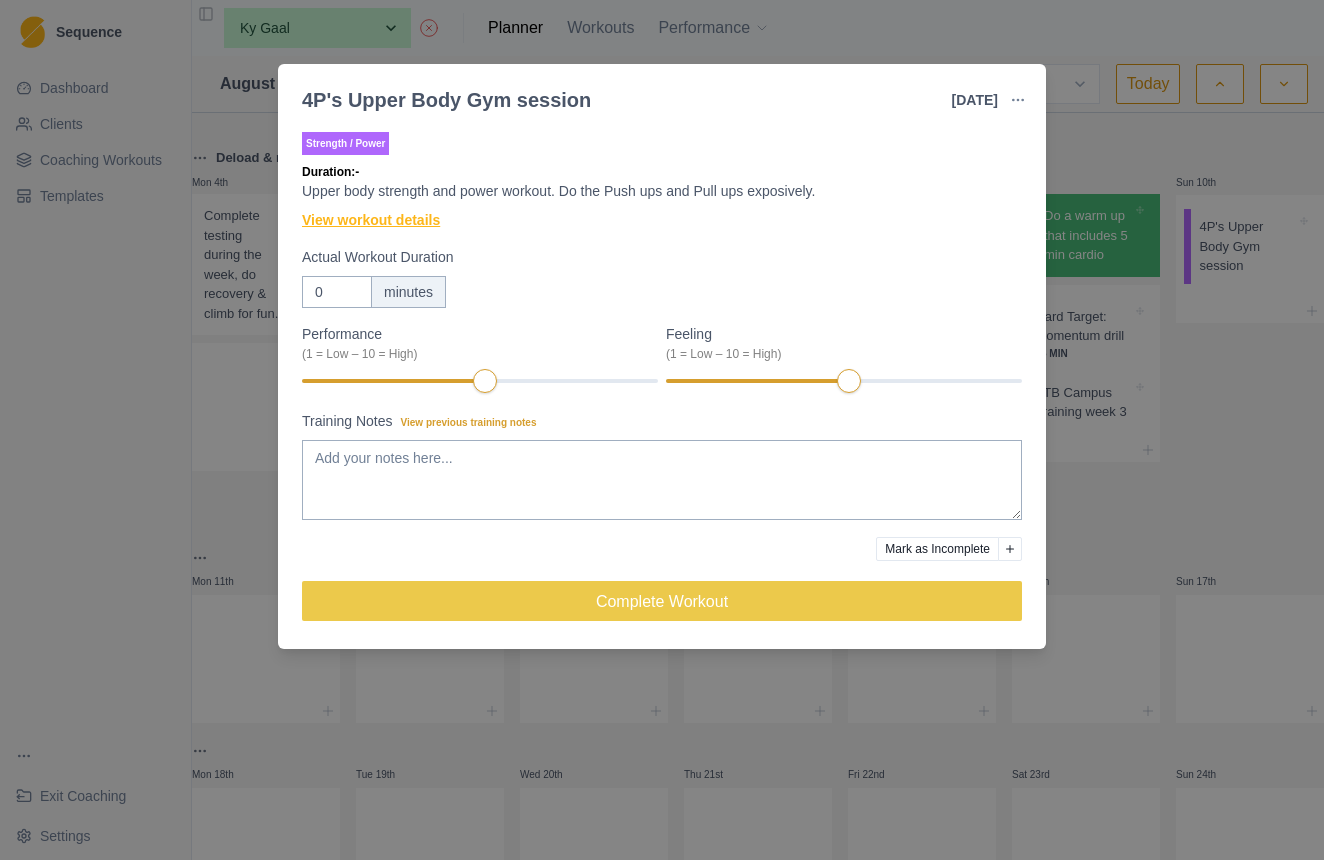 click on "View workout details" at bounding box center (371, 220) 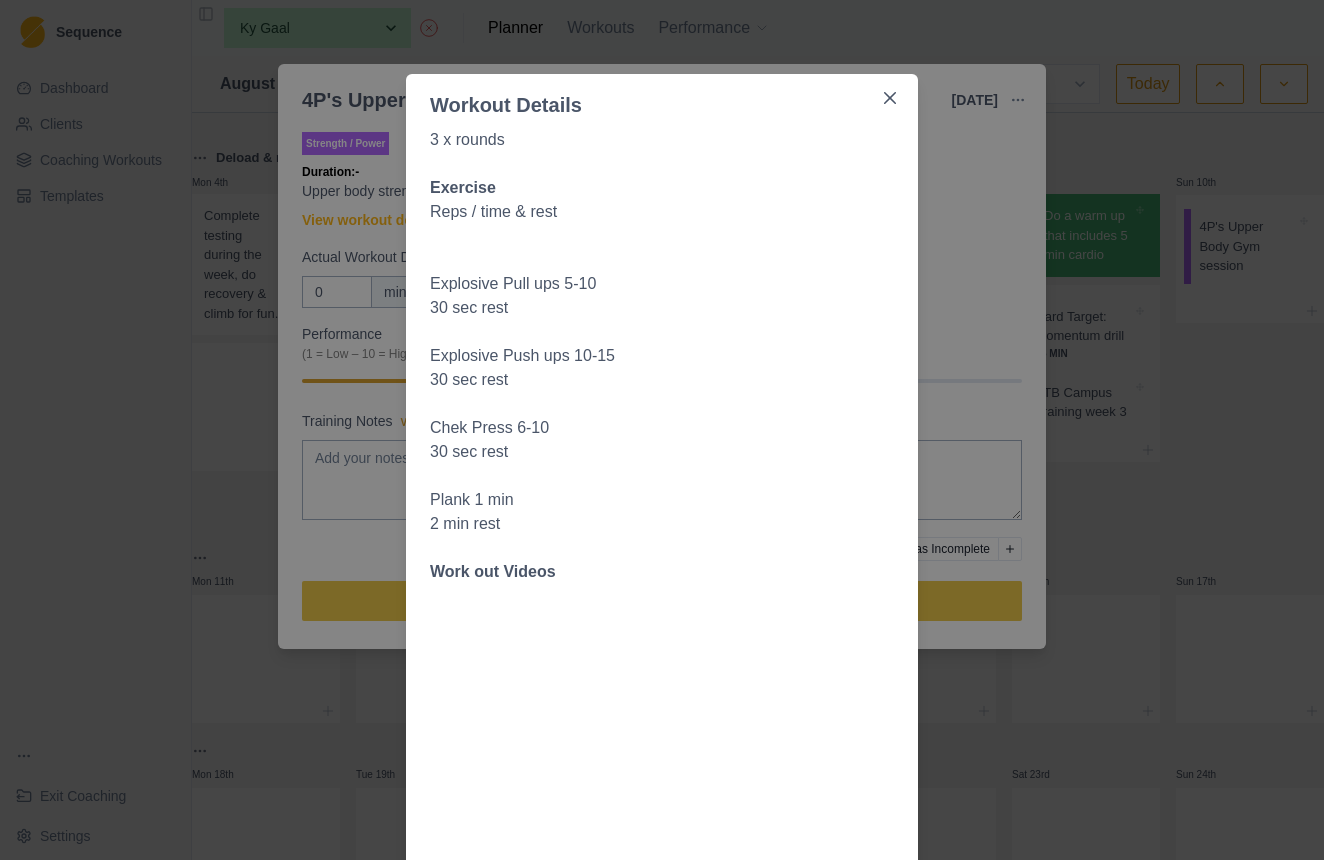 scroll, scrollTop: 52, scrollLeft: 0, axis: vertical 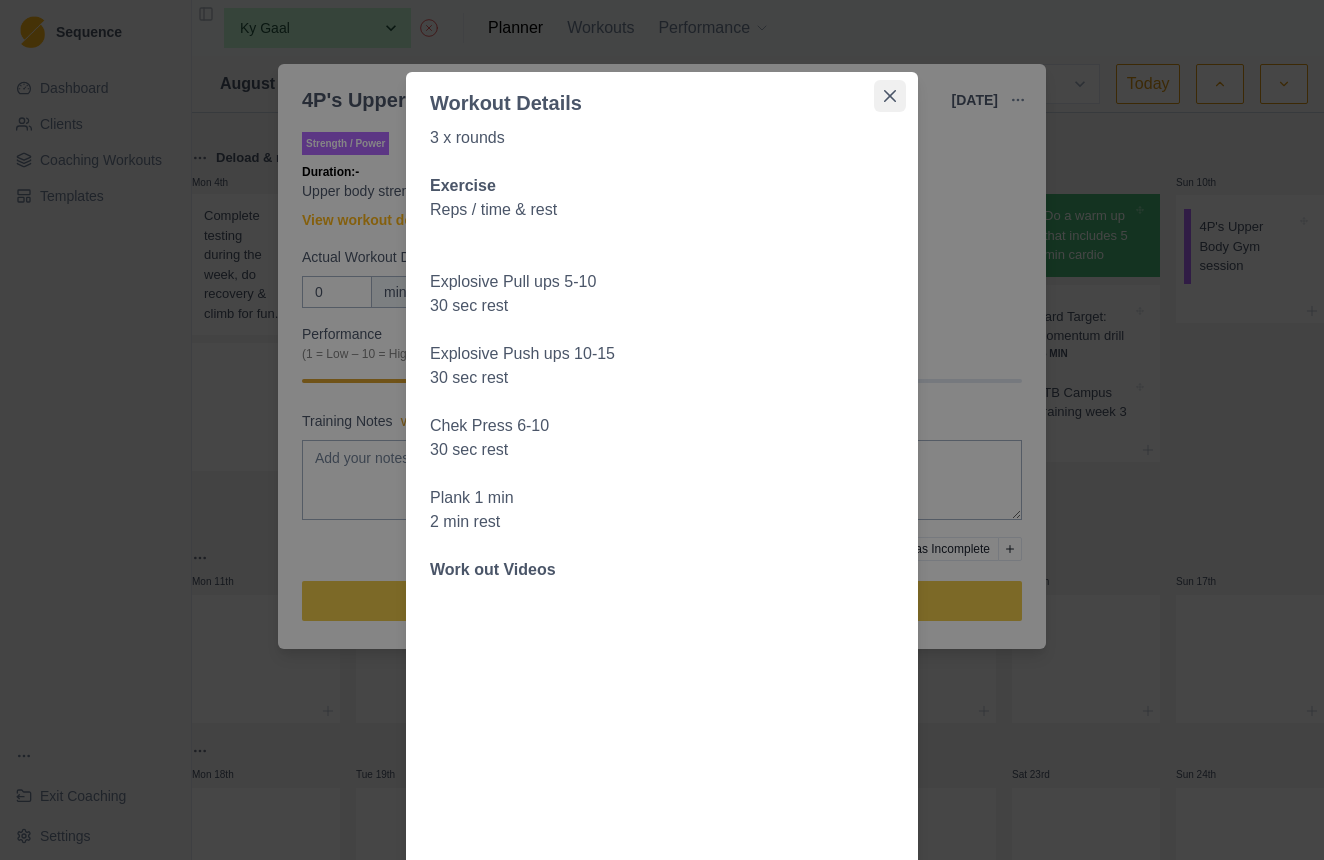 click 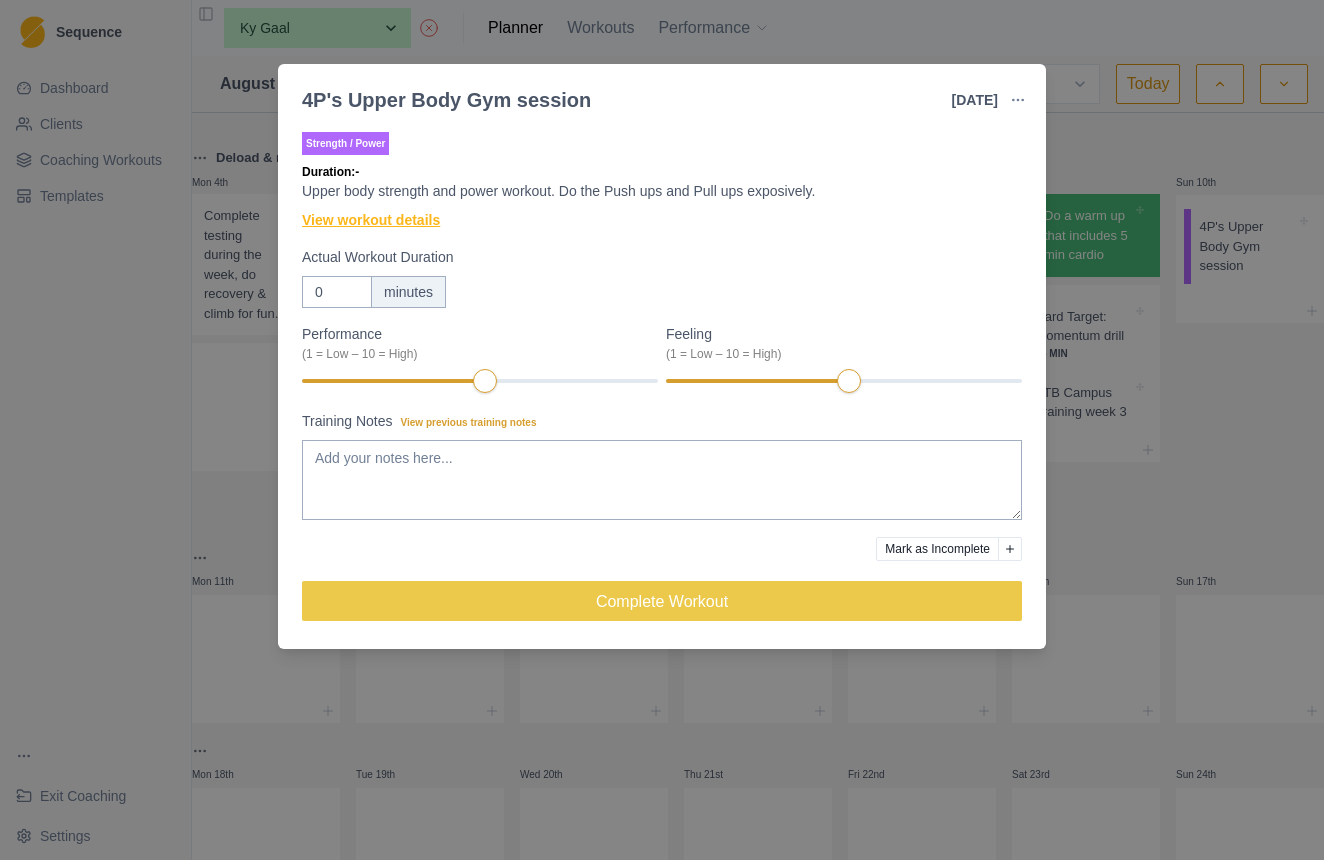 click on "View workout details" at bounding box center [371, 220] 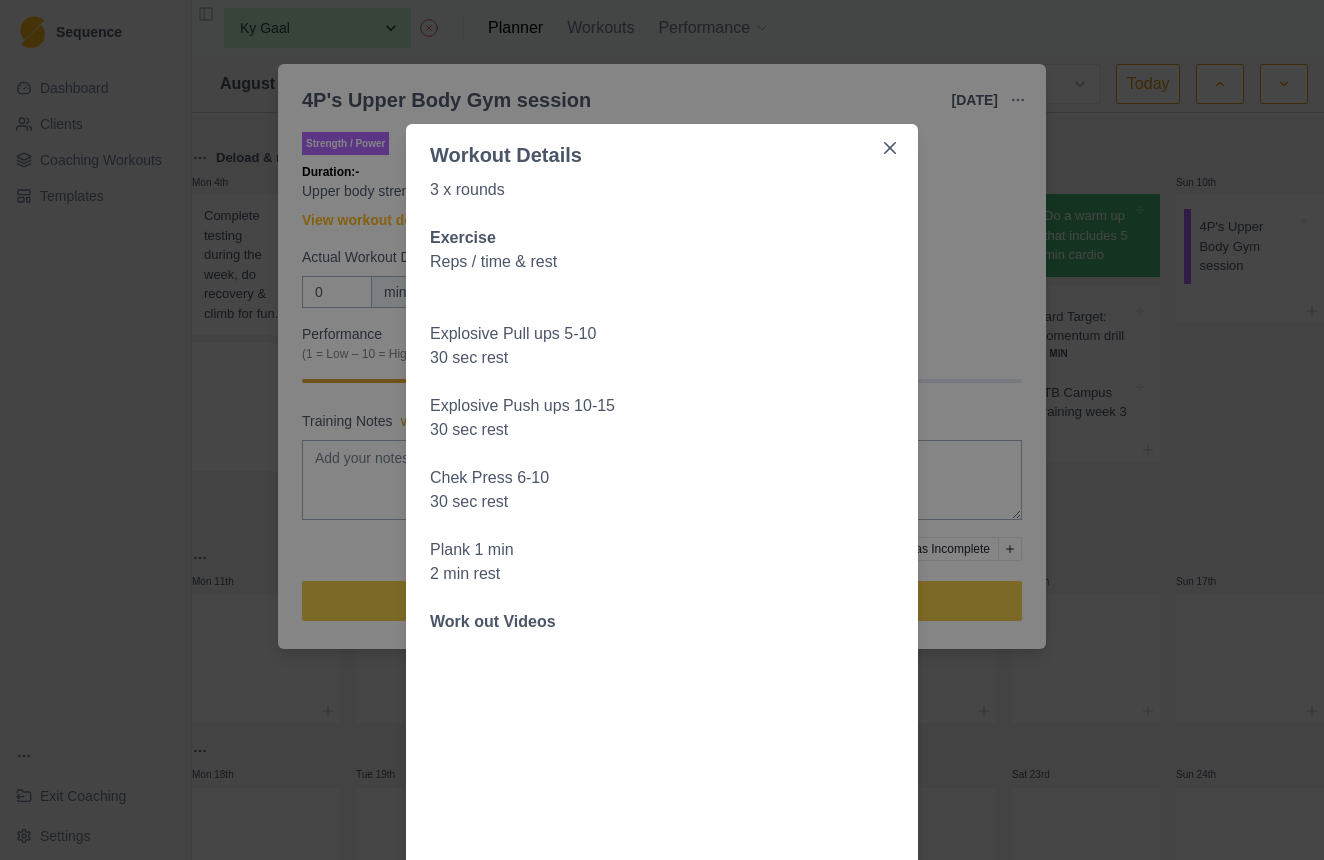 scroll, scrollTop: 39, scrollLeft: 0, axis: vertical 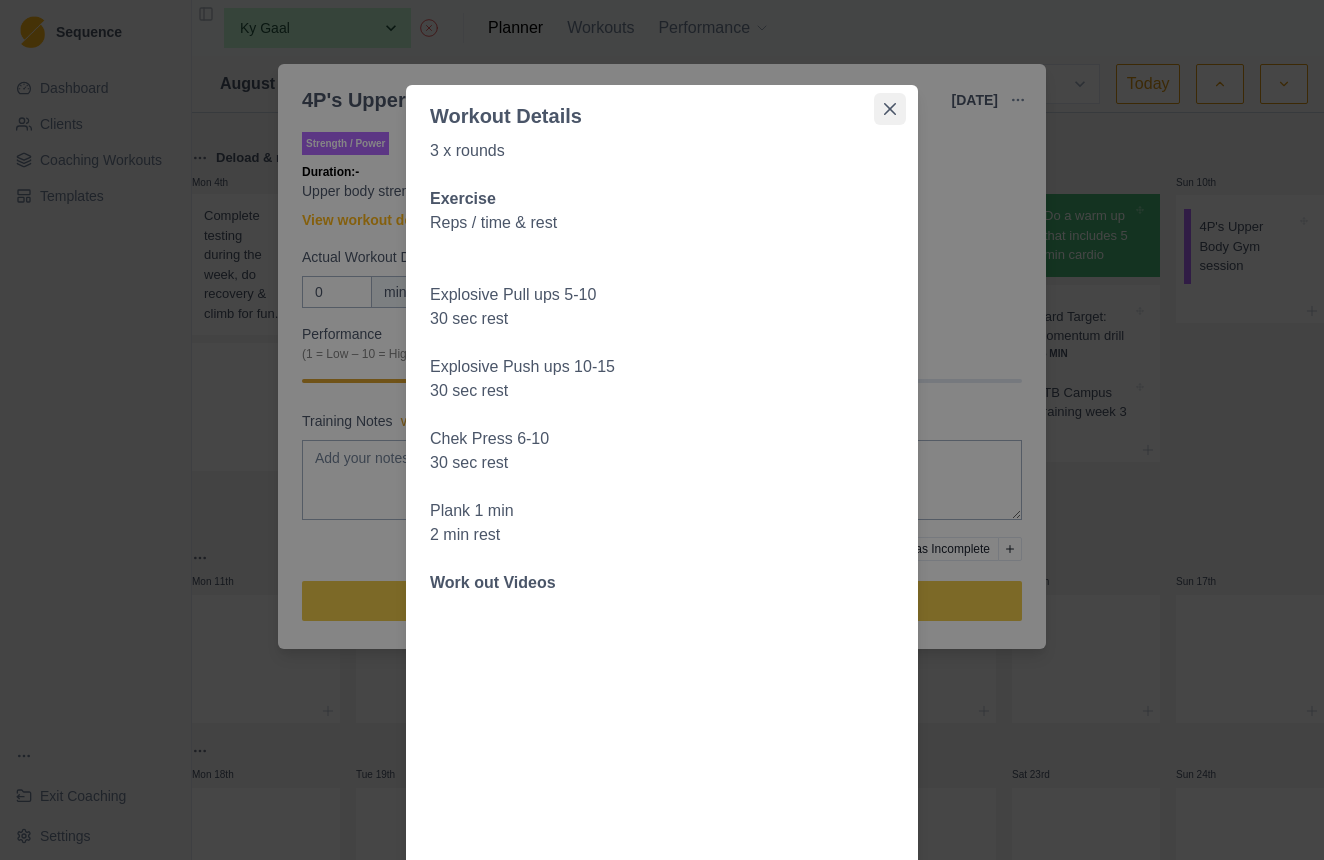 click 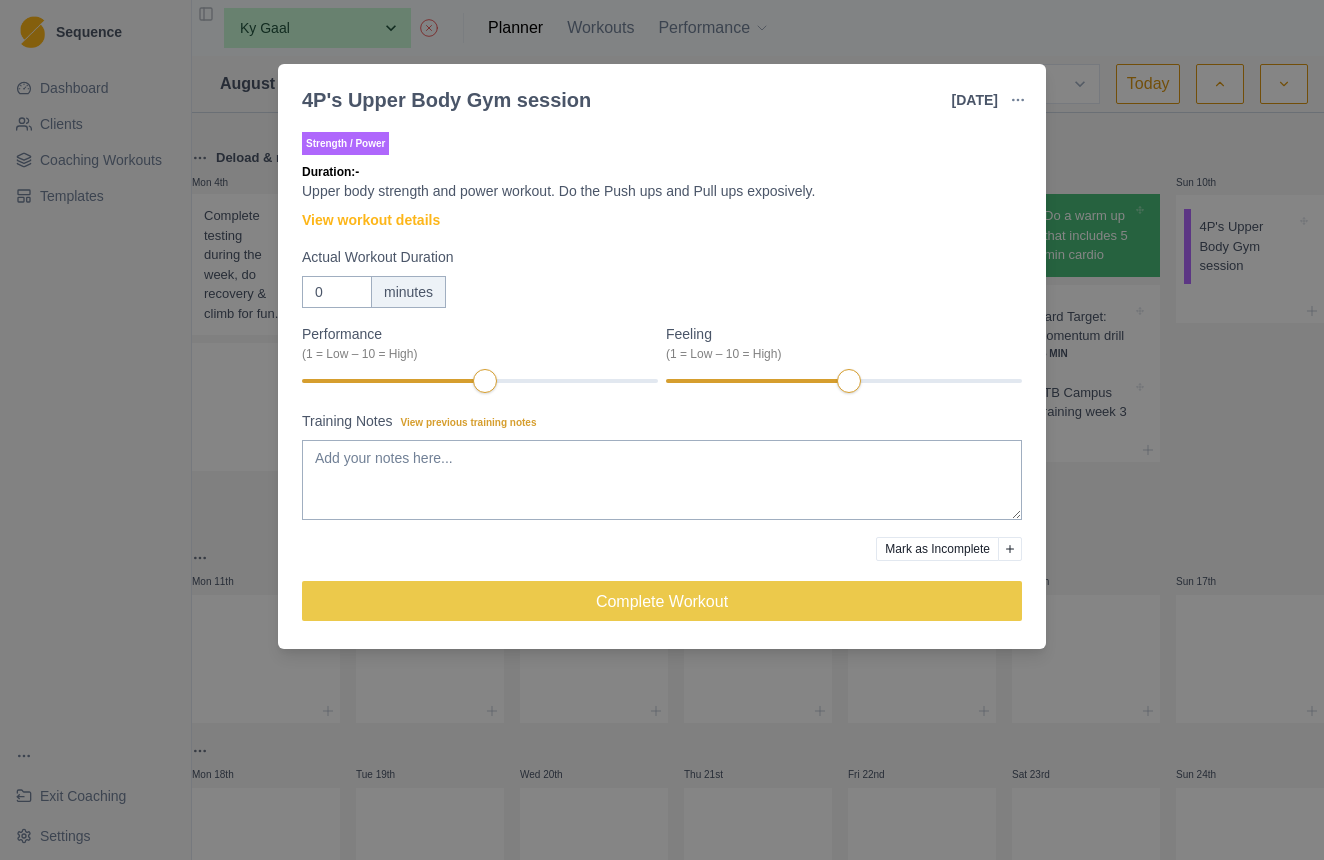 click on "4P's Upper Body Gym session 10 Aug 2025 Link To Goal View Workout Metrics Edit Original Workout Reschedule Workout Remove From Schedule Strength / Power Duration: - Upper body strength and power workout. Do the Push ups and Pull ups exposively. View workout details Actual Workout Duration 0 minutes Performance (1 = Low – 10 = High) Feeling (1 = Low – 10 = High) Training Notes View previous training notes Mark as Incomplete Complete Workout" at bounding box center (662, 430) 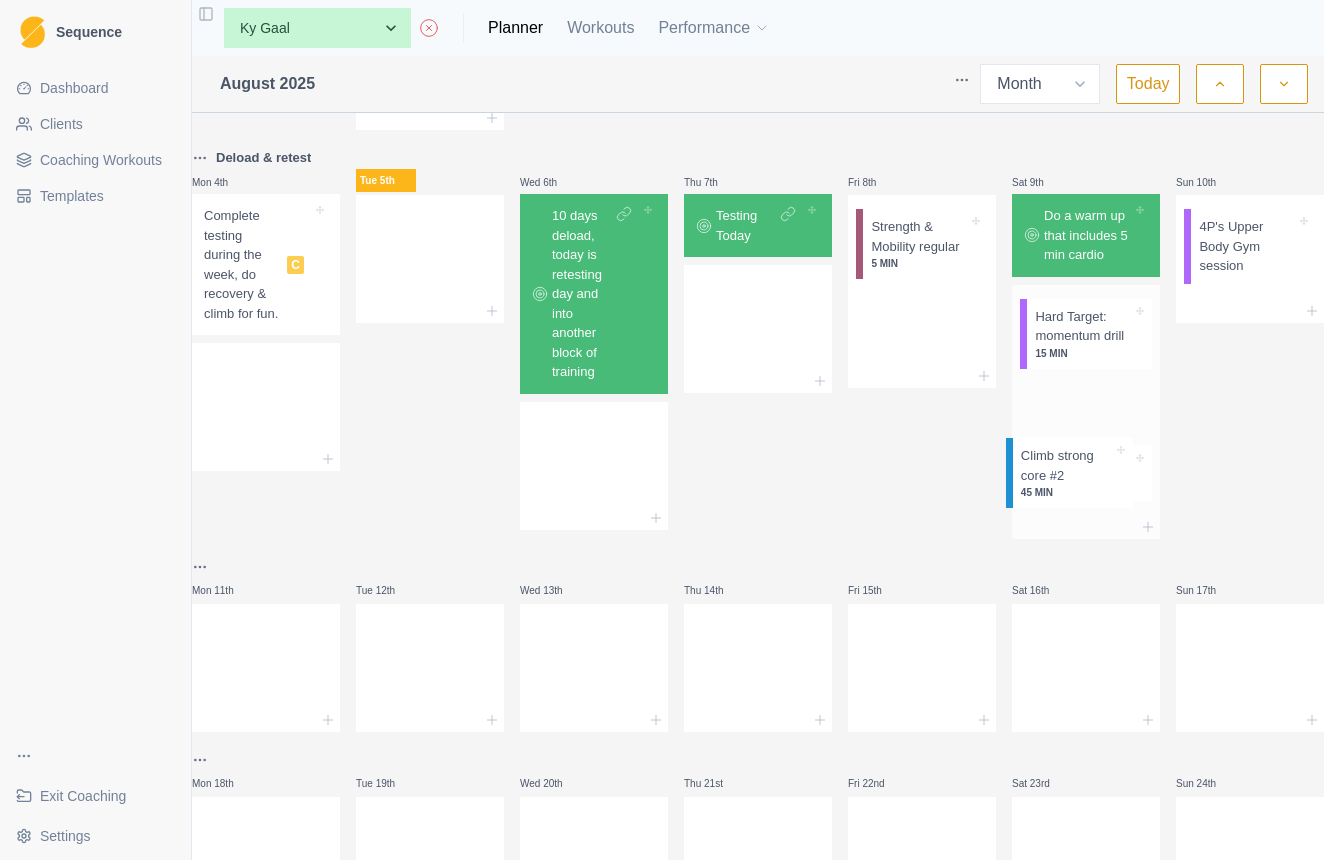 drag, startPoint x: 927, startPoint y: 376, endPoint x: 1089, endPoint y: 491, distance: 198.66806 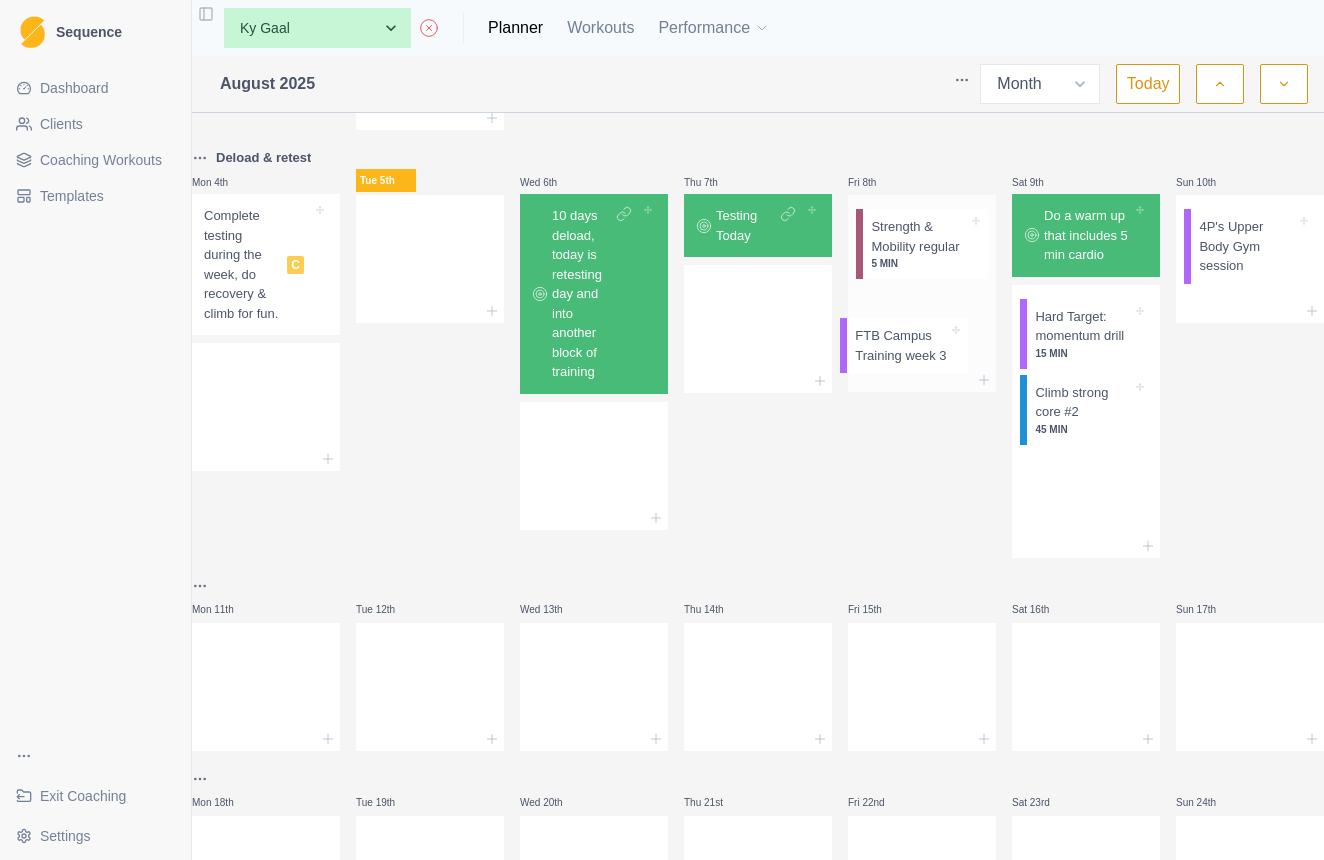 drag, startPoint x: 1079, startPoint y: 545, endPoint x: 901, endPoint y: 349, distance: 264.76404 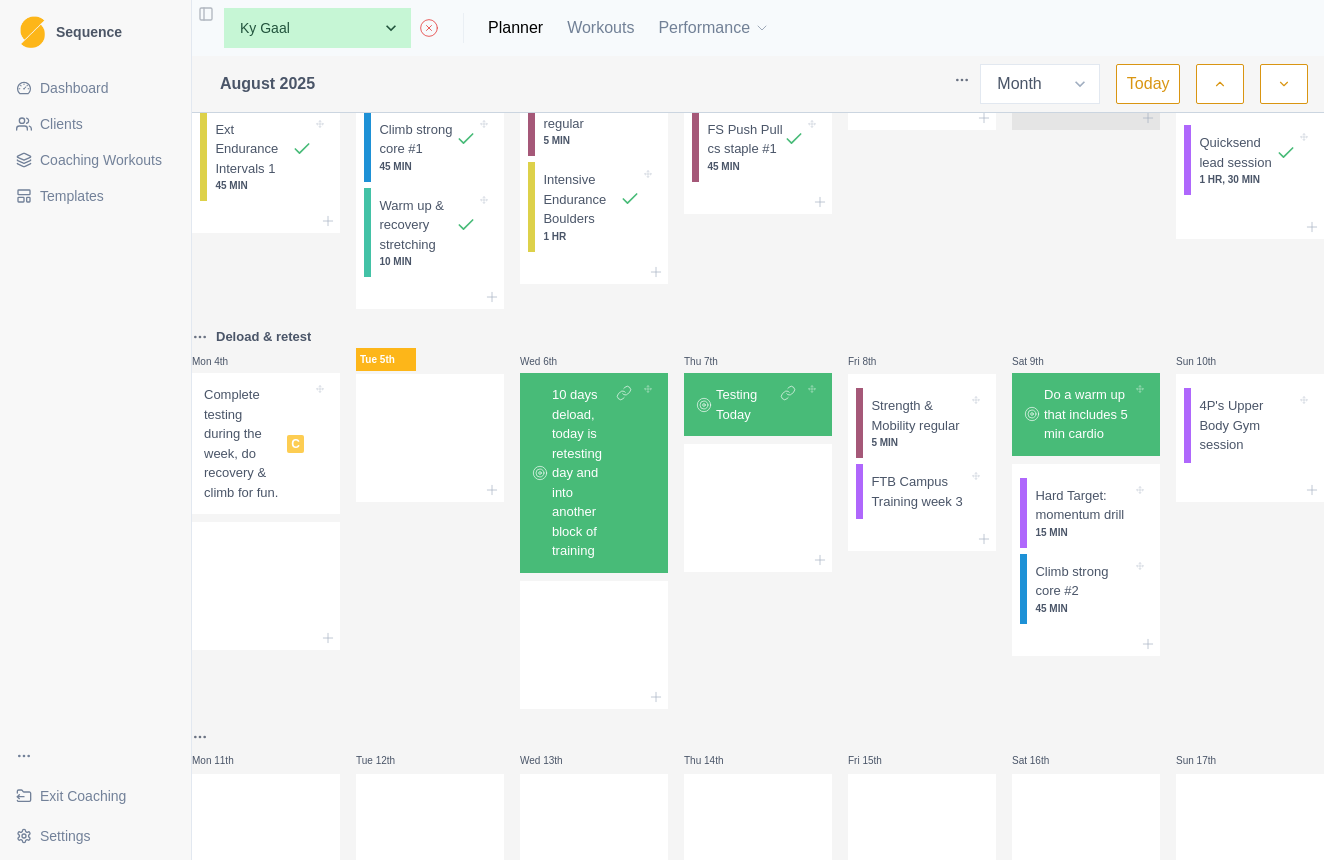 scroll, scrollTop: 172, scrollLeft: 0, axis: vertical 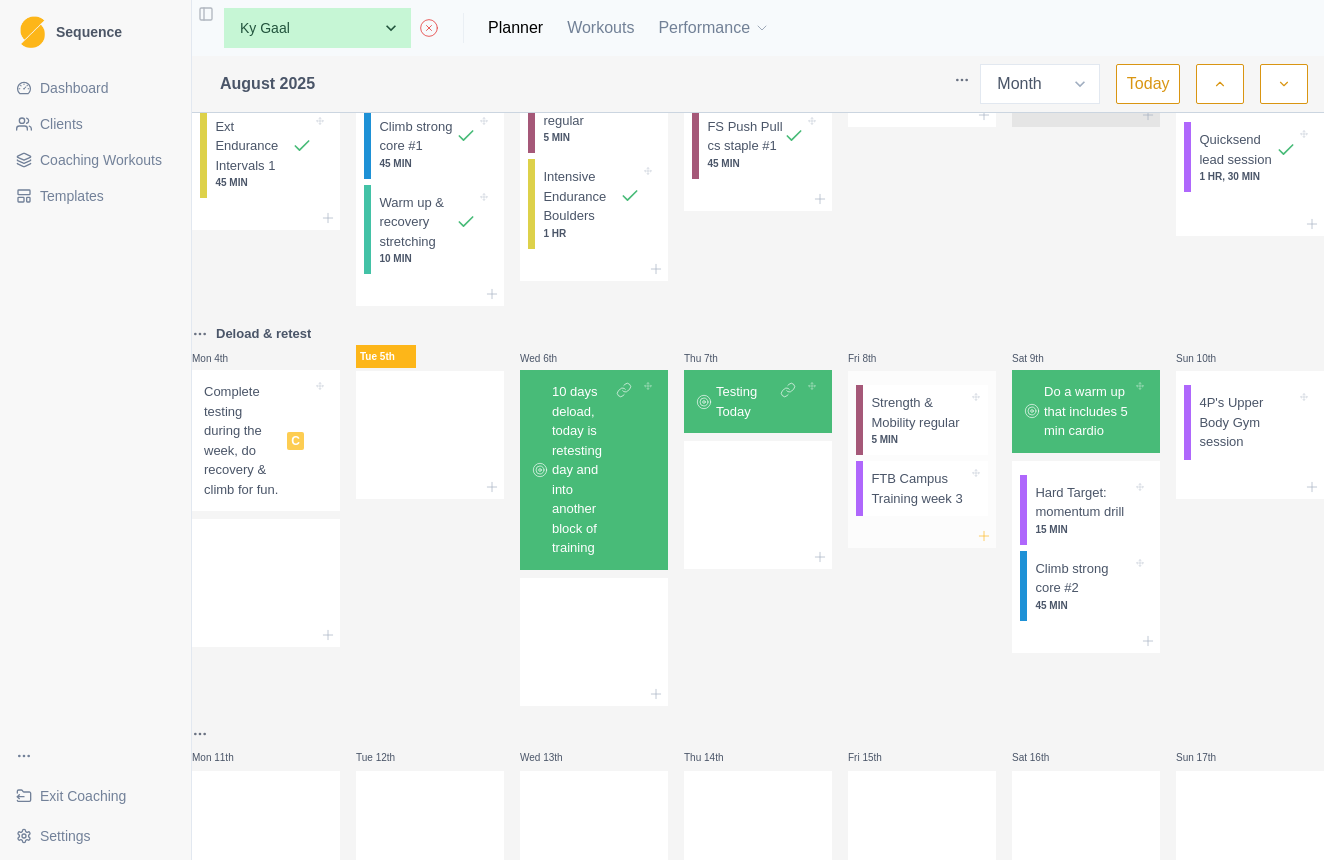 click 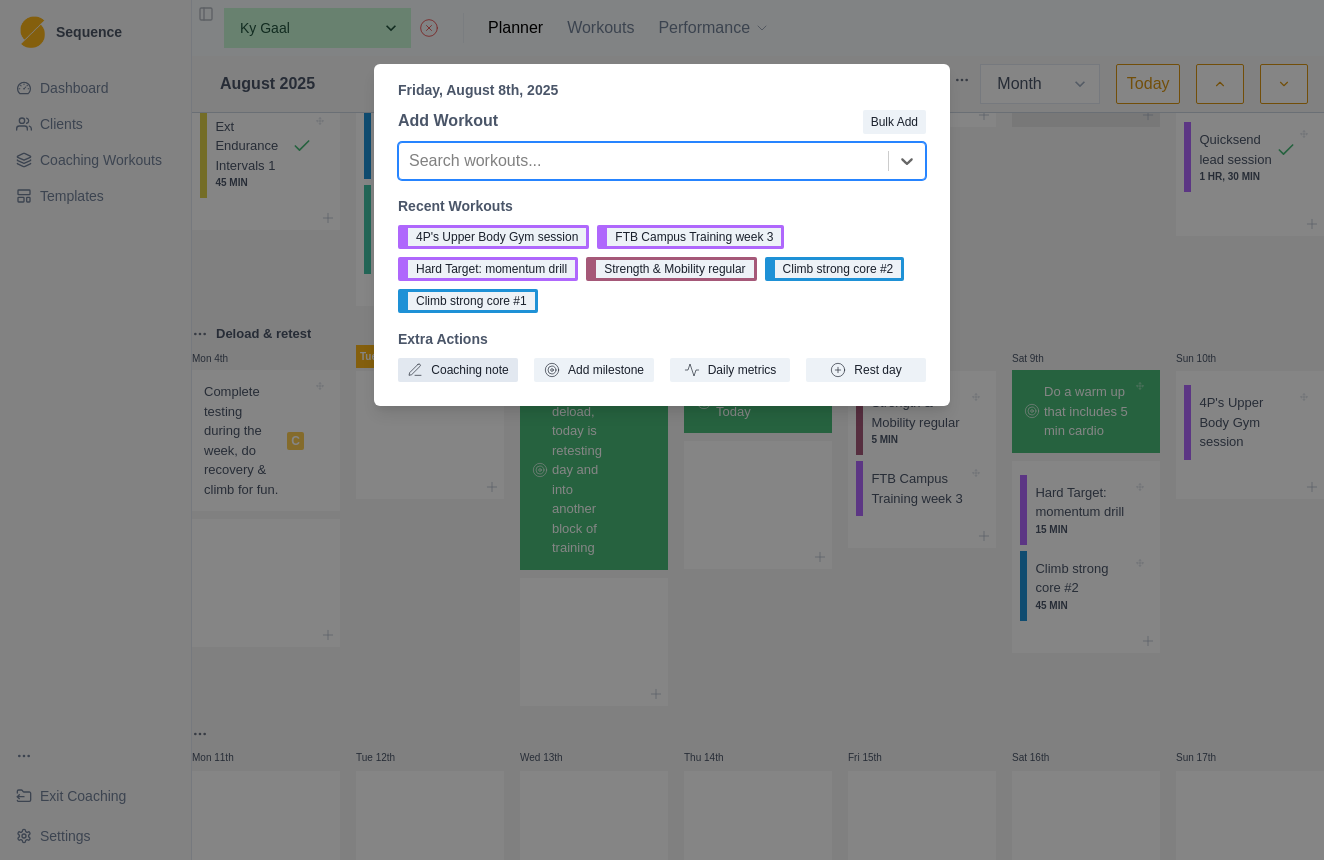 click on "Coaching note" at bounding box center [458, 370] 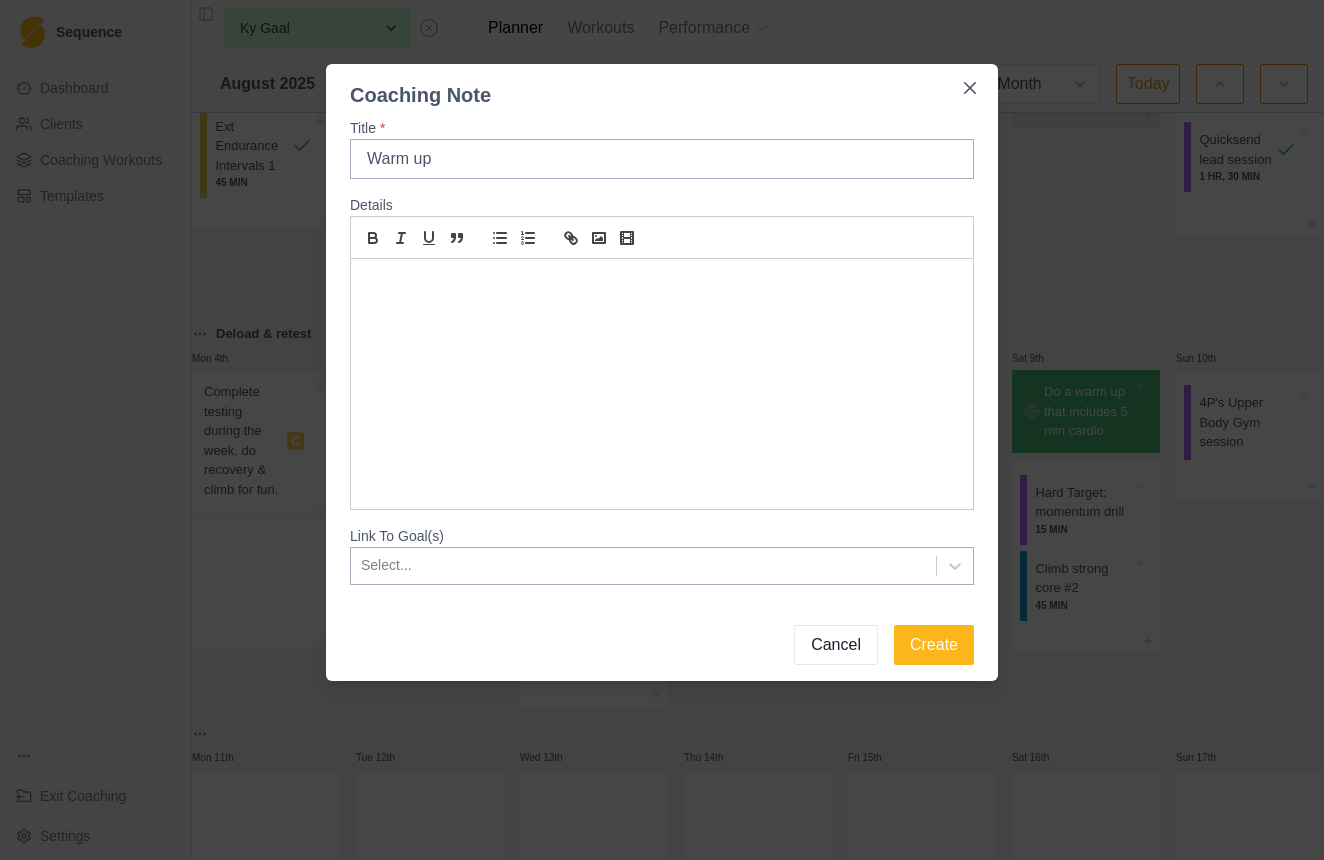 type on "Warm up" 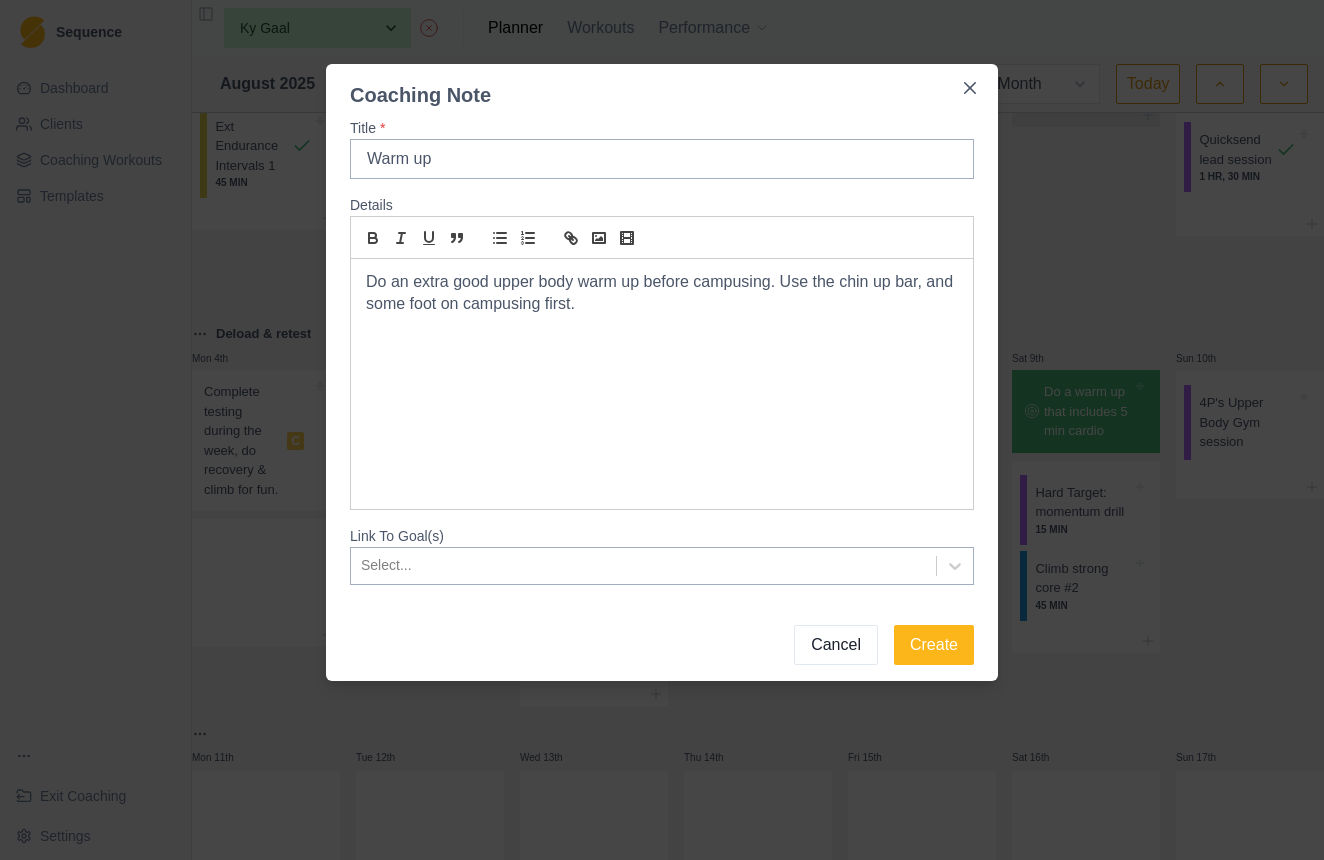 click on "Do an extra good upper body warm up before campusing. Use the chin up bar, and some foot on campusing first." at bounding box center [662, 293] 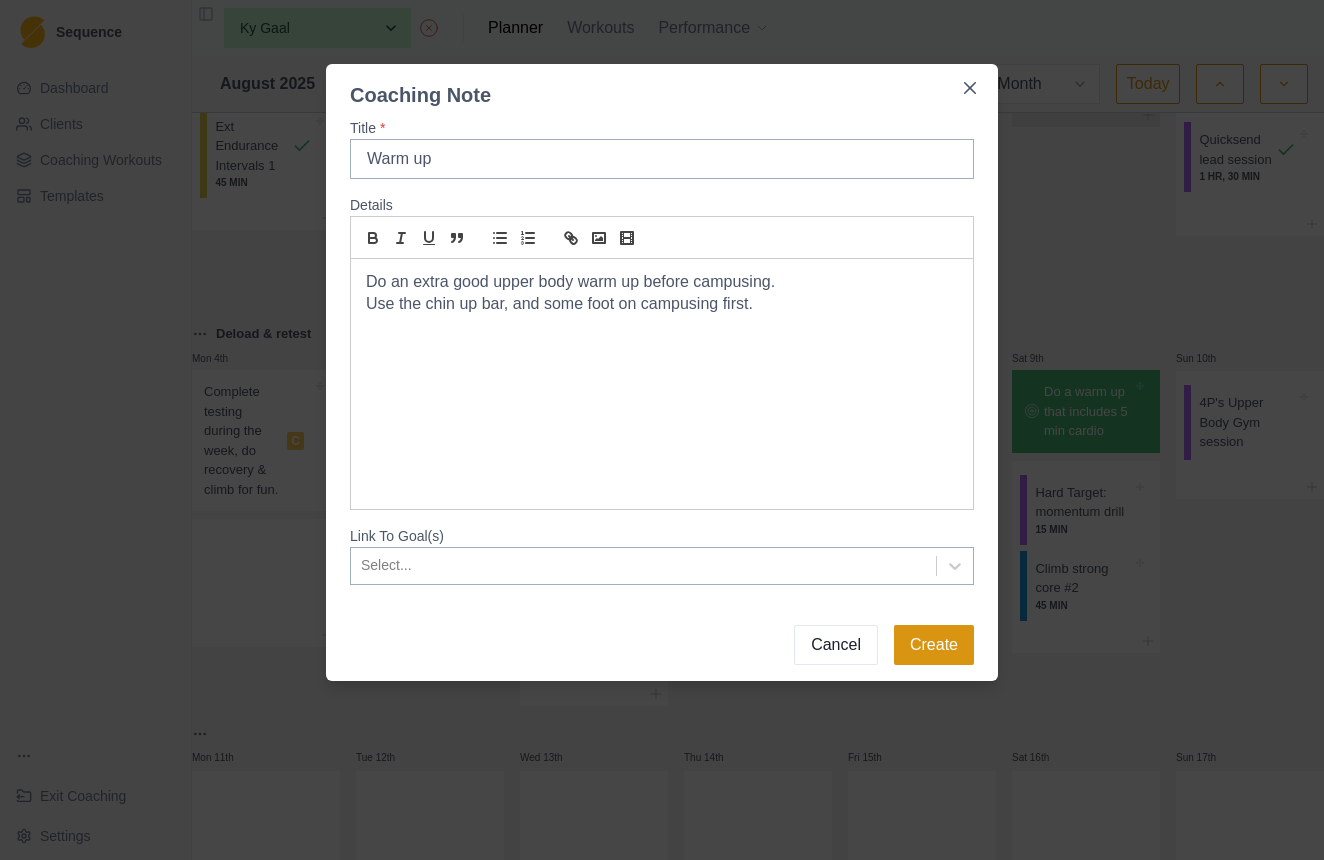 click on "Create" at bounding box center (934, 645) 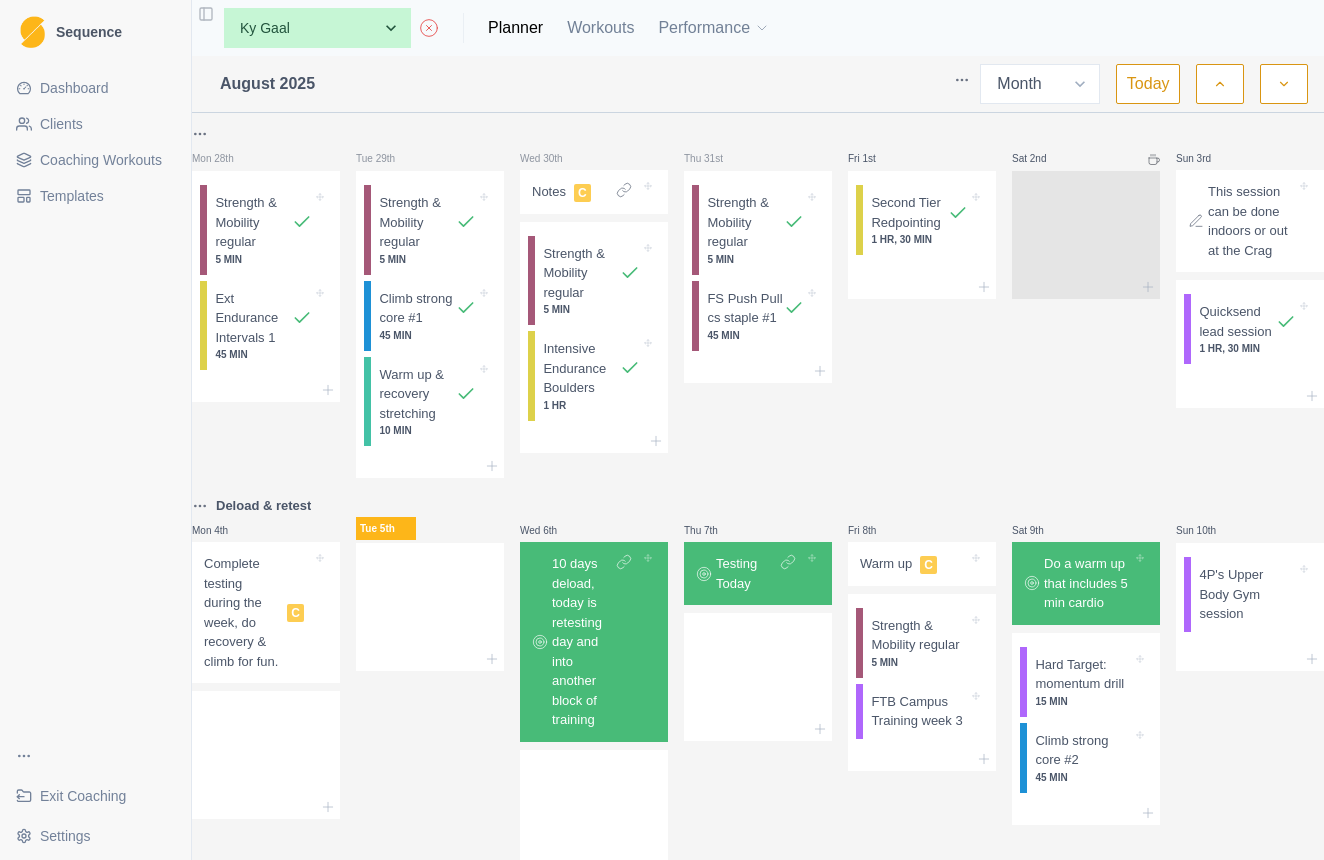 scroll, scrollTop: 0, scrollLeft: 0, axis: both 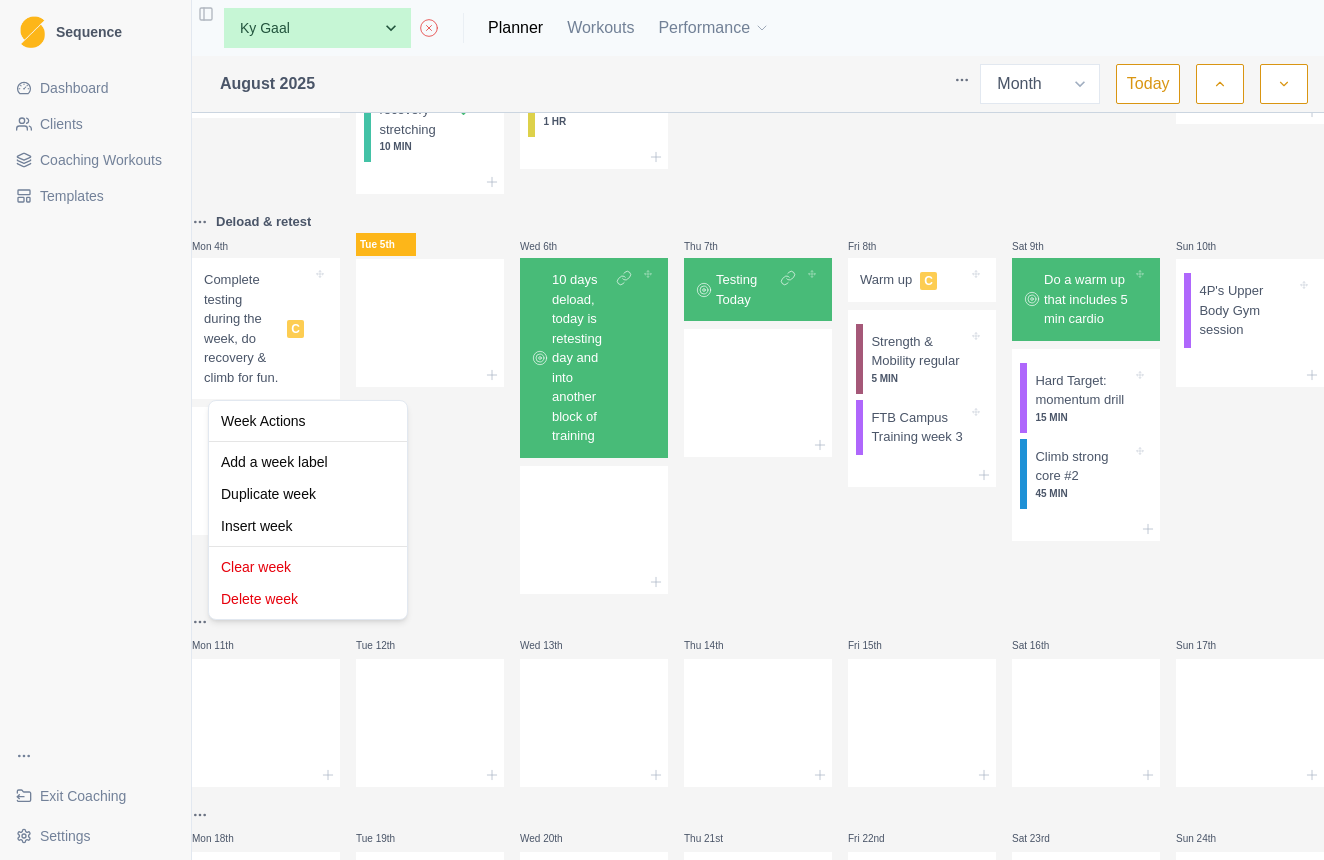 click on "Planner Workouts Performance August 2025 Week Month Today Mon 28th Strength & Mobility regular 5 MIN Ext Endurance Intervals 1 45 MIN Tue 29th Strength & Mobility regular 5 MIN Climb strong core #1 45 MIN Warm up & recovery stretching 10 MIN Wed 30th Notes C Strength & Mobility regular 5 MIN Intensive Endurance Boulders 1 HR Thu 31st Strength & Mobility regular 5 MIN FS Push Pull cs staple #1 45 MIN Fri 1st Second Tier Redpointing 1 HR, 30 MIN Sat 2nd Sun 3rd This session can be done indoors or out at the Crag Quicksend lead session 1 HR, 30 MIN Deload & retest Mon 4th Complete testing during the week, do recovery & climb for fun. C Tue 5th Wed 6th 10 days deload, today is retesting day and into another block of training Thu 7th Testing Today Fri 8th Warm up C Strength & Mobility regular 5 MIN Sat 9th 15 MIN" at bounding box center [662, 430] 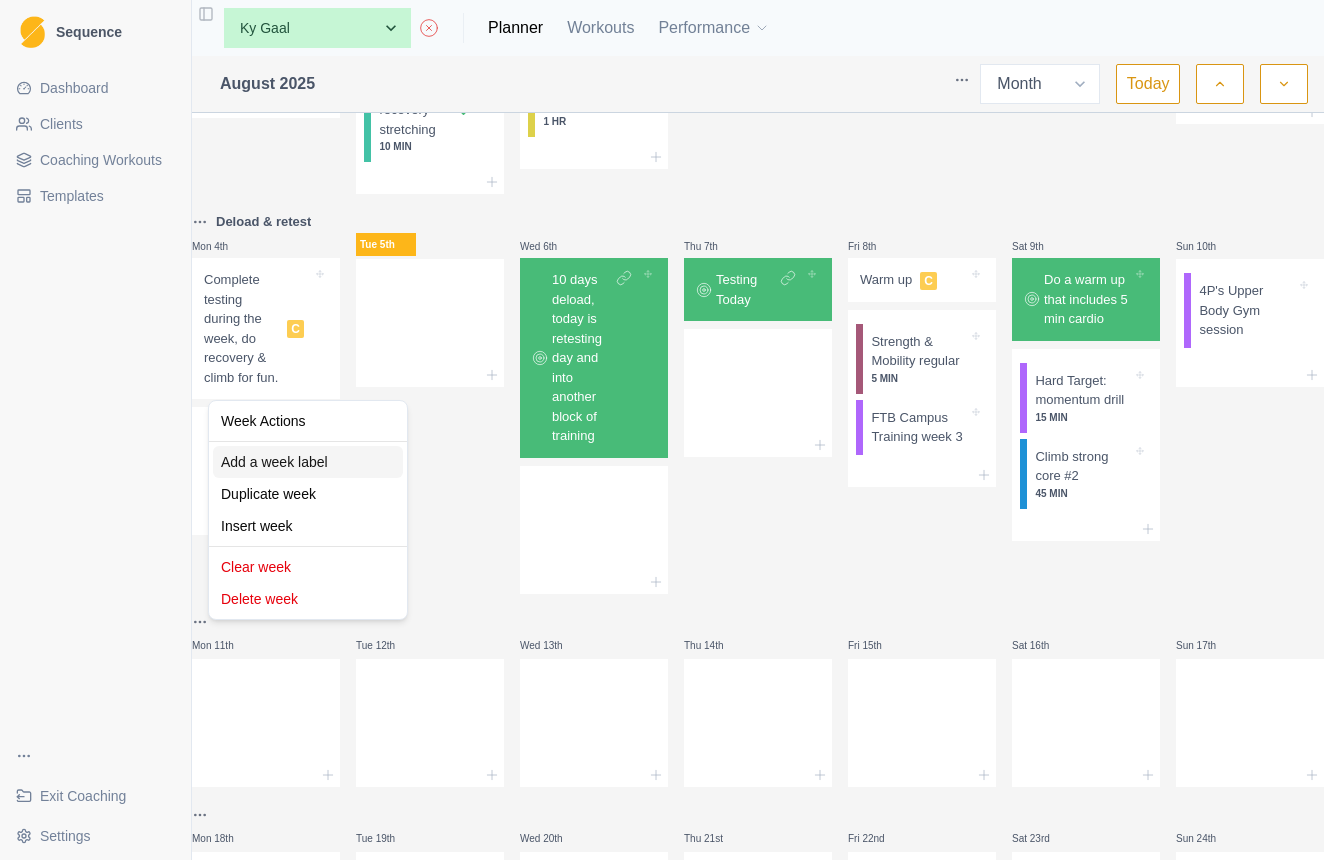 click on "Add a week label" at bounding box center (308, 462) 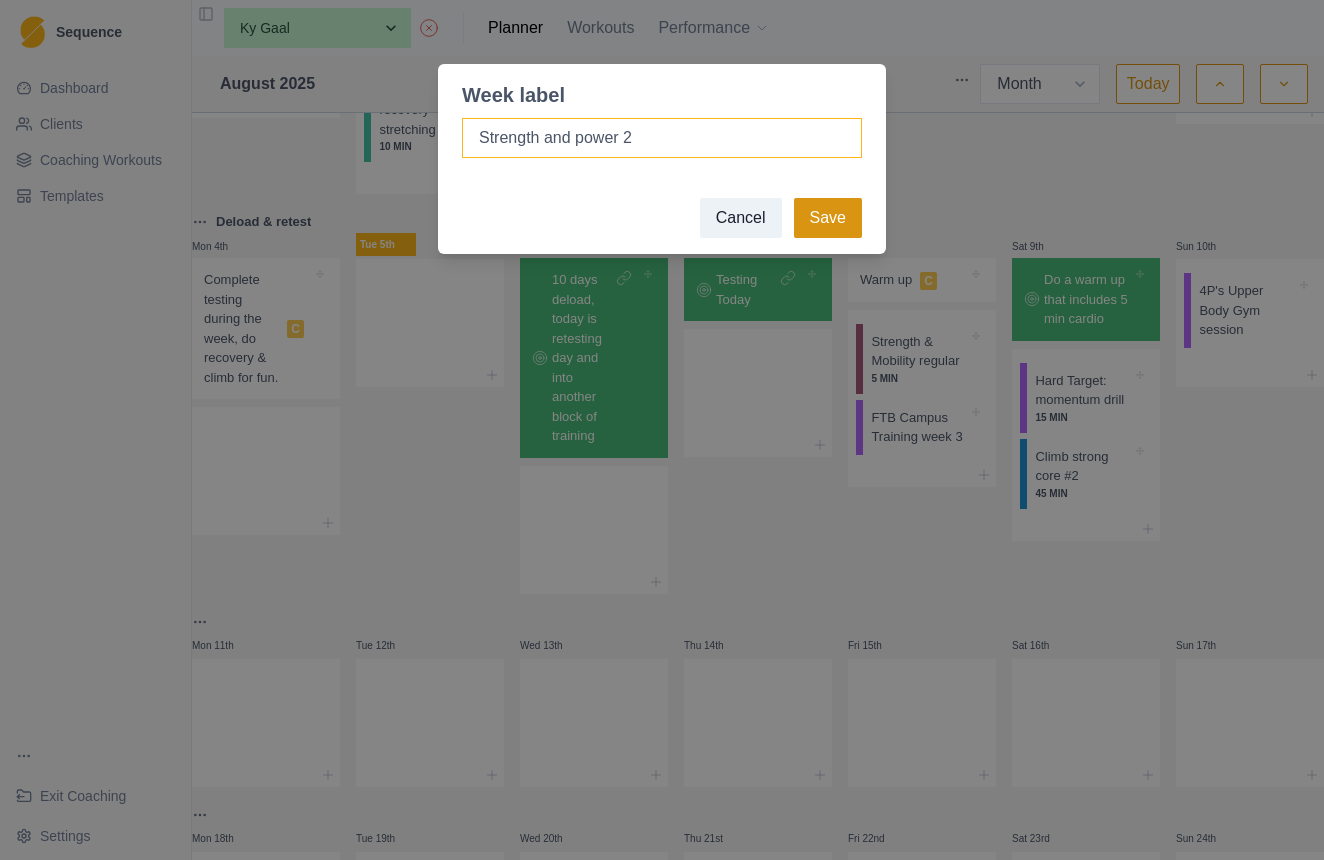 type on "Strength and power 2" 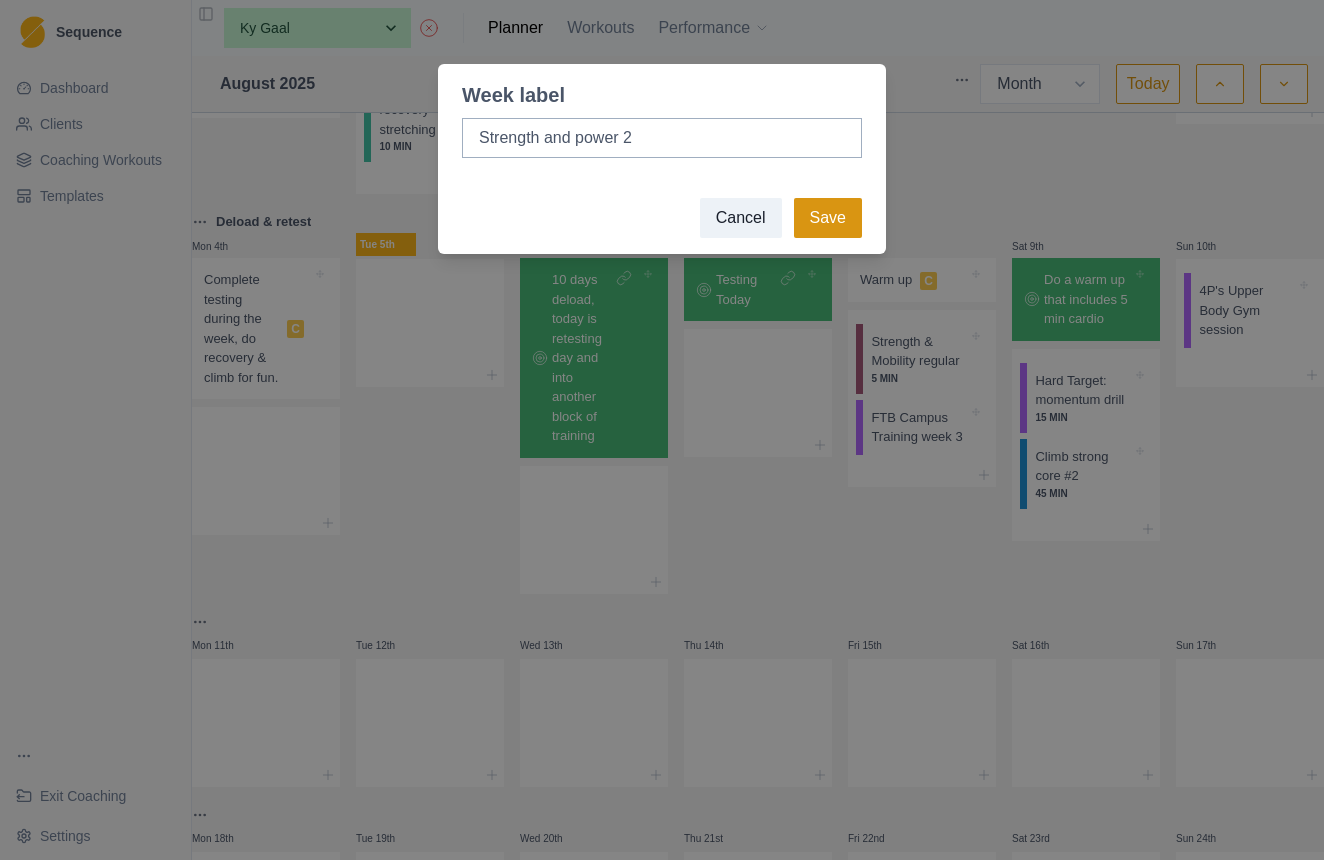 click on "Save" at bounding box center [828, 218] 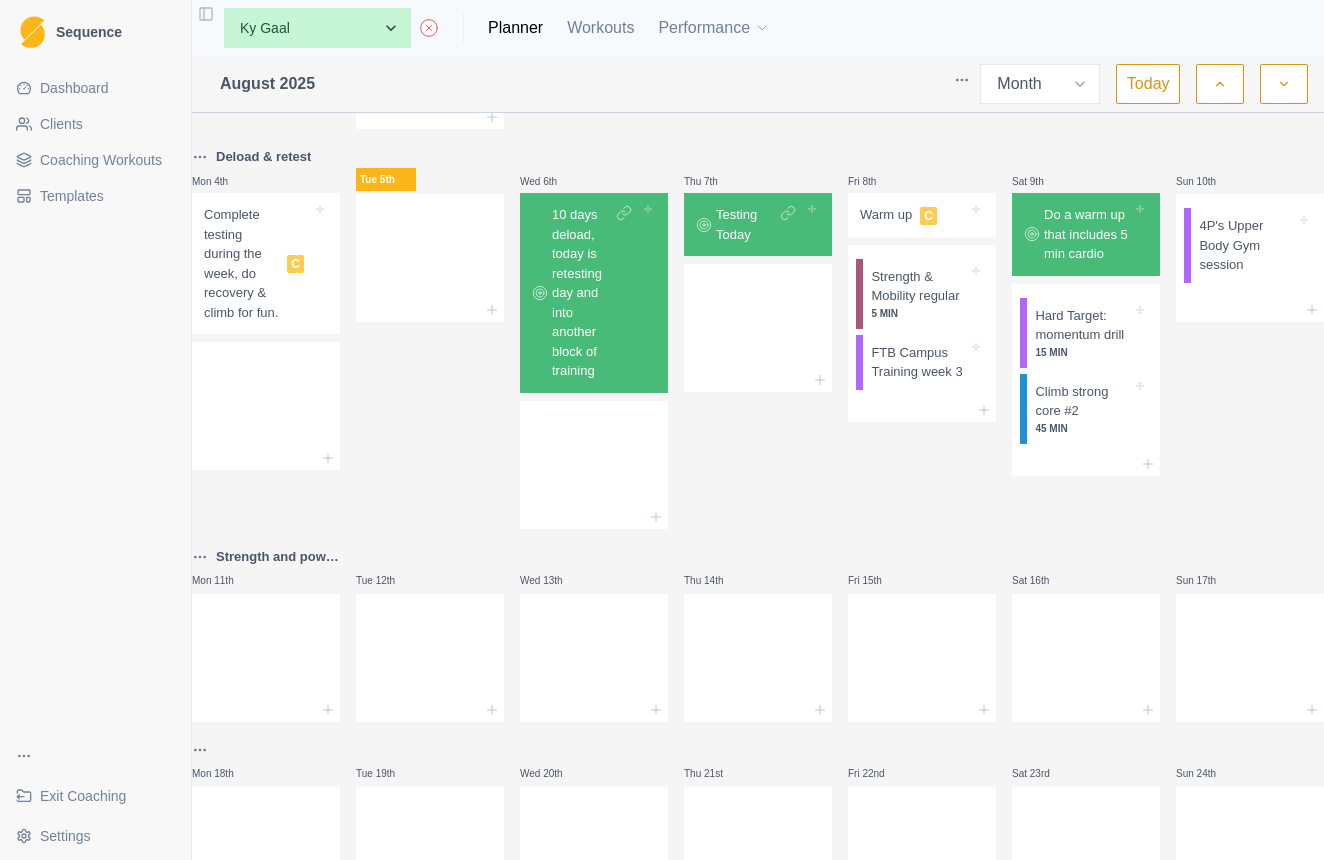 scroll, scrollTop: 360, scrollLeft: 0, axis: vertical 